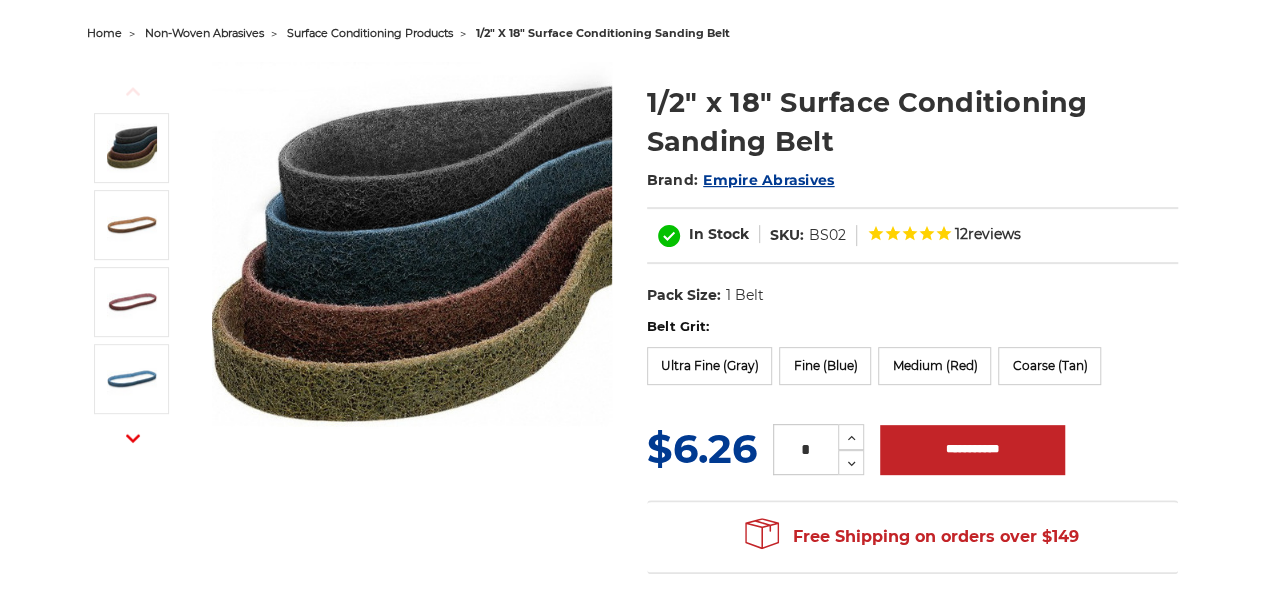 scroll, scrollTop: 100, scrollLeft: 0, axis: vertical 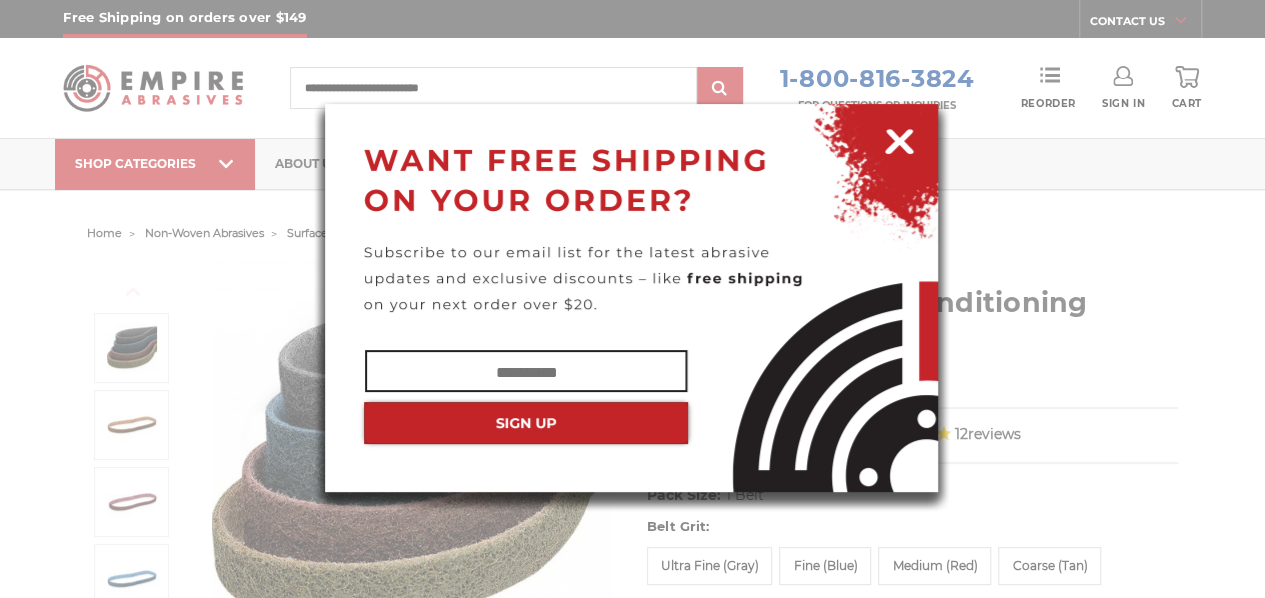 click at bounding box center [526, 372] 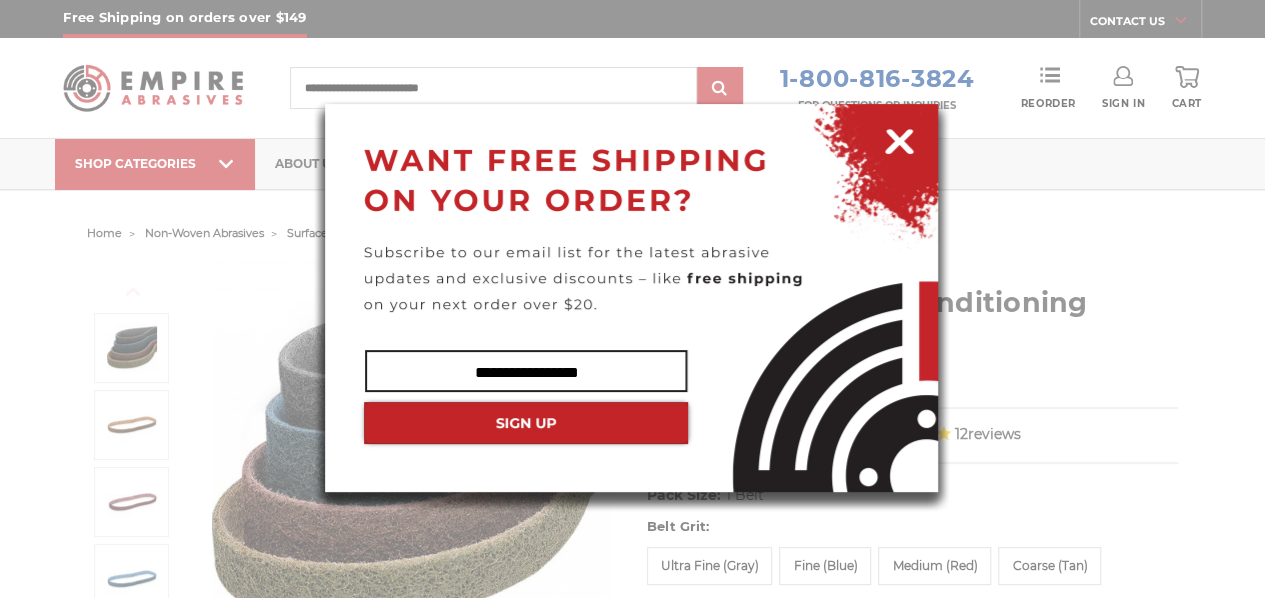 click at bounding box center (526, 423) 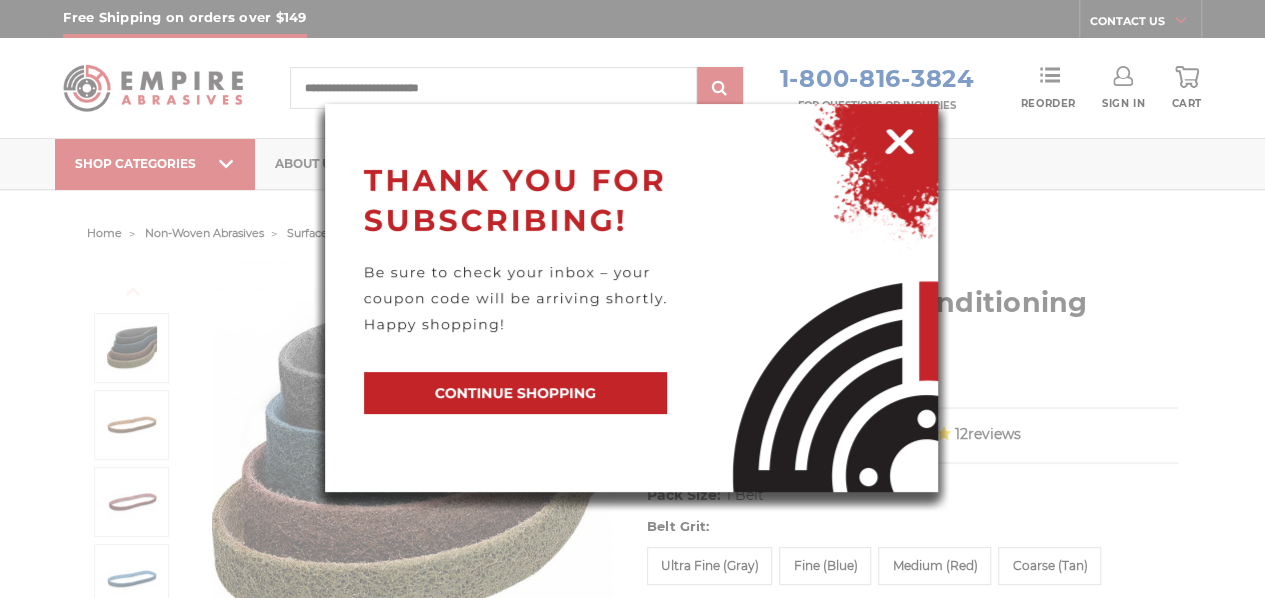 click at bounding box center (515, 393) 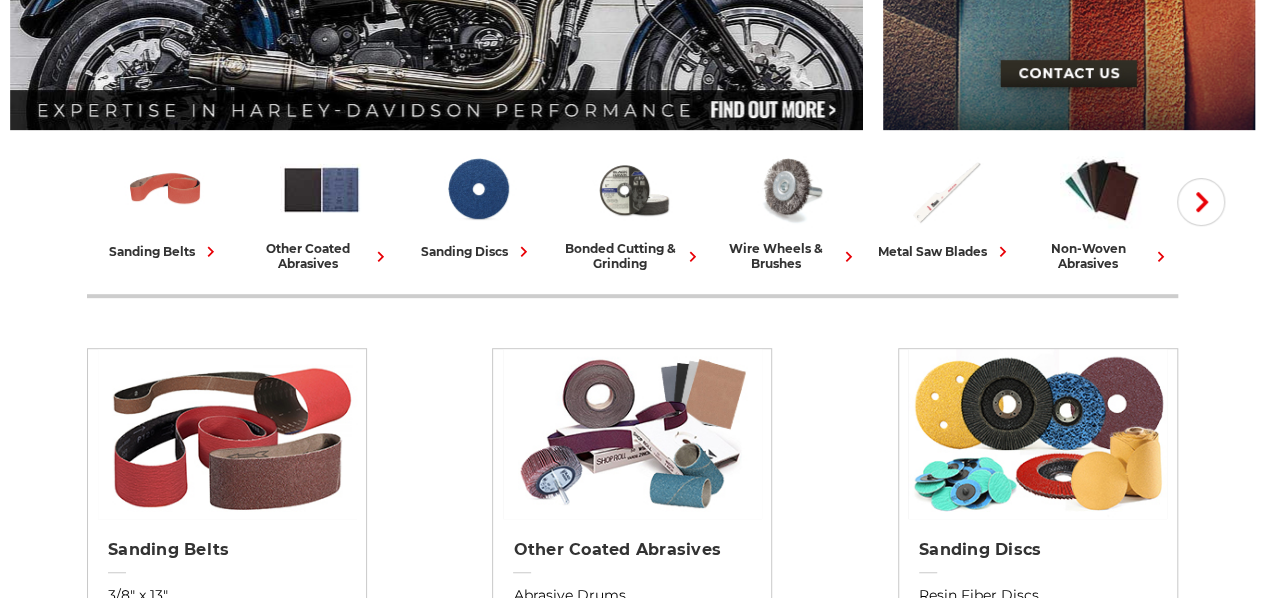 scroll, scrollTop: 500, scrollLeft: 0, axis: vertical 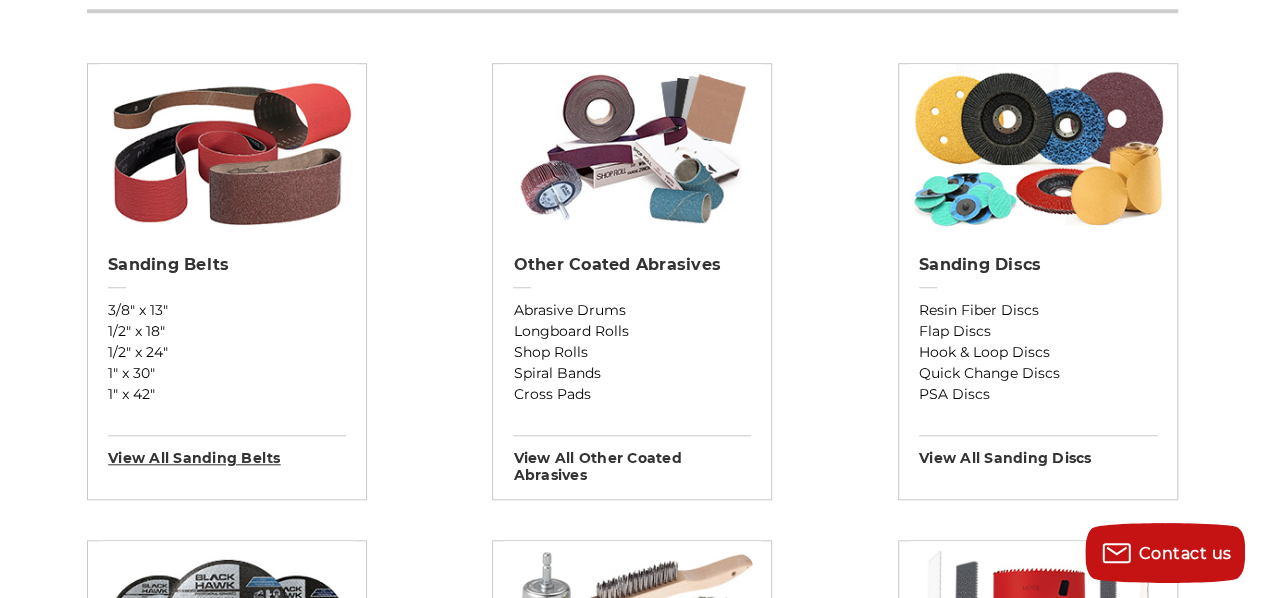 click on "View All sanding belts" at bounding box center (227, 451) 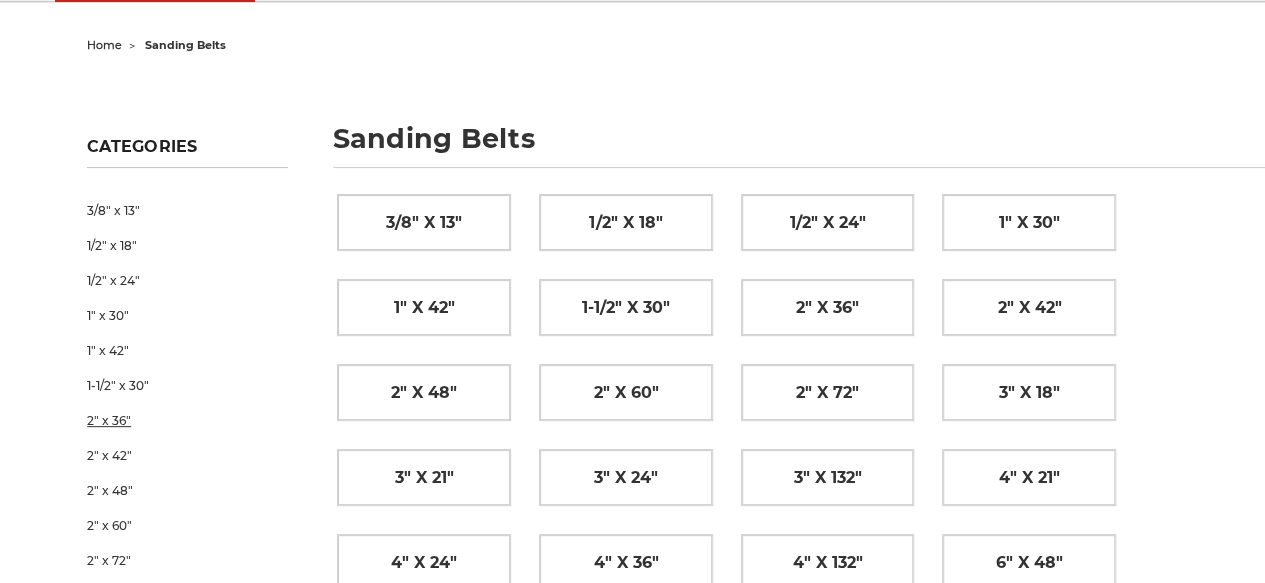 scroll, scrollTop: 200, scrollLeft: 0, axis: vertical 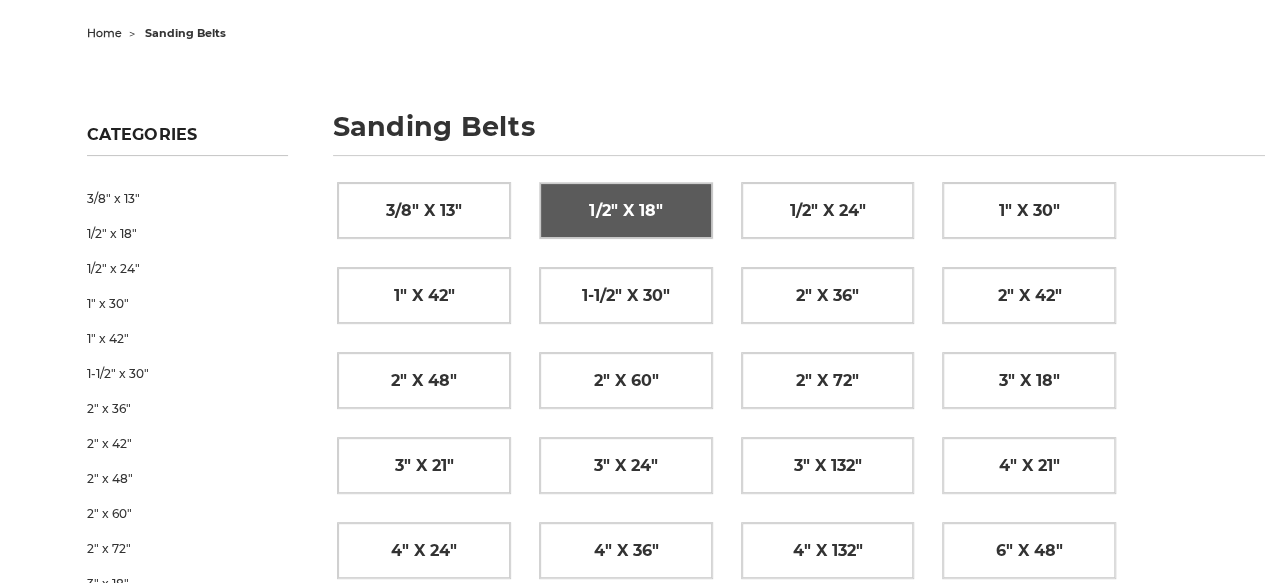 click on "1/2" x 18"" at bounding box center (625, 211) 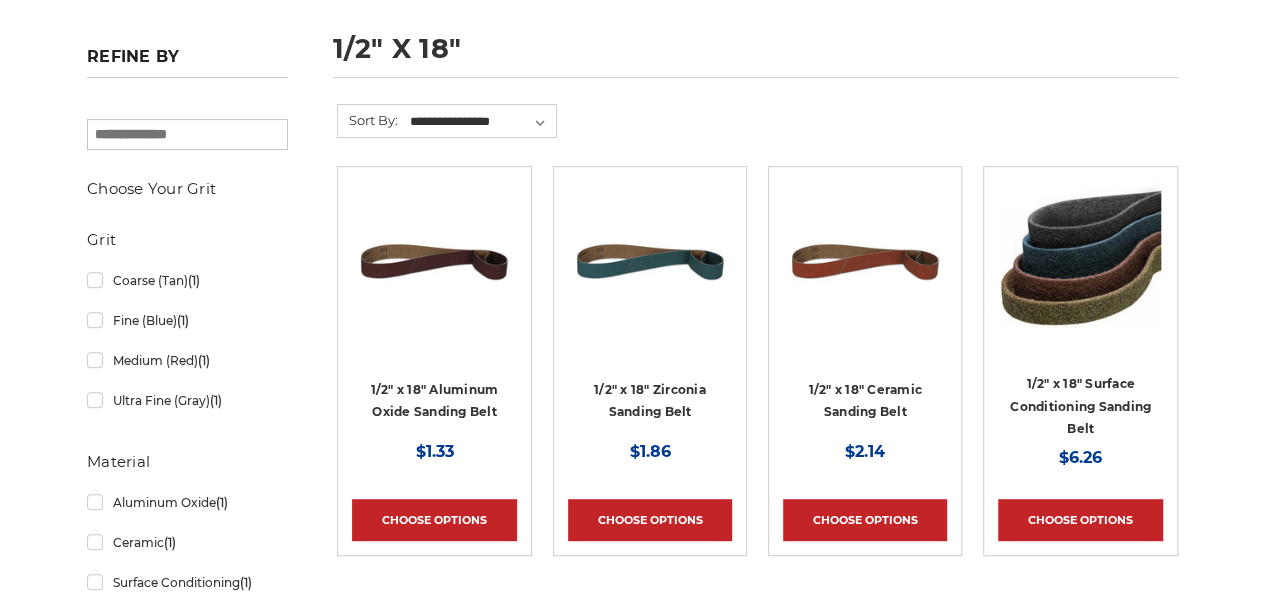 scroll, scrollTop: 300, scrollLeft: 0, axis: vertical 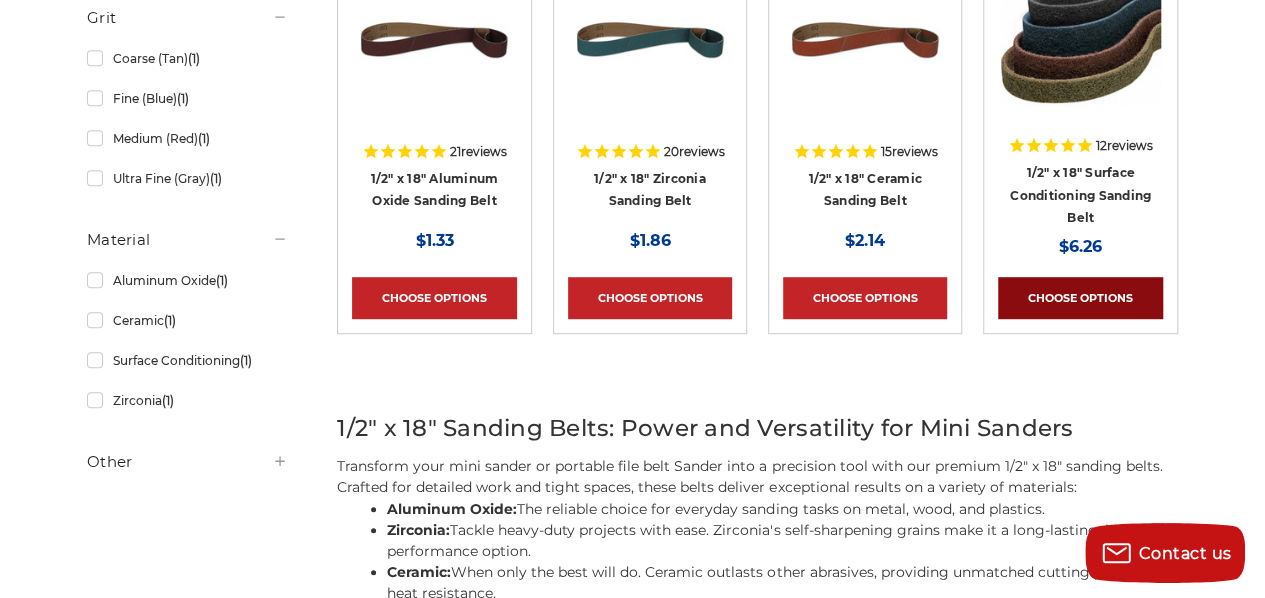 click on "Choose Options" at bounding box center (1080, 298) 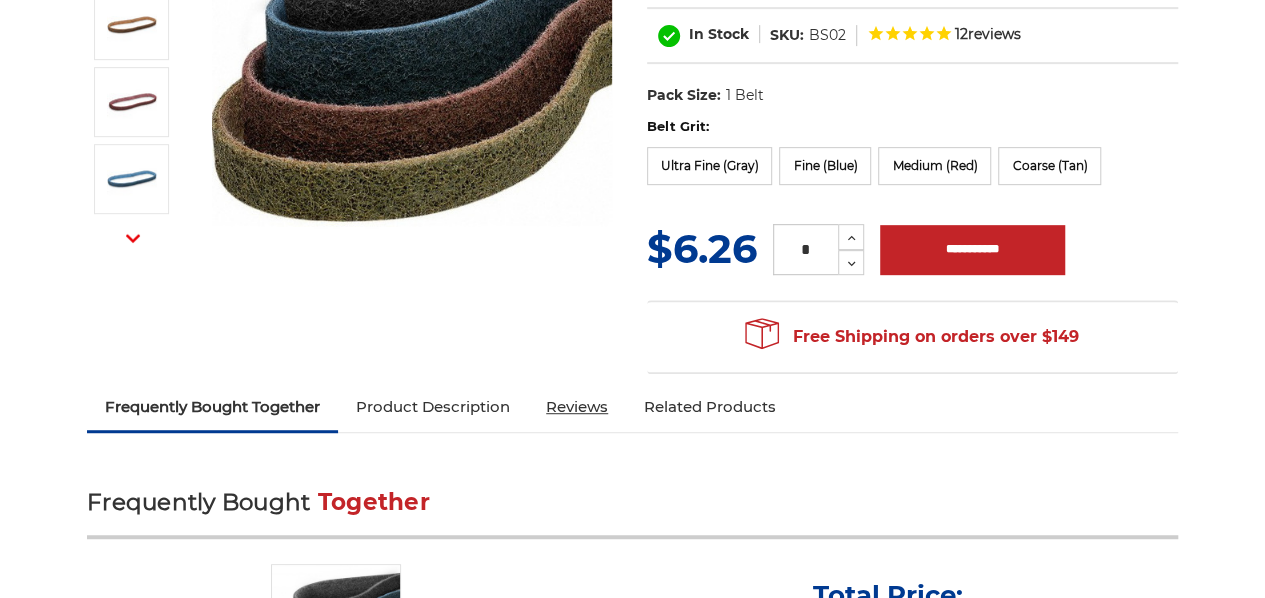 scroll, scrollTop: 300, scrollLeft: 0, axis: vertical 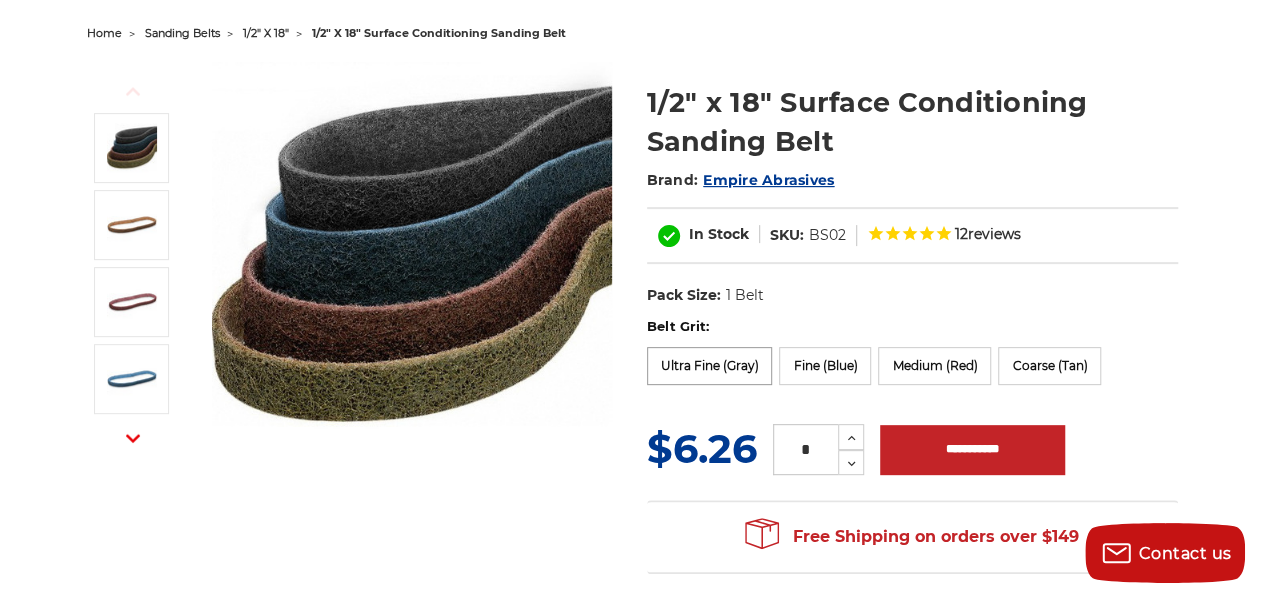 click on "Ultra Fine (Gray)" at bounding box center (710, 366) 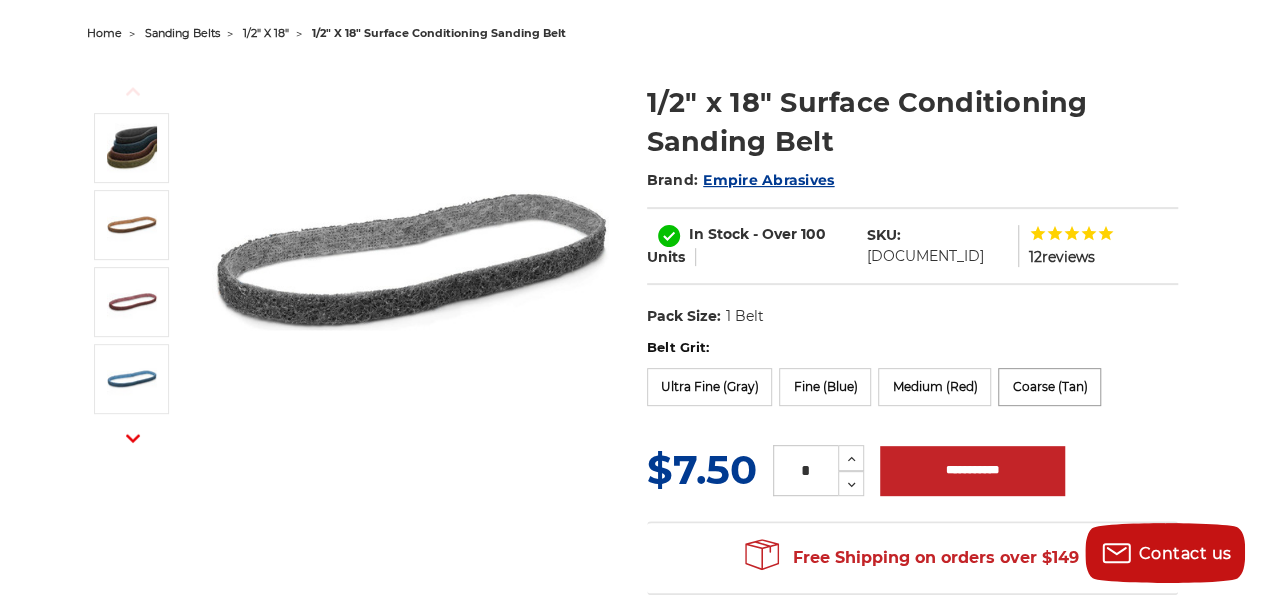 click on "Coarse (Tan)" at bounding box center (1049, 387) 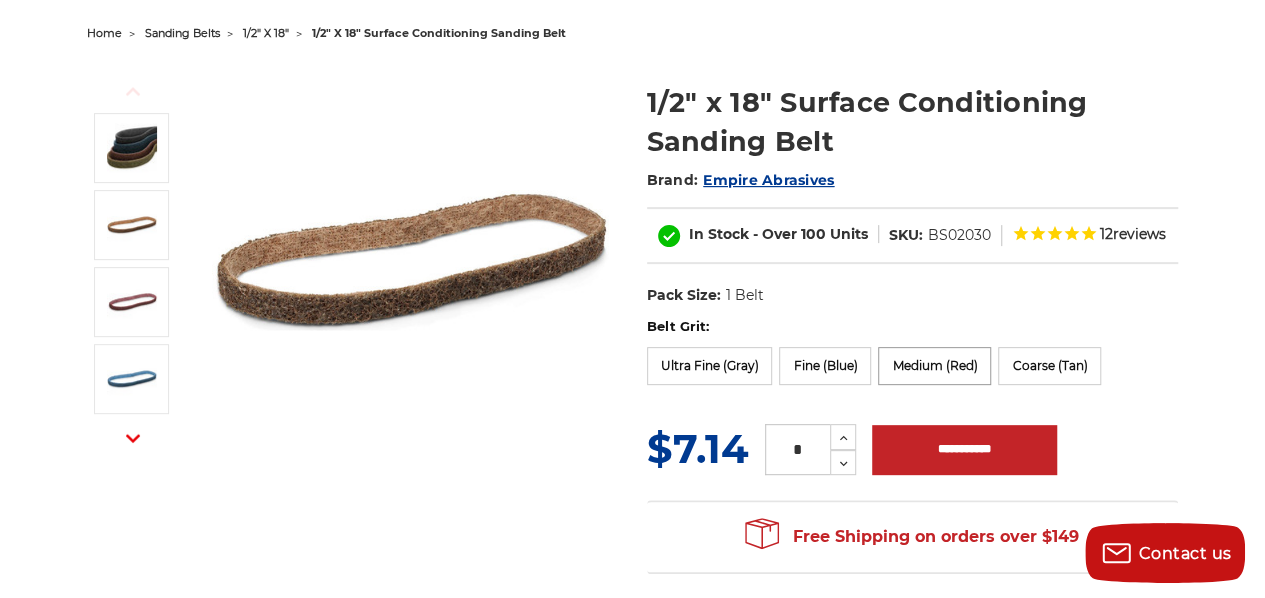 click on "Medium (Red)" at bounding box center [934, 366] 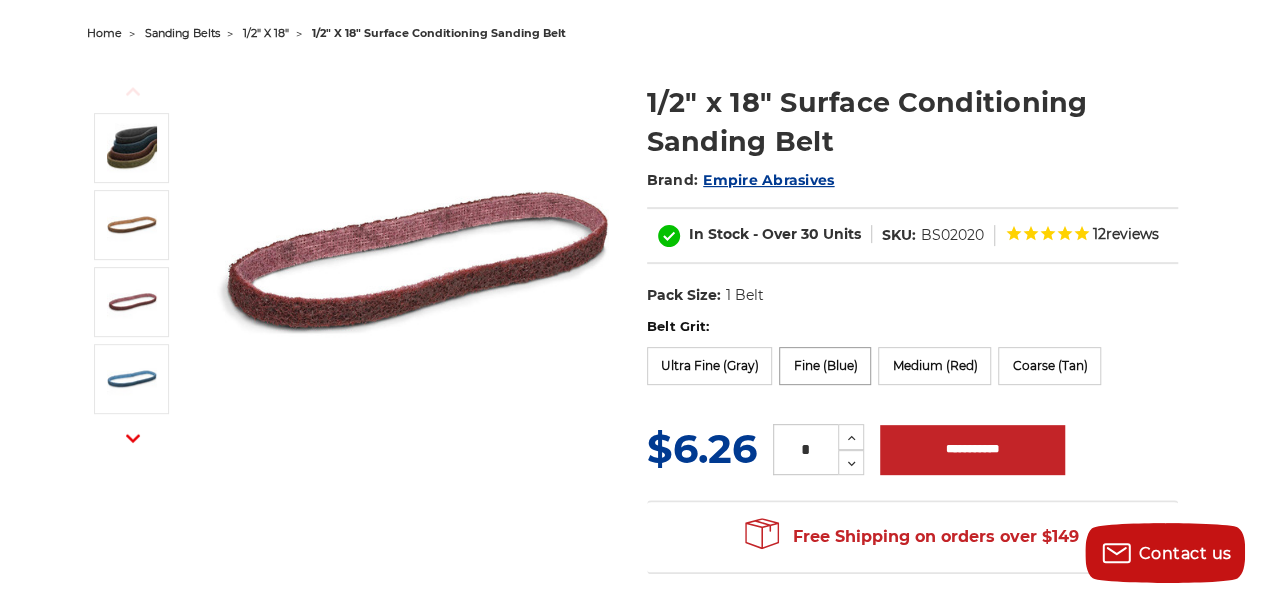 click on "Fine (Blue)" at bounding box center [825, 366] 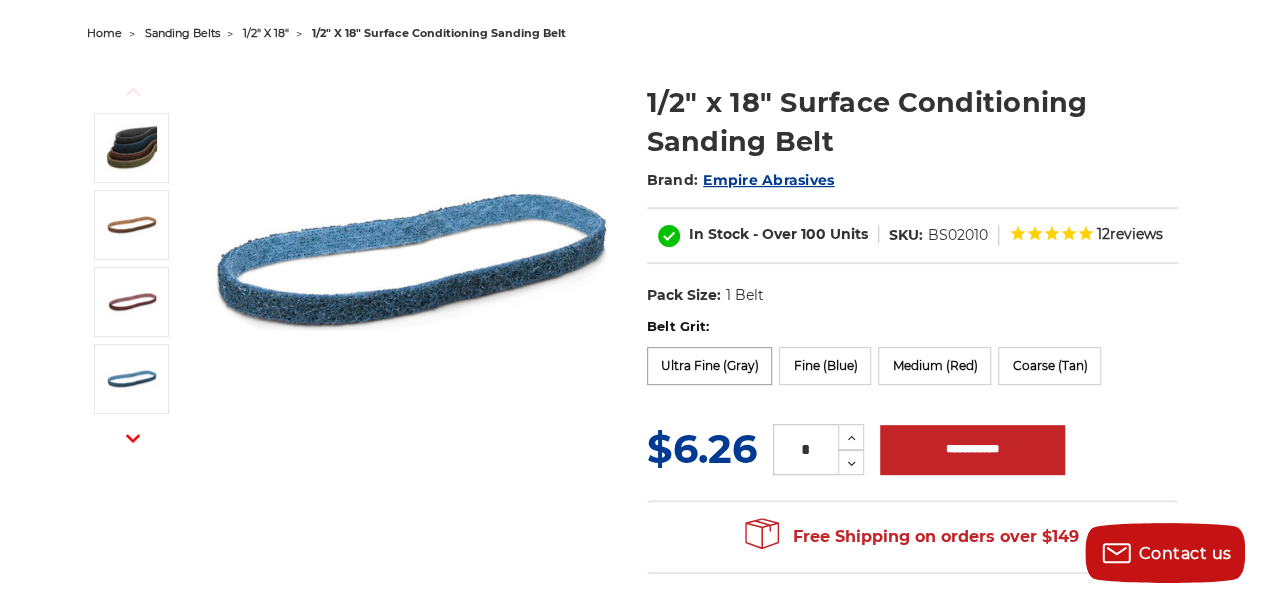 click on "Ultra Fine (Gray)" at bounding box center (710, 366) 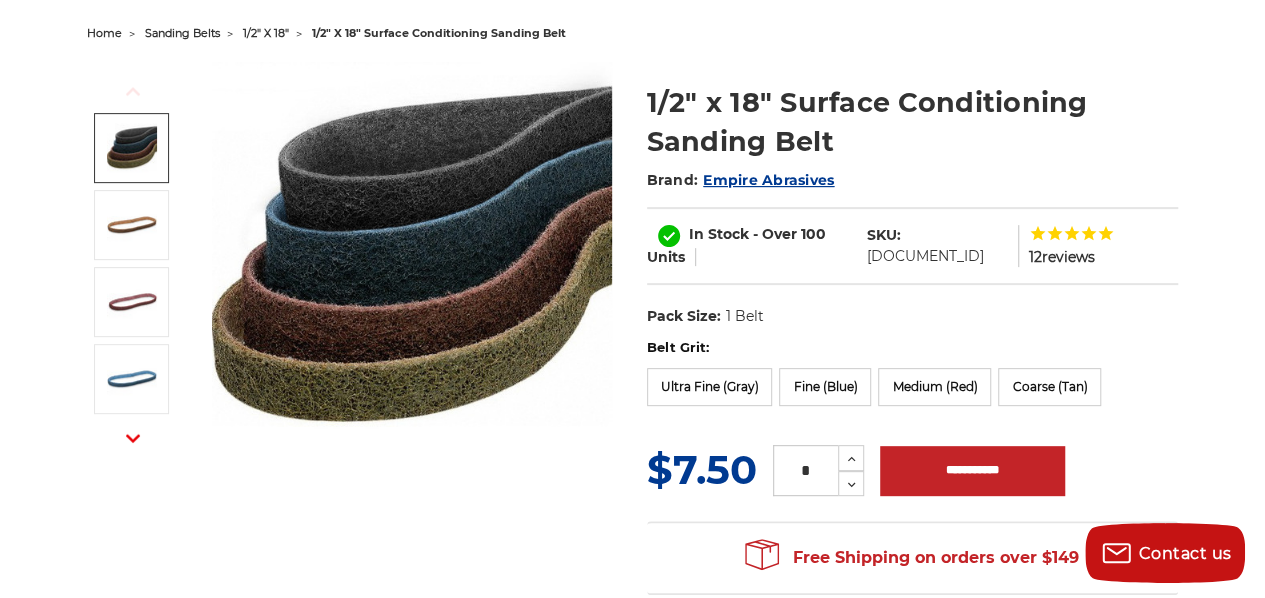 click at bounding box center (131, 148) 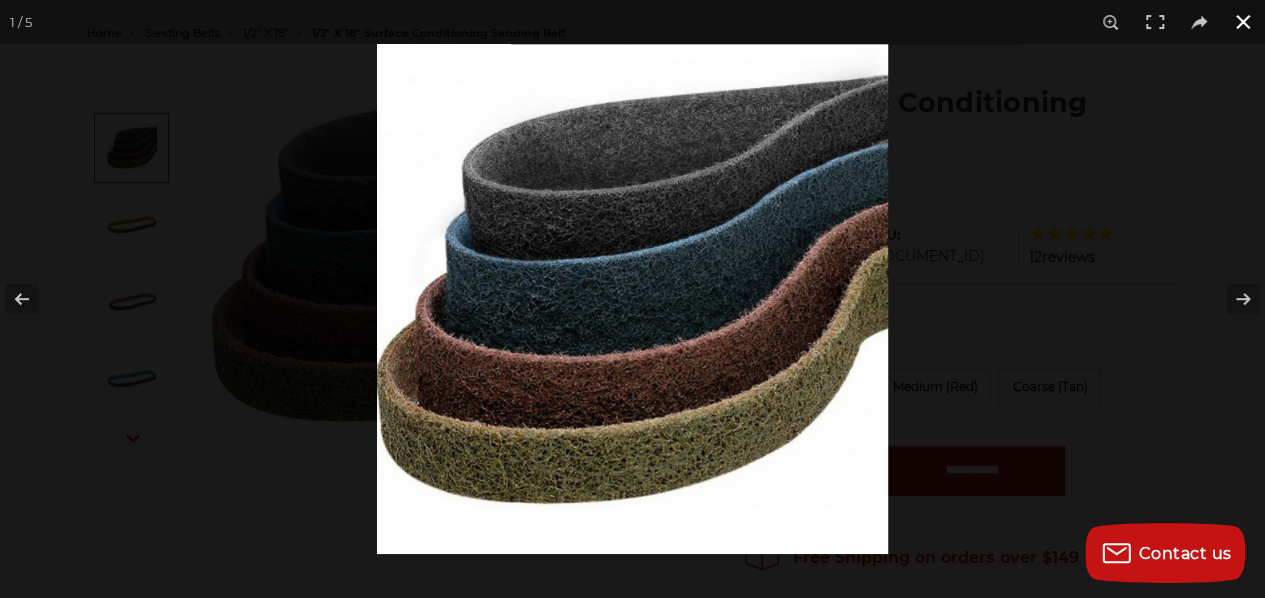click at bounding box center [1243, 22] 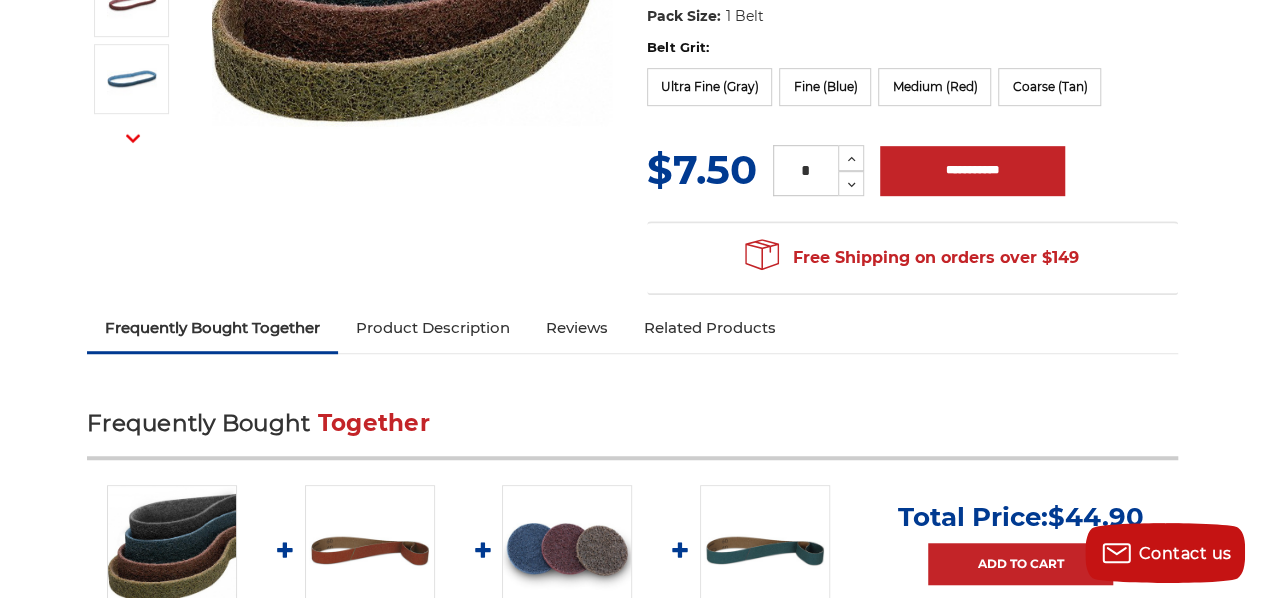 scroll, scrollTop: 600, scrollLeft: 0, axis: vertical 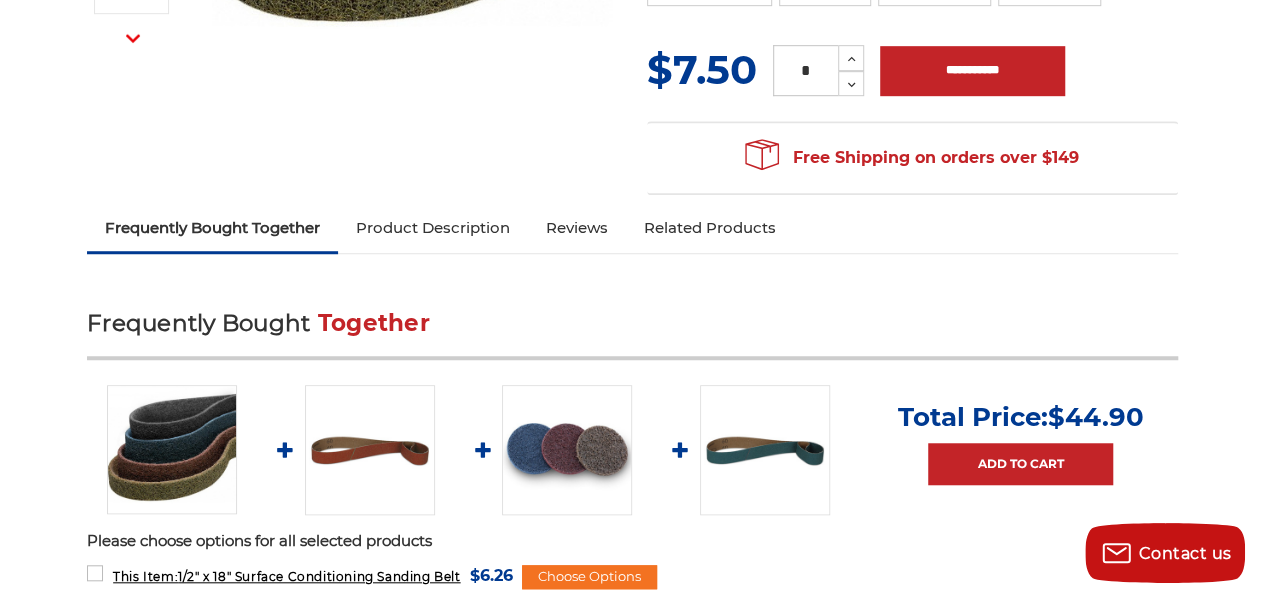 click on "Product Description" at bounding box center (433, 228) 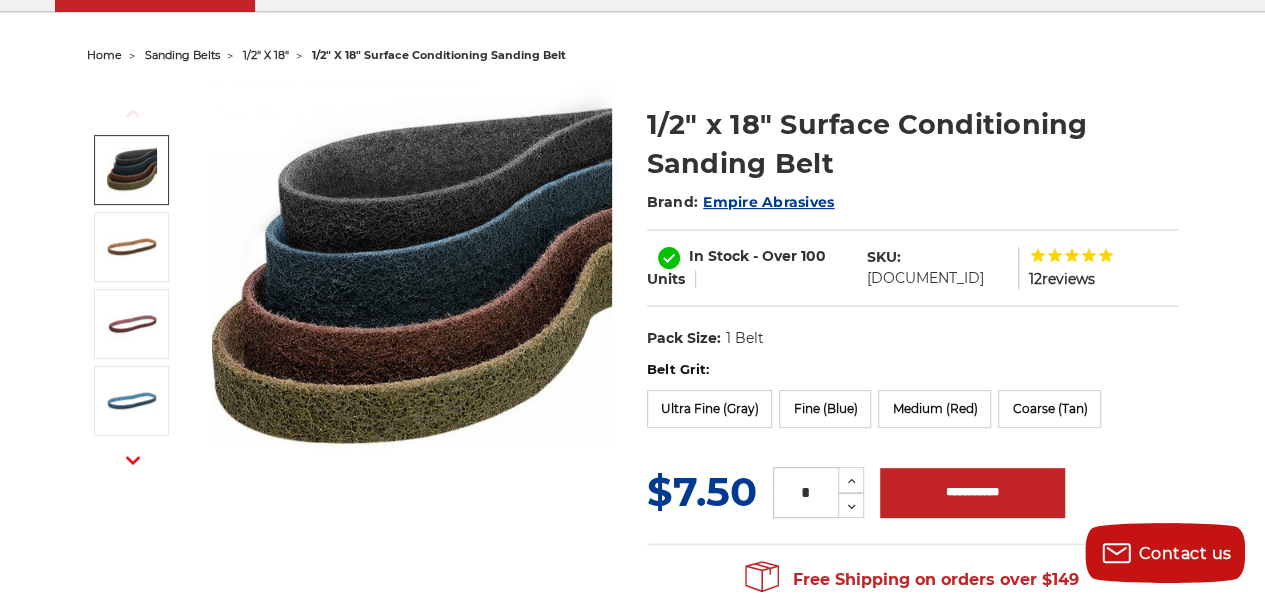 scroll, scrollTop: 119, scrollLeft: 0, axis: vertical 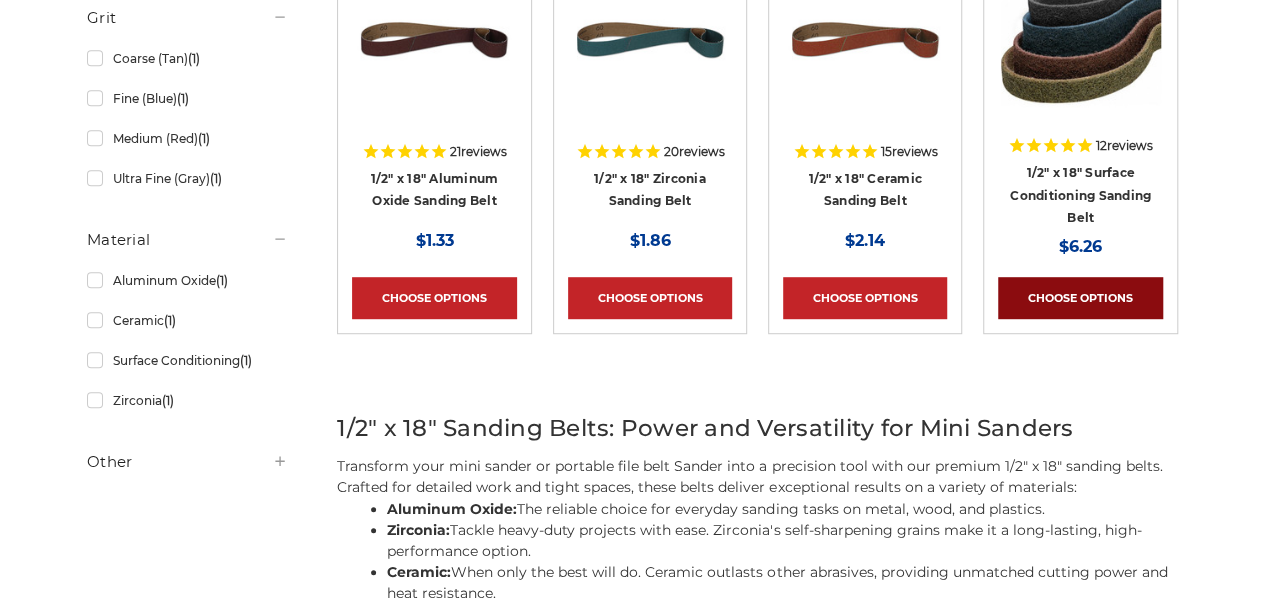 click on "Choose Options" at bounding box center (1080, 298) 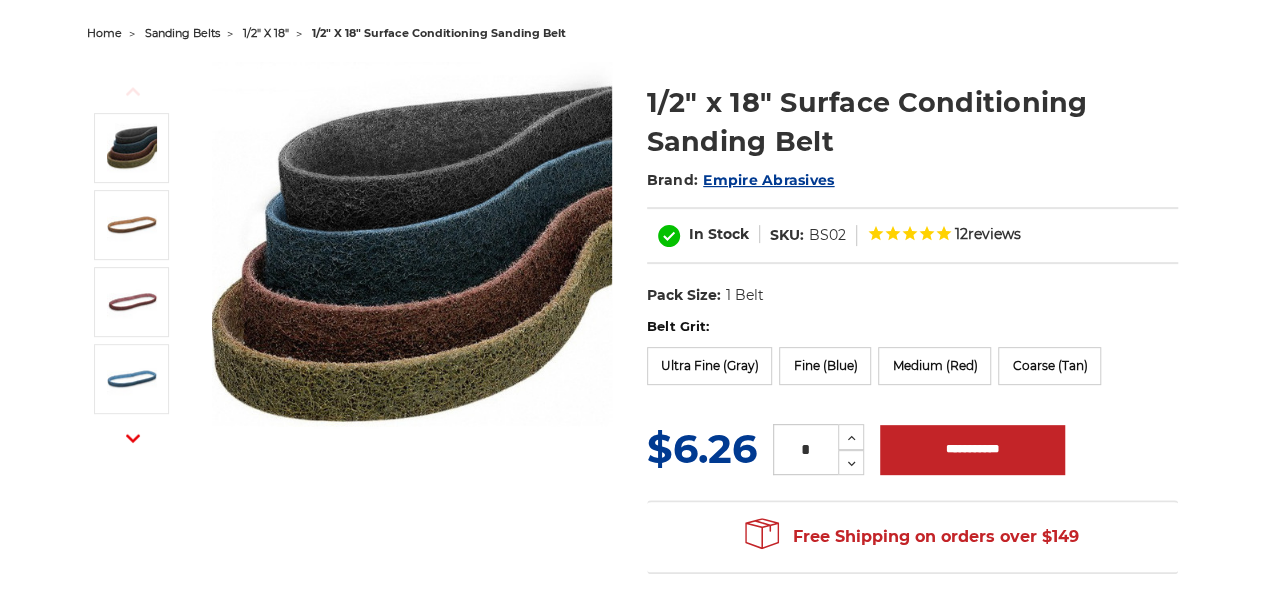 scroll, scrollTop: 300, scrollLeft: 0, axis: vertical 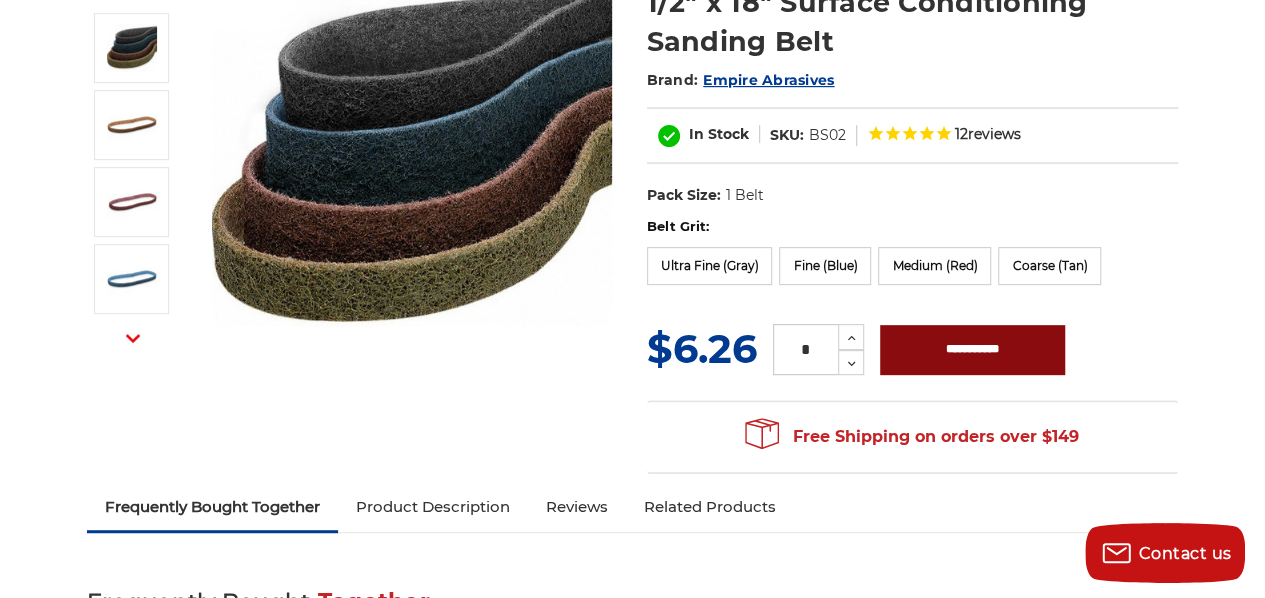 click on "**********" at bounding box center [972, 350] 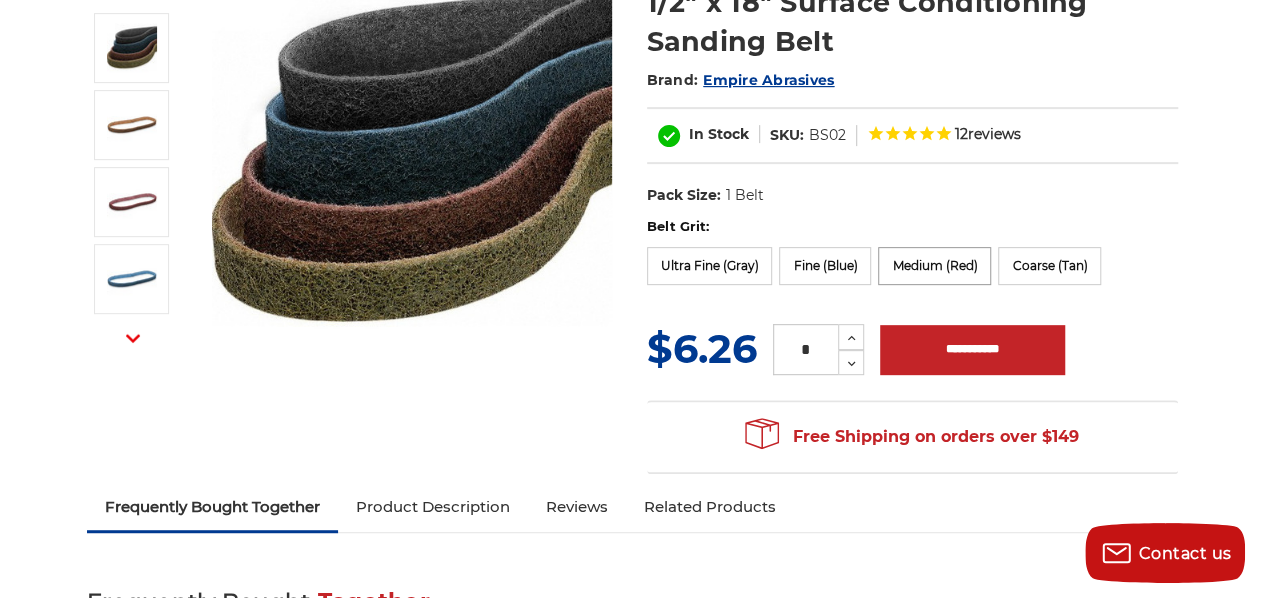 click on "Medium (Red)" at bounding box center (934, 266) 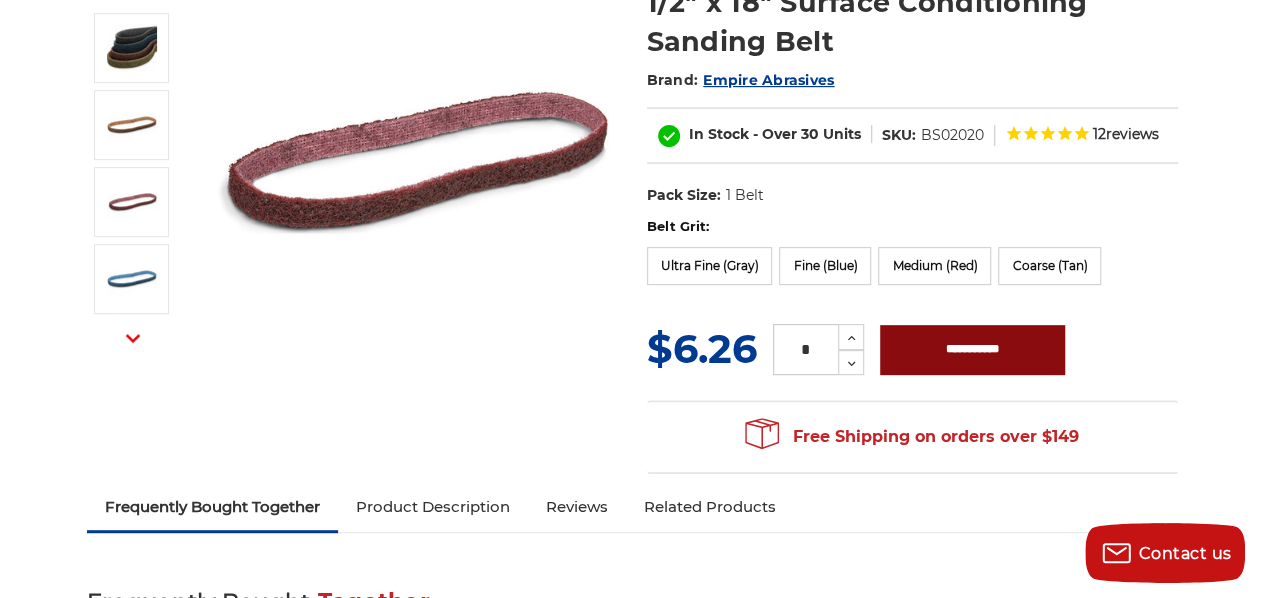 click on "**********" at bounding box center [972, 350] 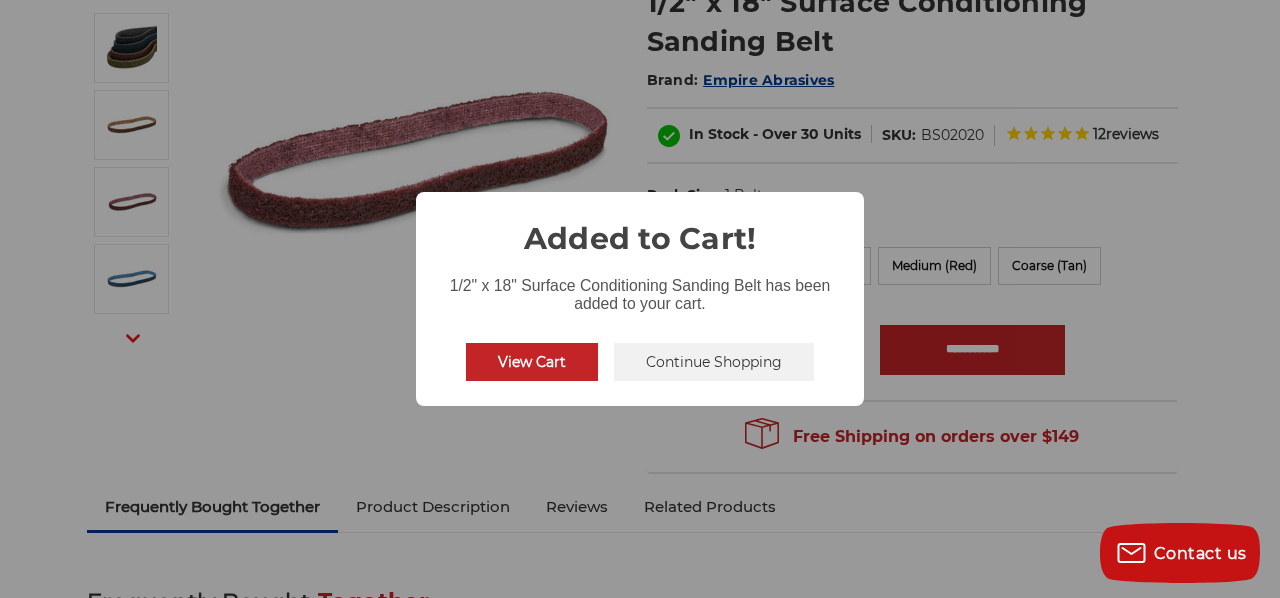 click on "Continue Shopping" at bounding box center [714, 362] 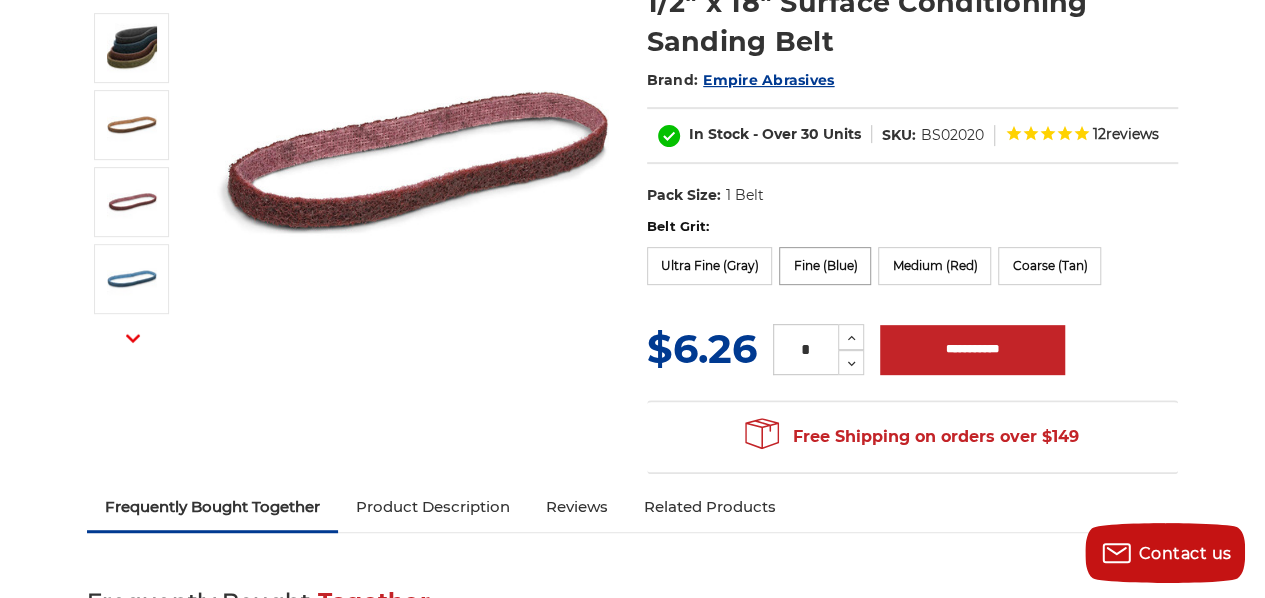 click on "Fine (Blue)" at bounding box center [825, 266] 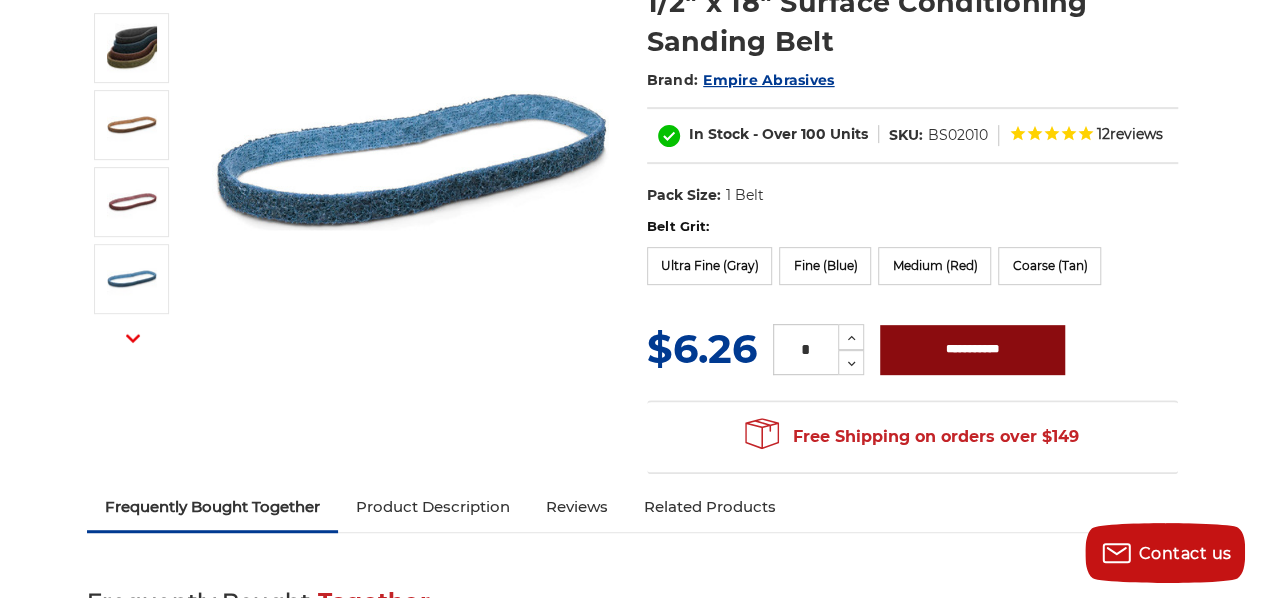 click on "**********" at bounding box center [972, 350] 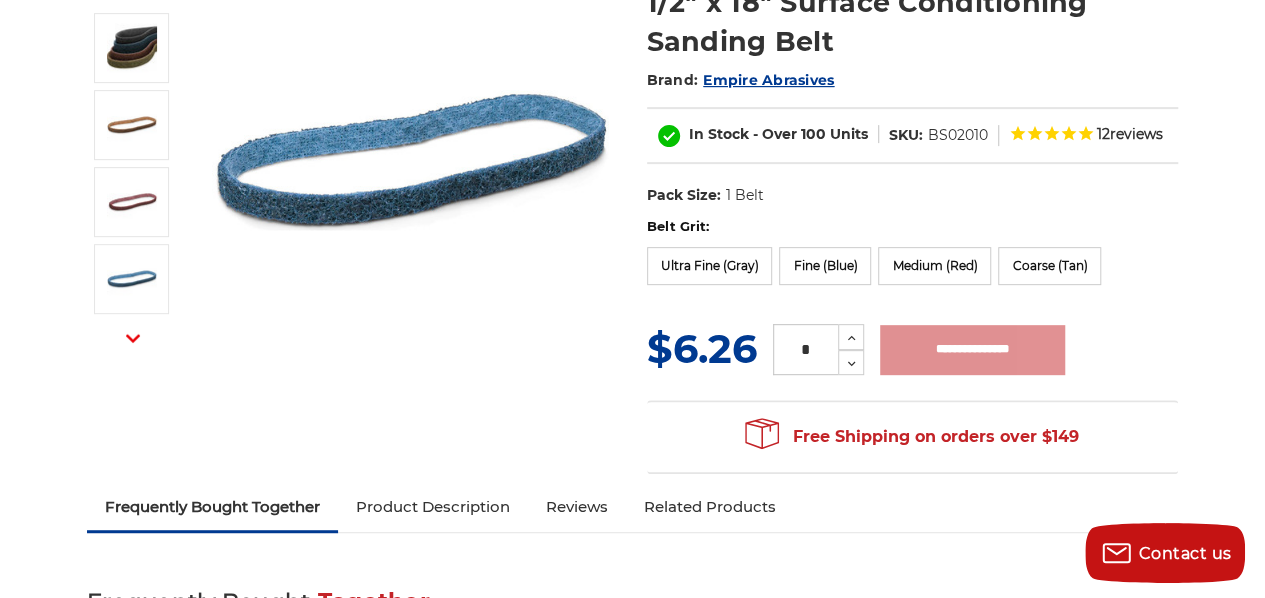 type on "**********" 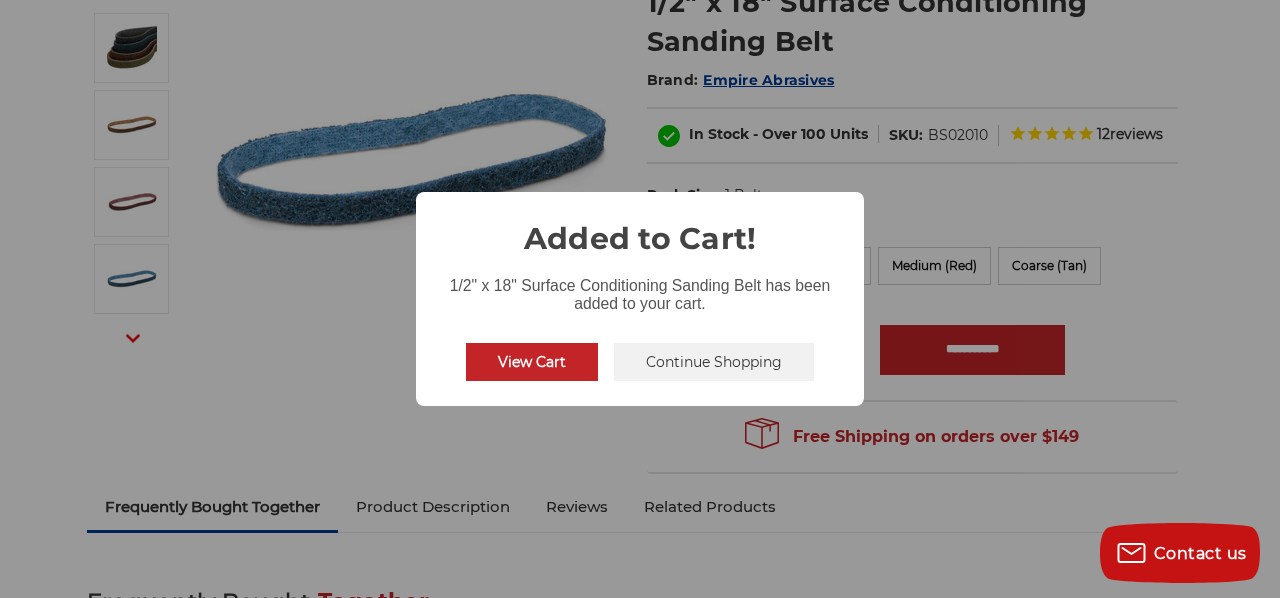 click on "View Cart" at bounding box center [532, 362] 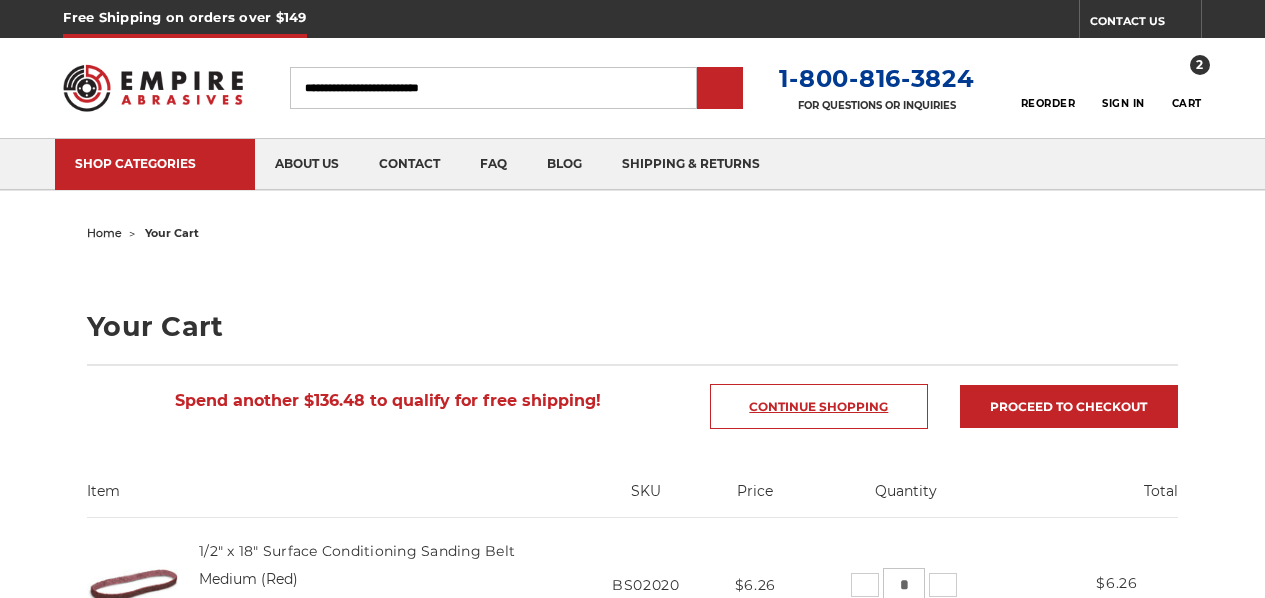 scroll, scrollTop: 0, scrollLeft: 0, axis: both 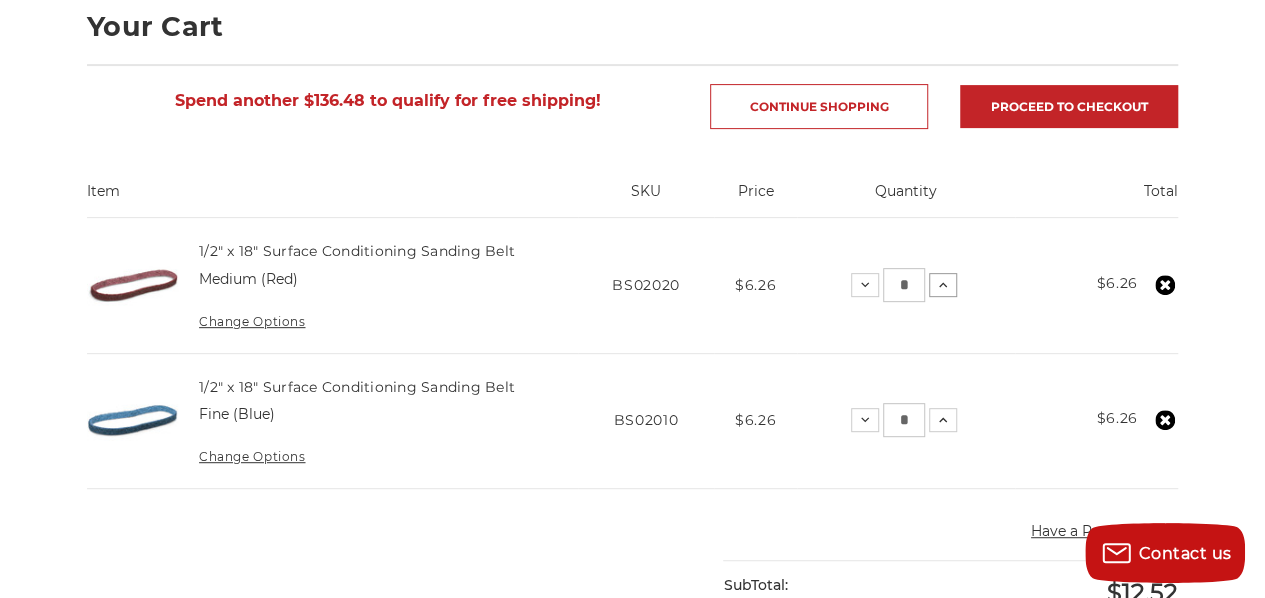 click 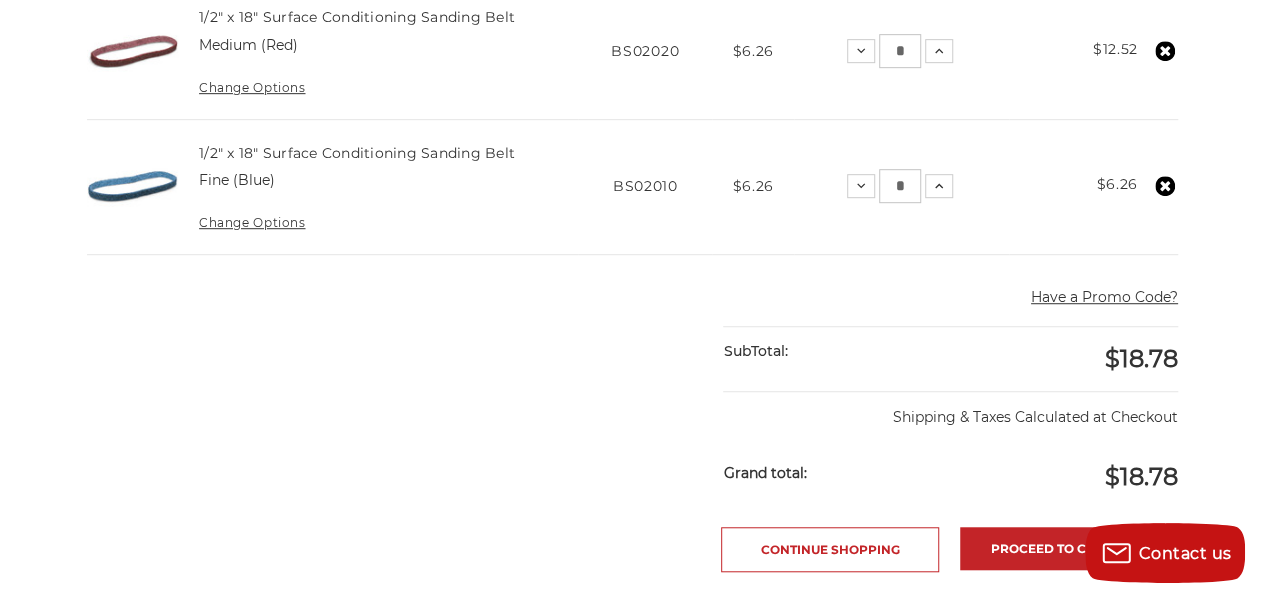 scroll, scrollTop: 400, scrollLeft: 0, axis: vertical 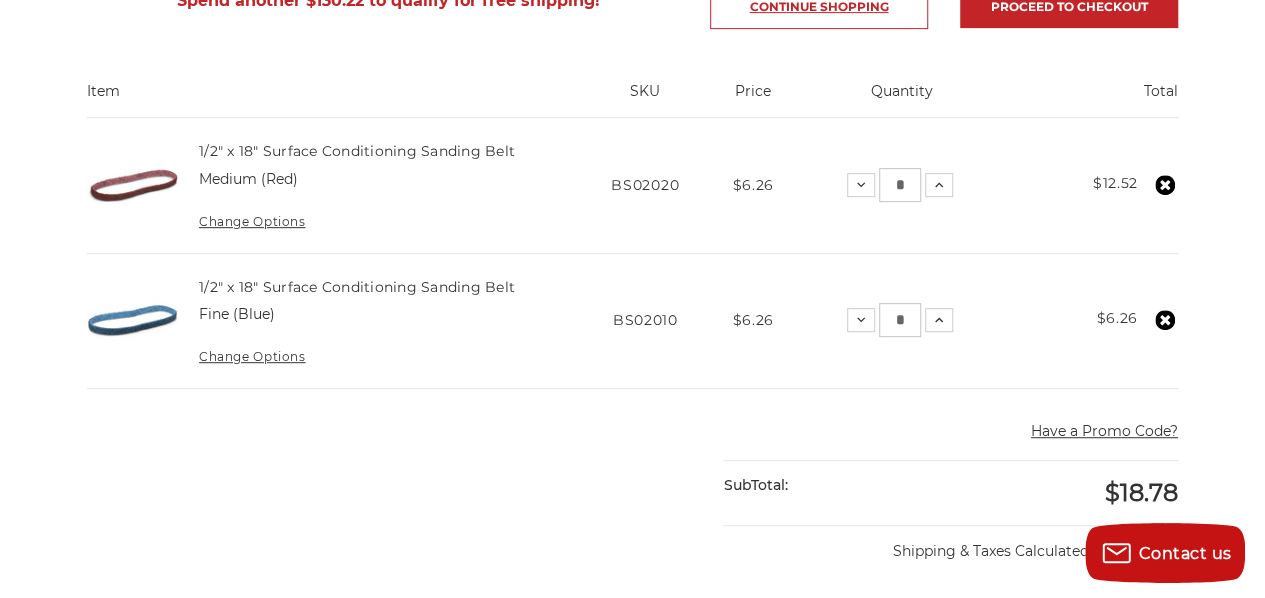 click on "Continue Shopping" at bounding box center (819, 6) 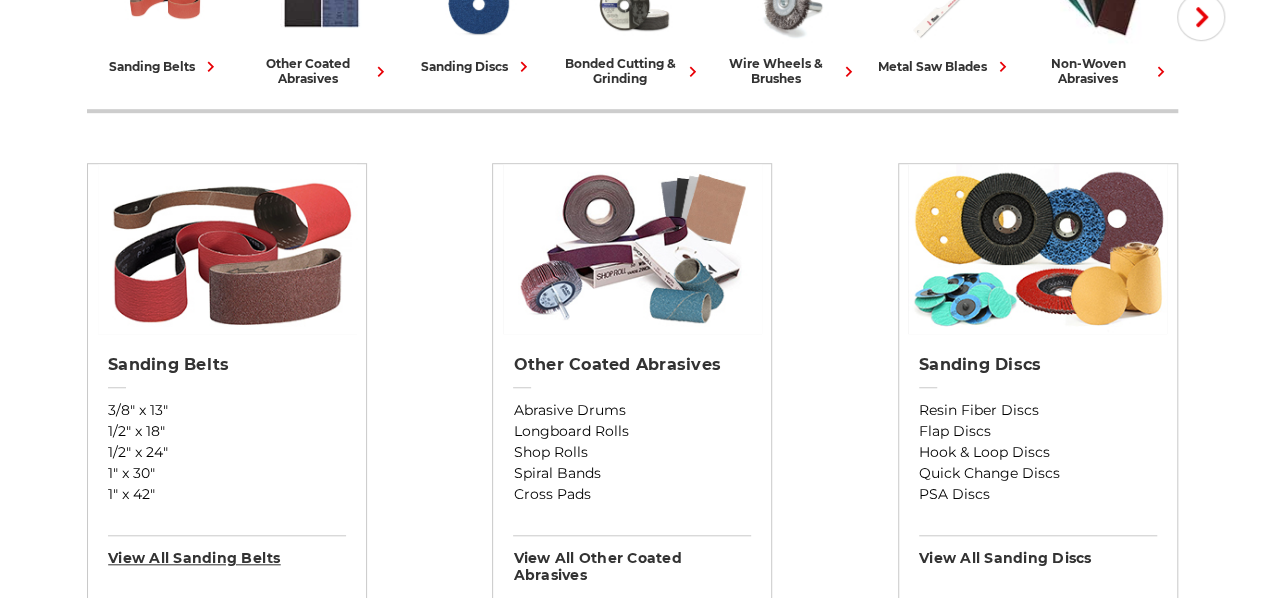 scroll, scrollTop: 800, scrollLeft: 0, axis: vertical 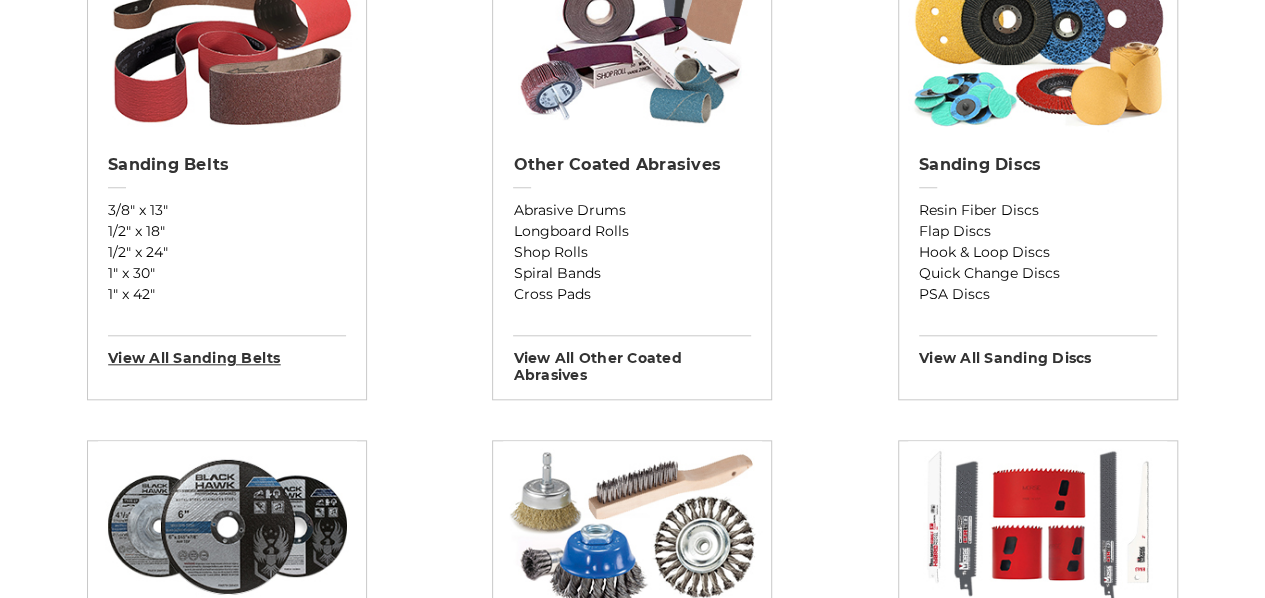 click on "View All sanding belts" at bounding box center (227, 351) 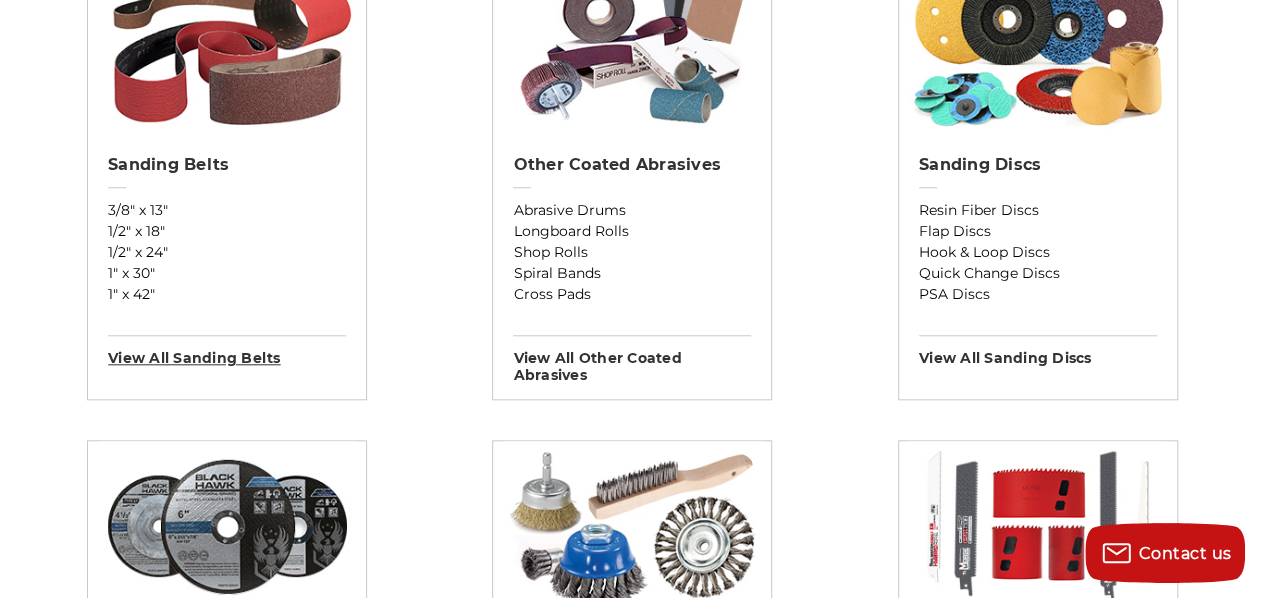 scroll, scrollTop: 0, scrollLeft: 0, axis: both 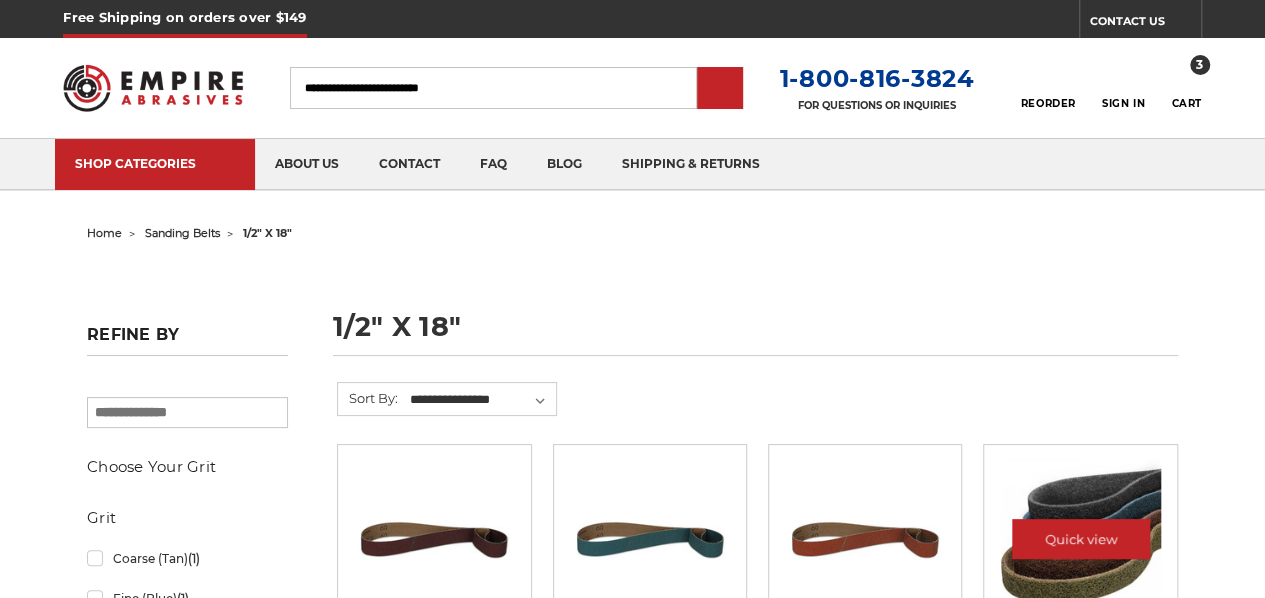 click at bounding box center (1081, 539) 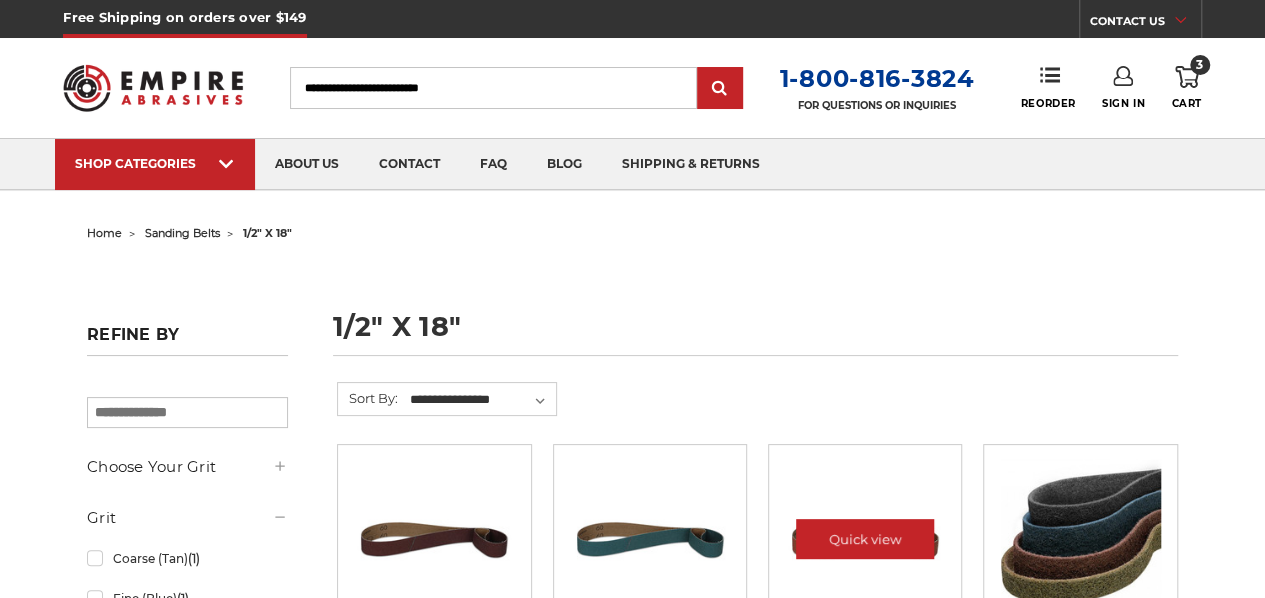 scroll, scrollTop: 100, scrollLeft: 0, axis: vertical 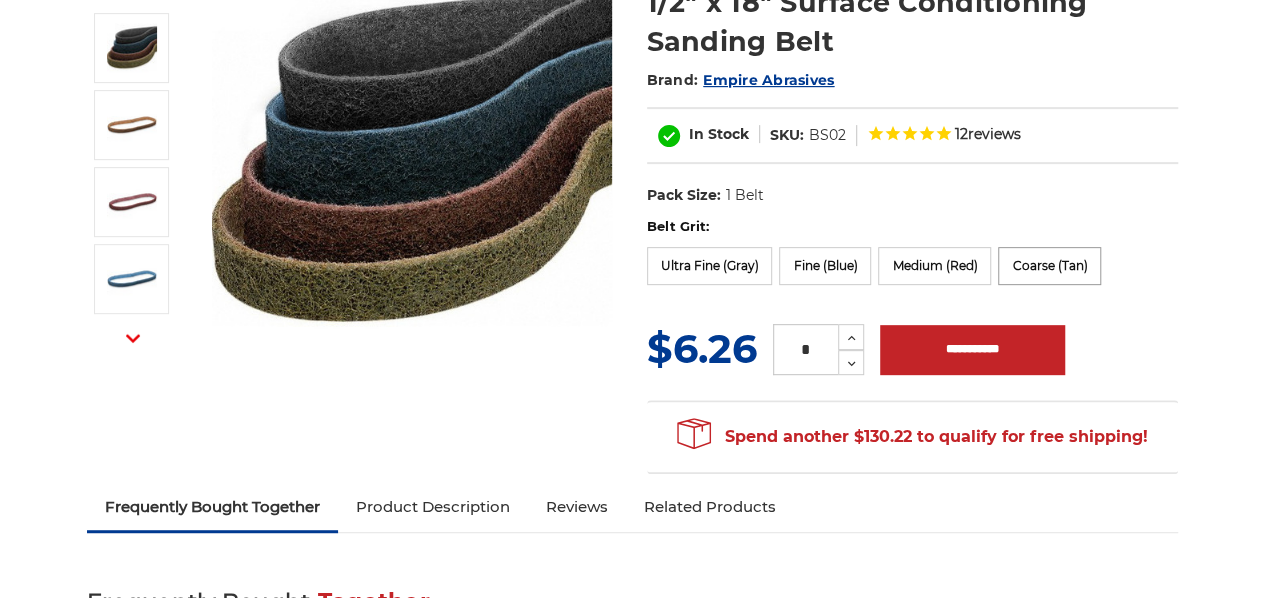 click on "Coarse (Tan)" at bounding box center (1049, 266) 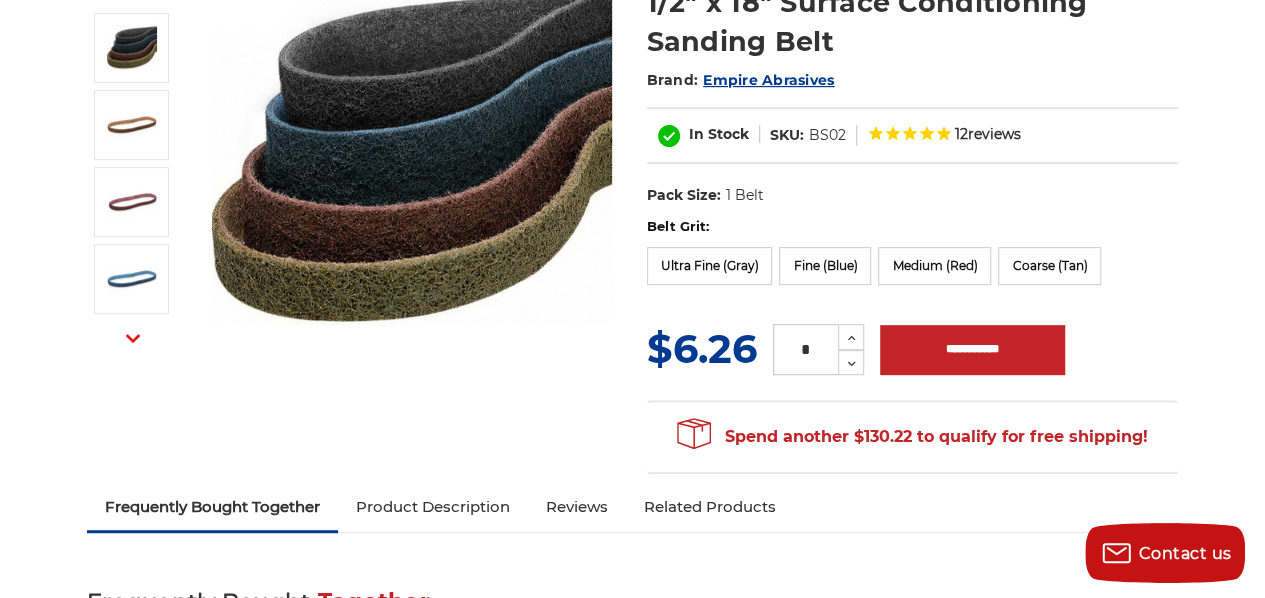 scroll, scrollTop: 0, scrollLeft: 0, axis: both 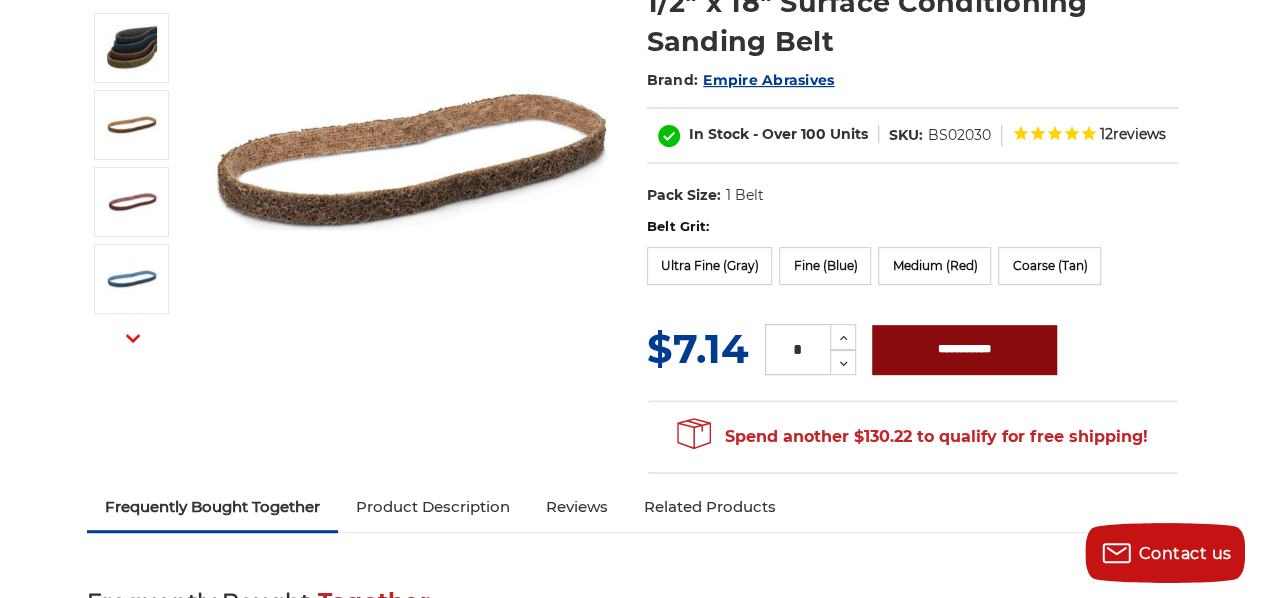 click on "**********" at bounding box center (964, 350) 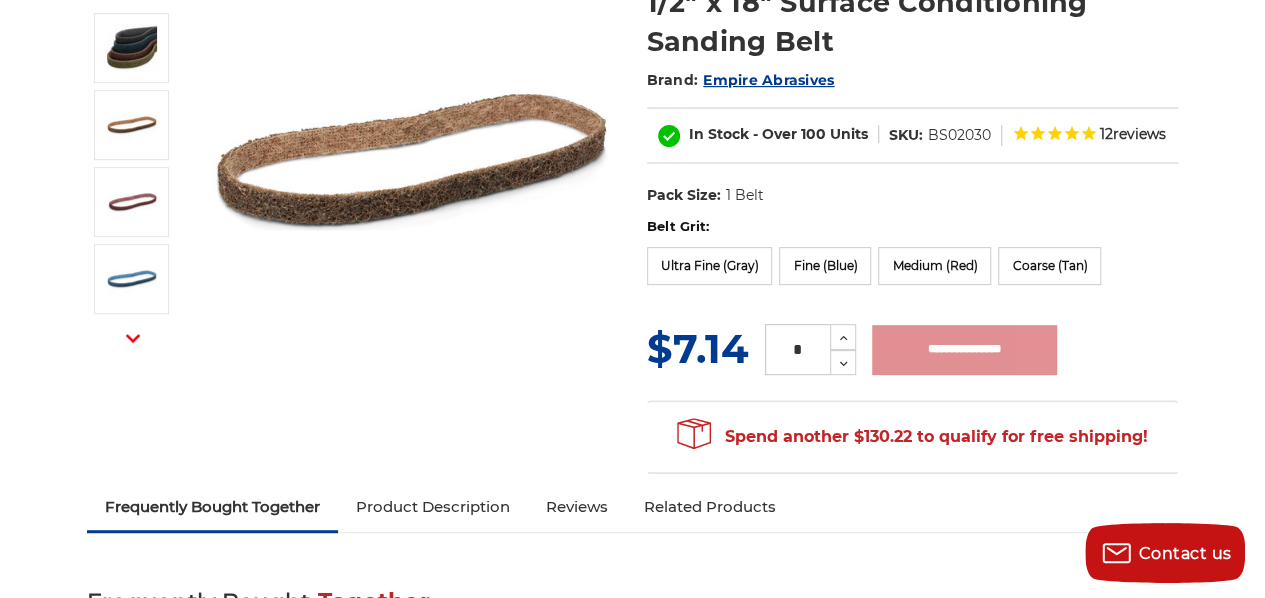 type on "**********" 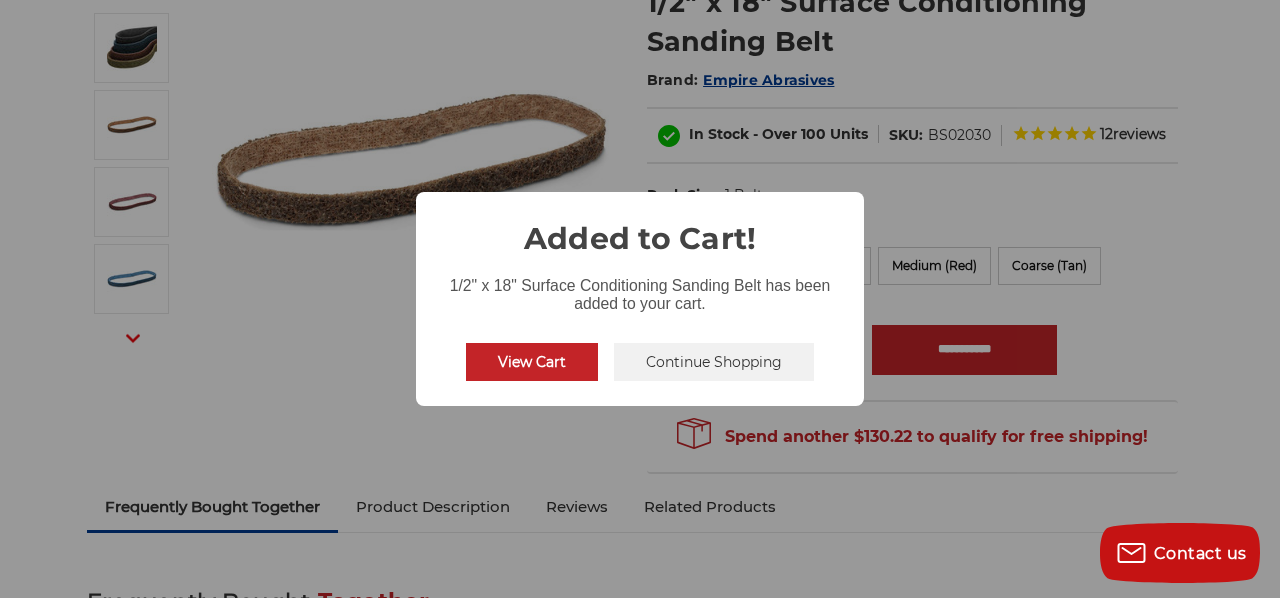 click on "View Cart" at bounding box center [532, 362] 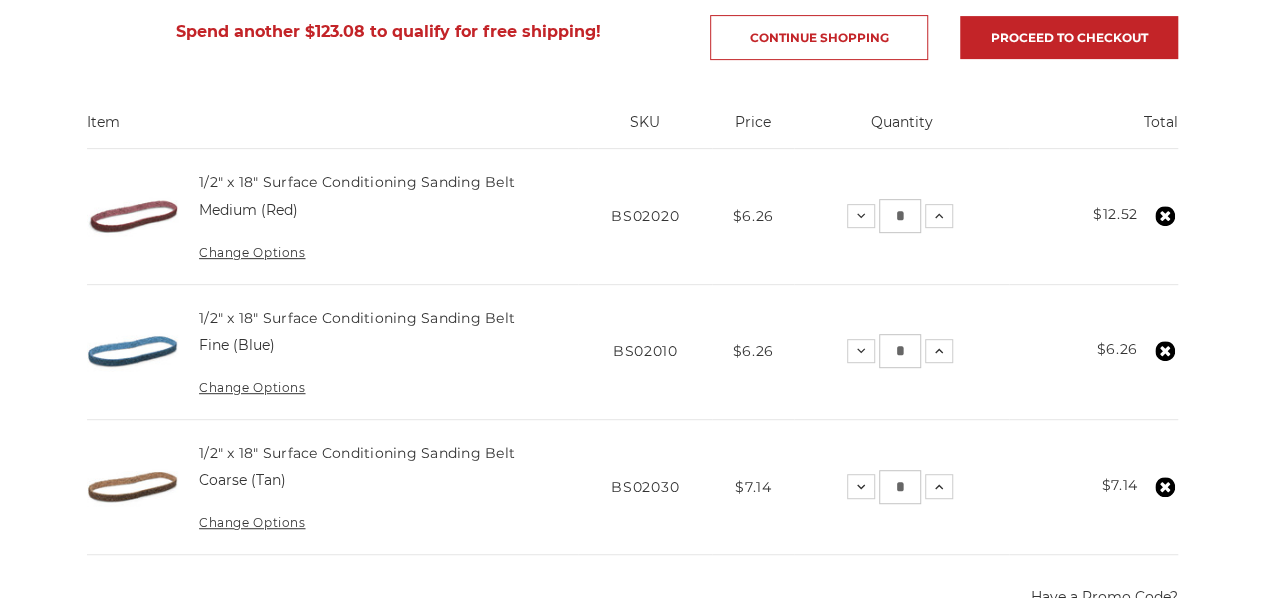 scroll, scrollTop: 400, scrollLeft: 0, axis: vertical 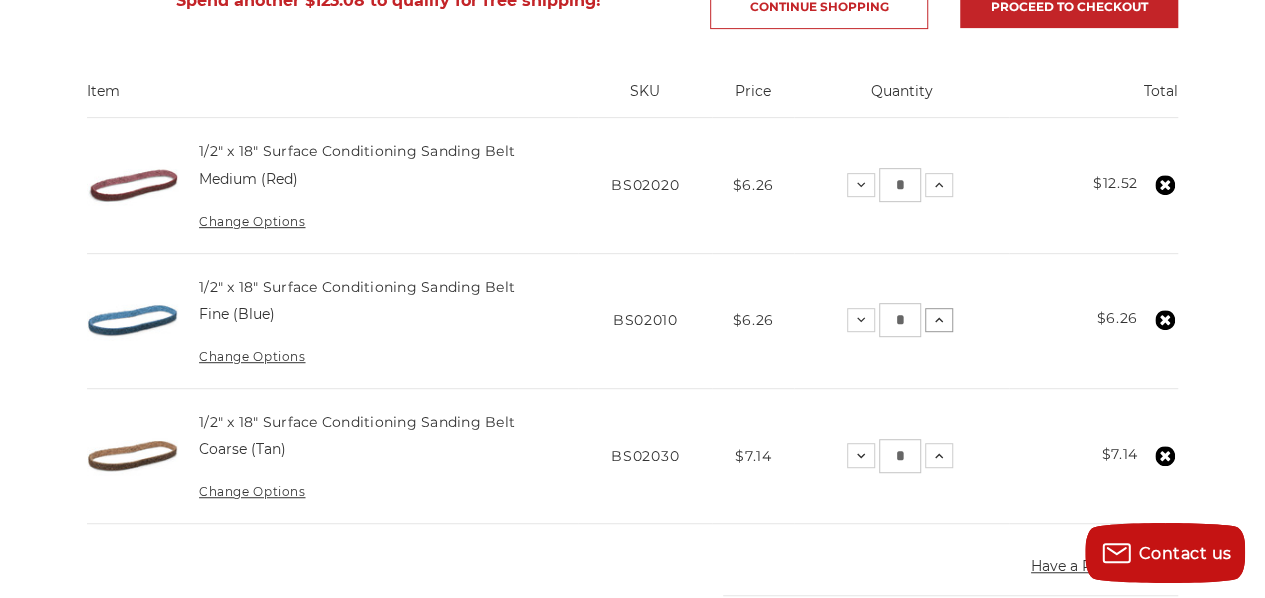 click 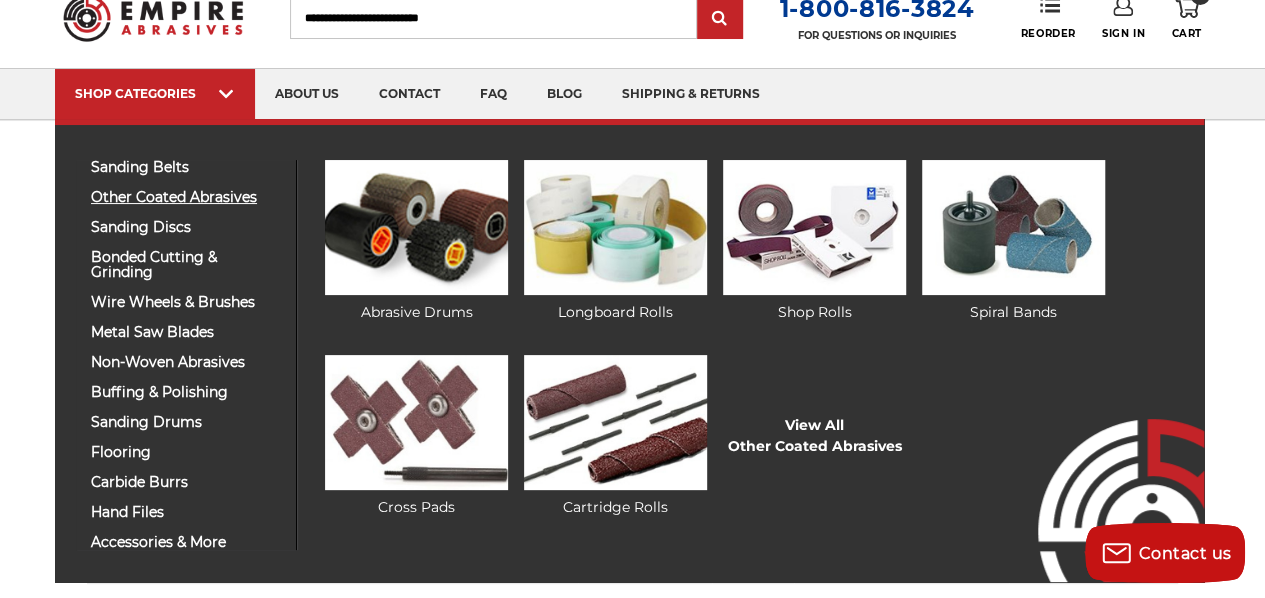 scroll, scrollTop: 100, scrollLeft: 0, axis: vertical 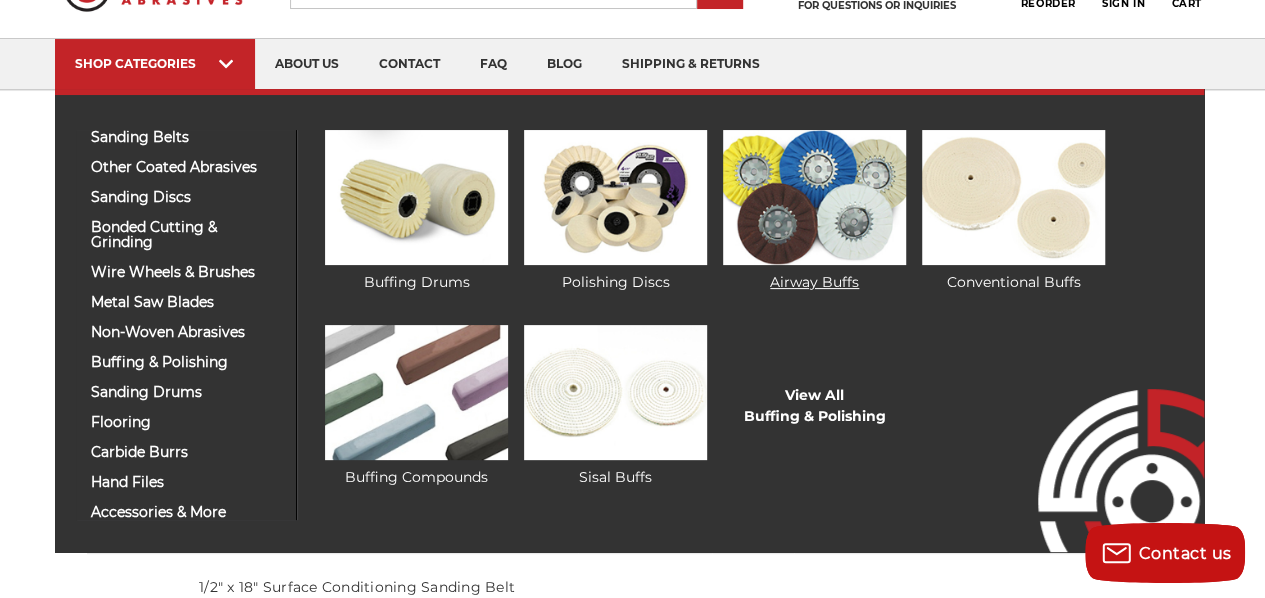 click on "Airway Buffs" at bounding box center (814, 211) 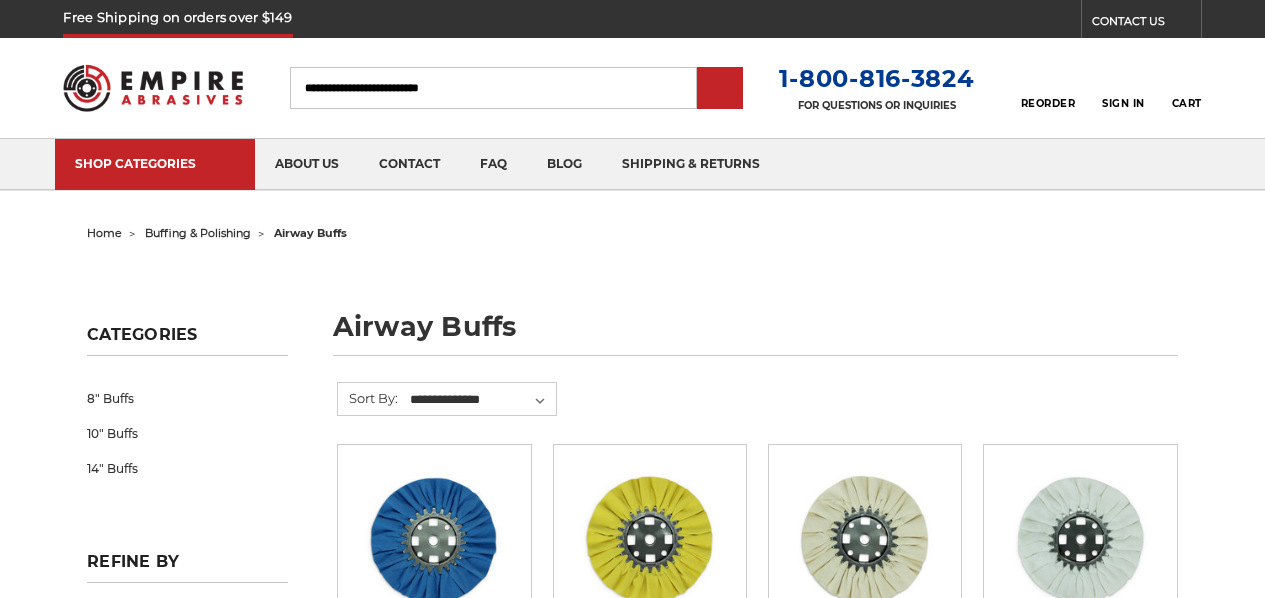 scroll, scrollTop: 0, scrollLeft: 0, axis: both 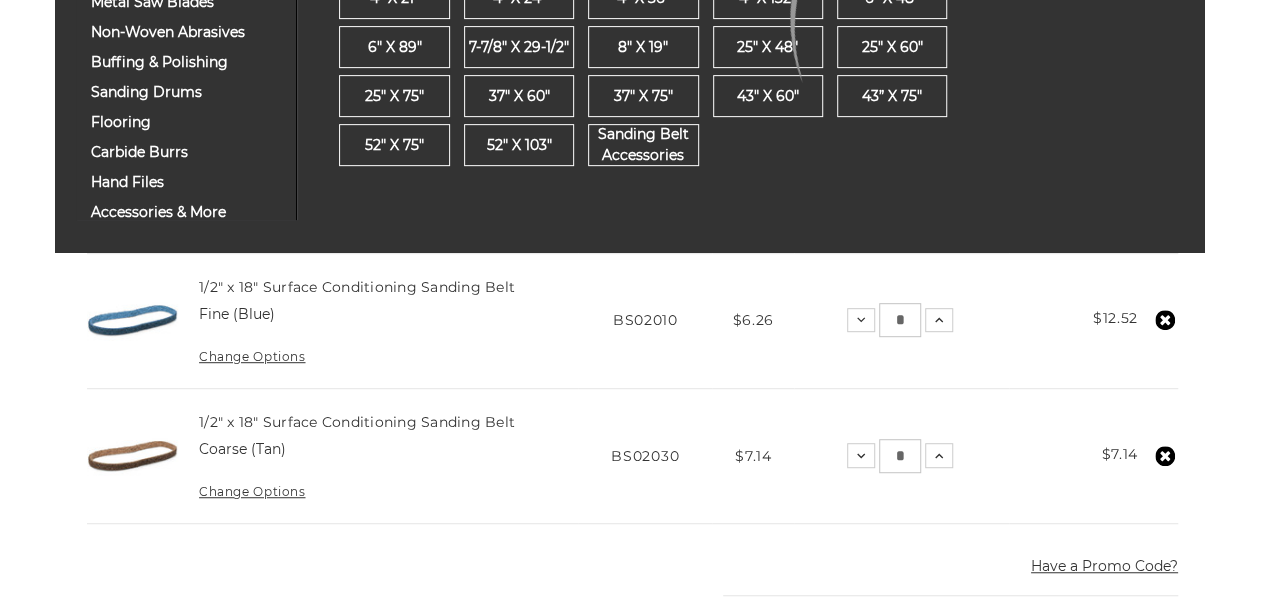click on "SHOP CATEGORIES" at bounding box center (155, -237) 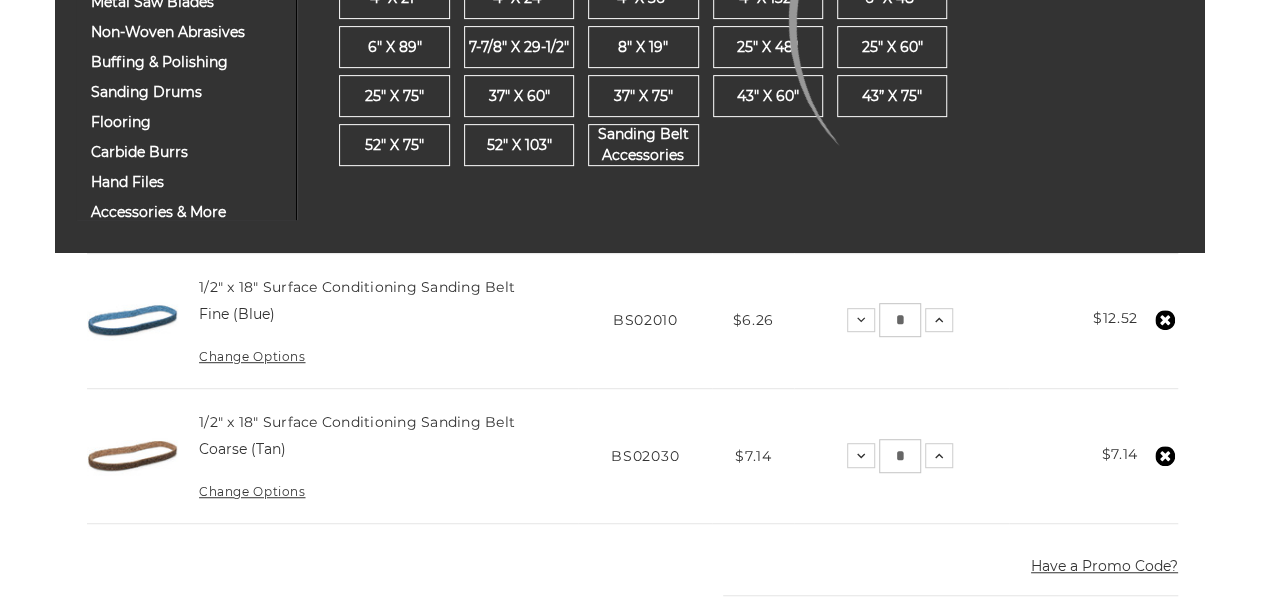 scroll, scrollTop: 0, scrollLeft: 0, axis: both 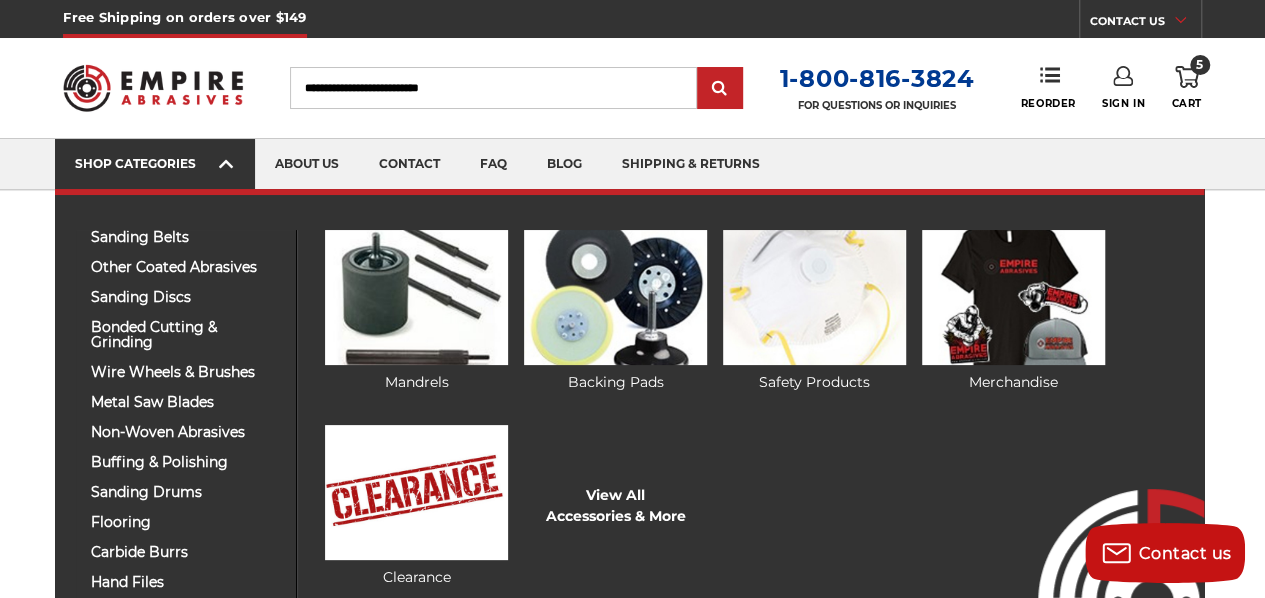 click on "SHOP CATEGORIES" at bounding box center [155, 164] 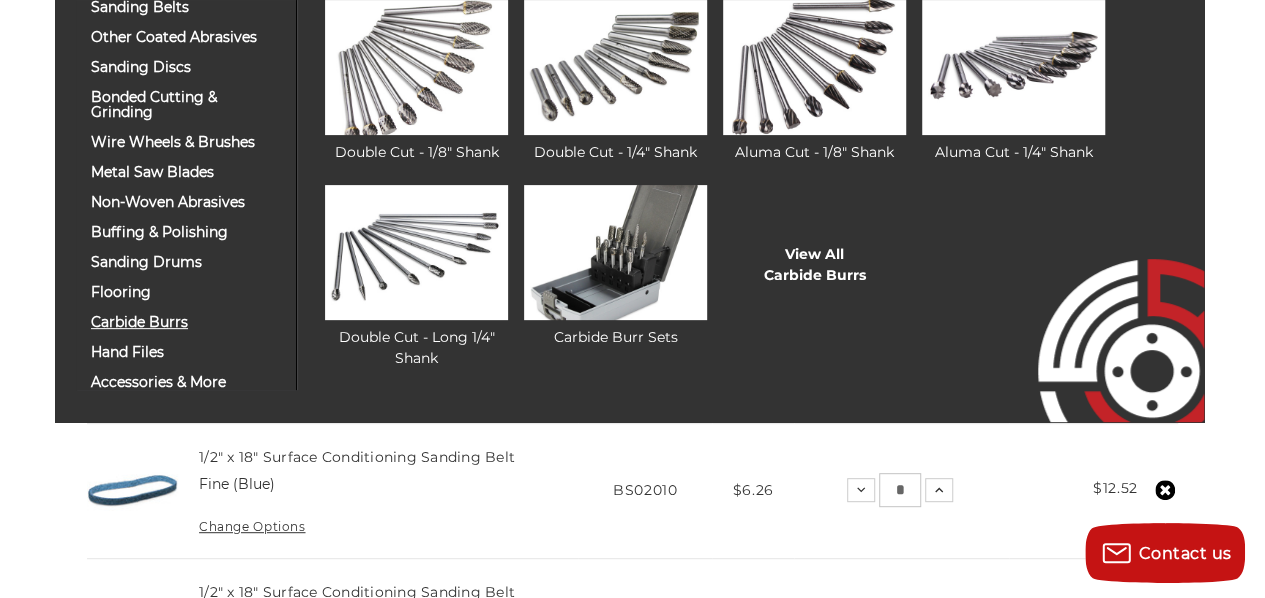 scroll, scrollTop: 200, scrollLeft: 0, axis: vertical 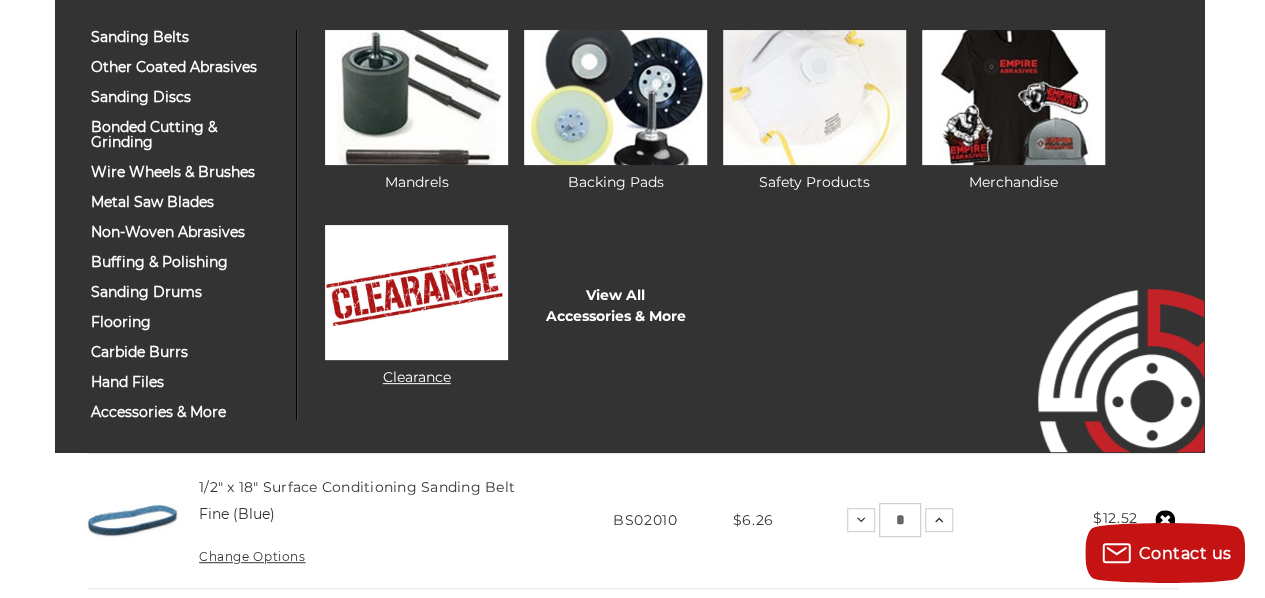 click at bounding box center (416, 292) 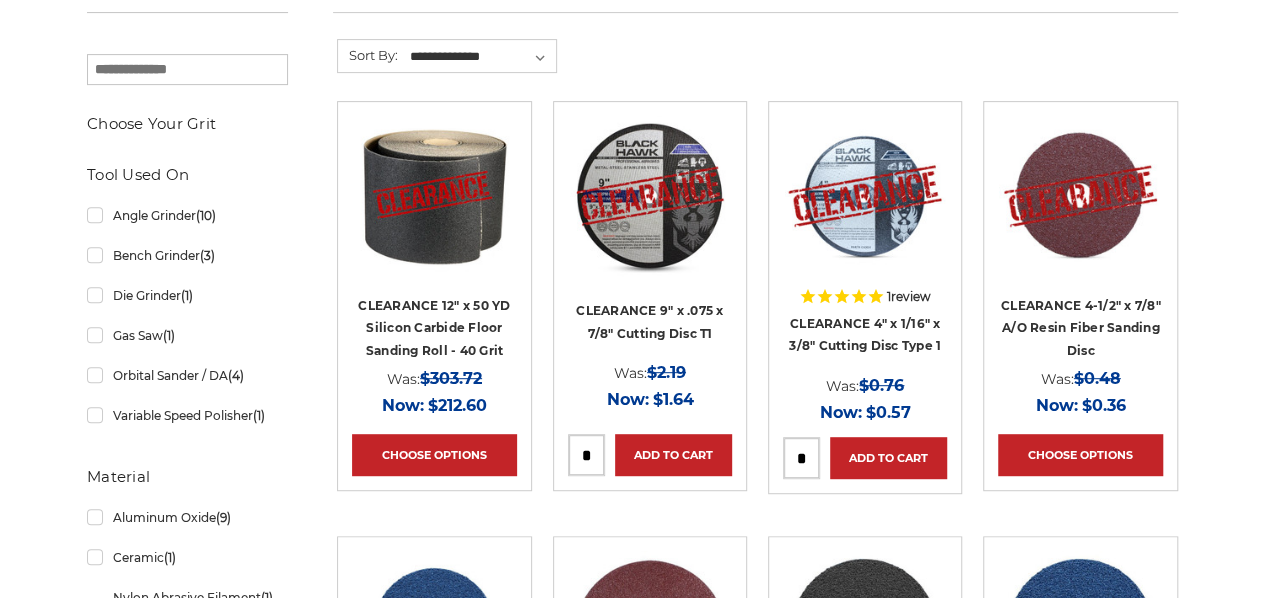 scroll, scrollTop: 400, scrollLeft: 0, axis: vertical 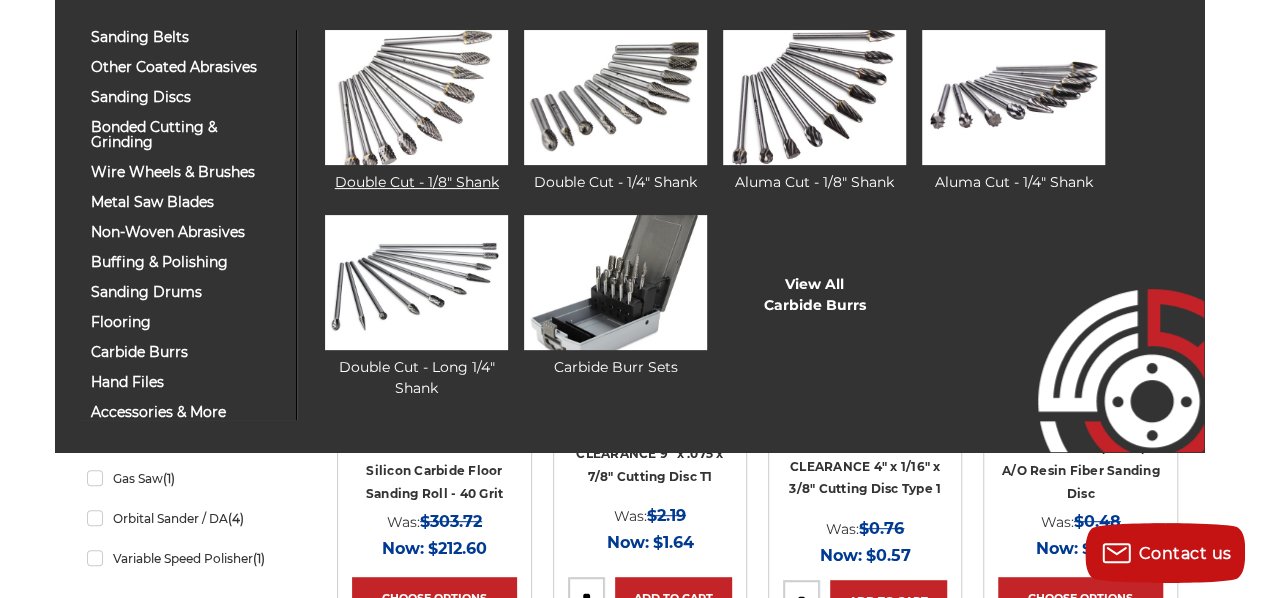 click on "Double Cut  - 1/8" Shank" at bounding box center (416, 111) 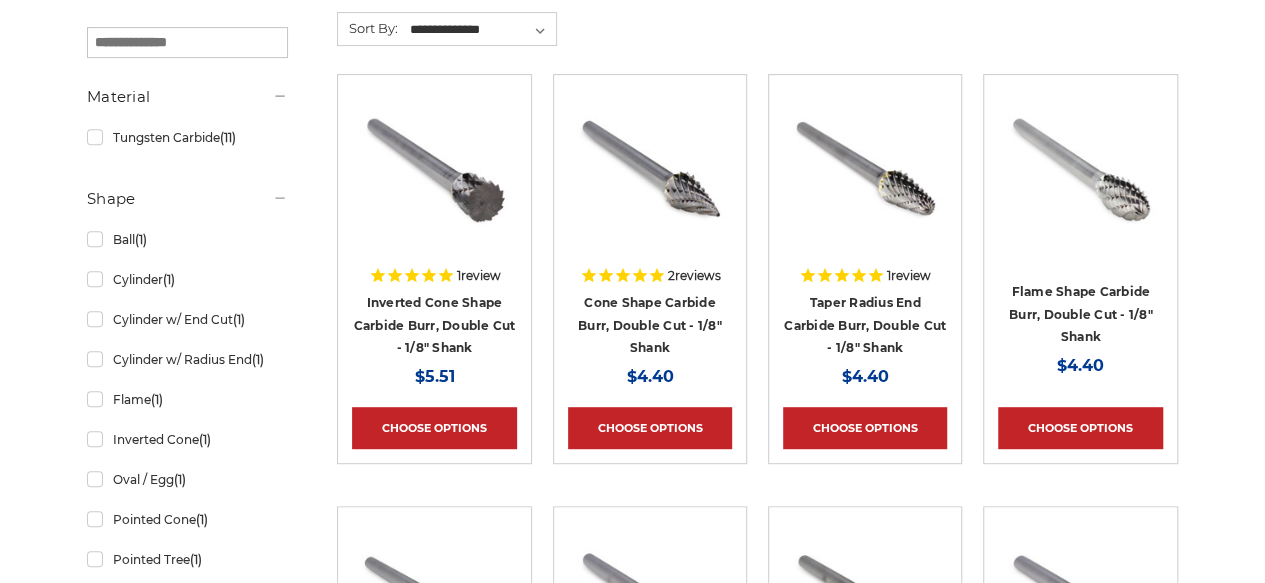 scroll, scrollTop: 600, scrollLeft: 0, axis: vertical 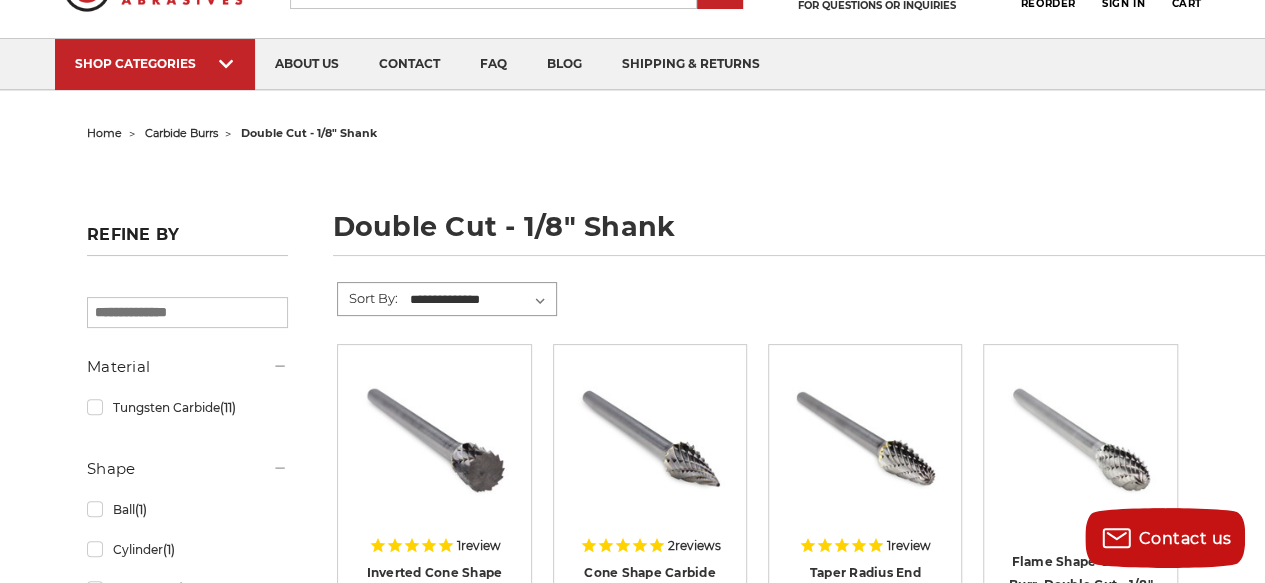 click on "**********" at bounding box center (481, 300) 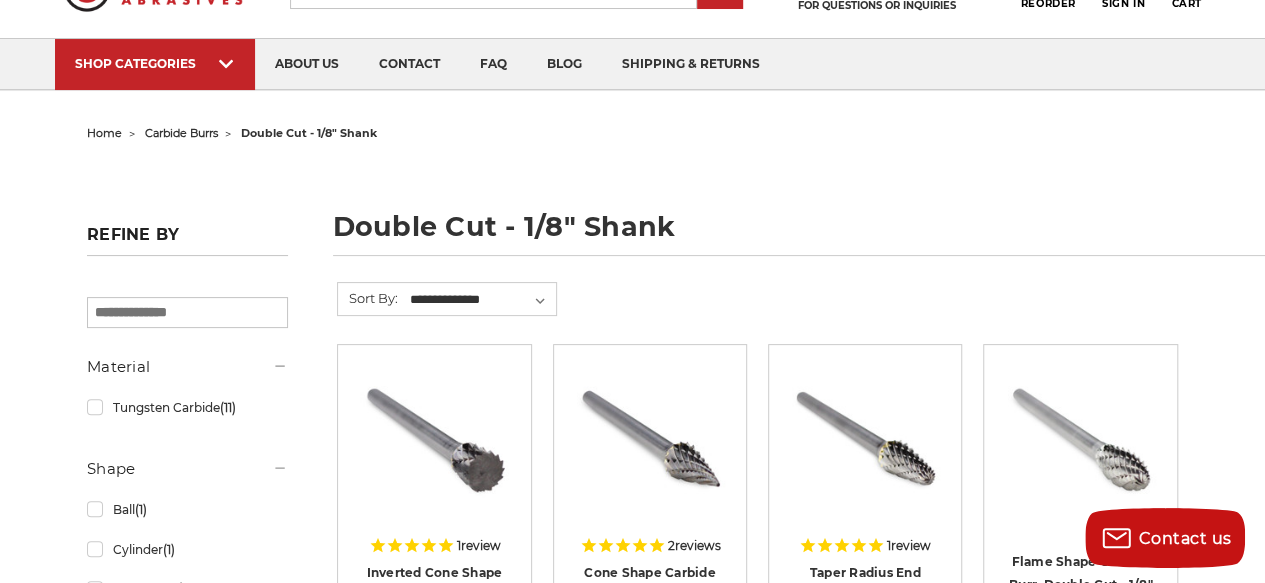 click at bounding box center (187, 312) 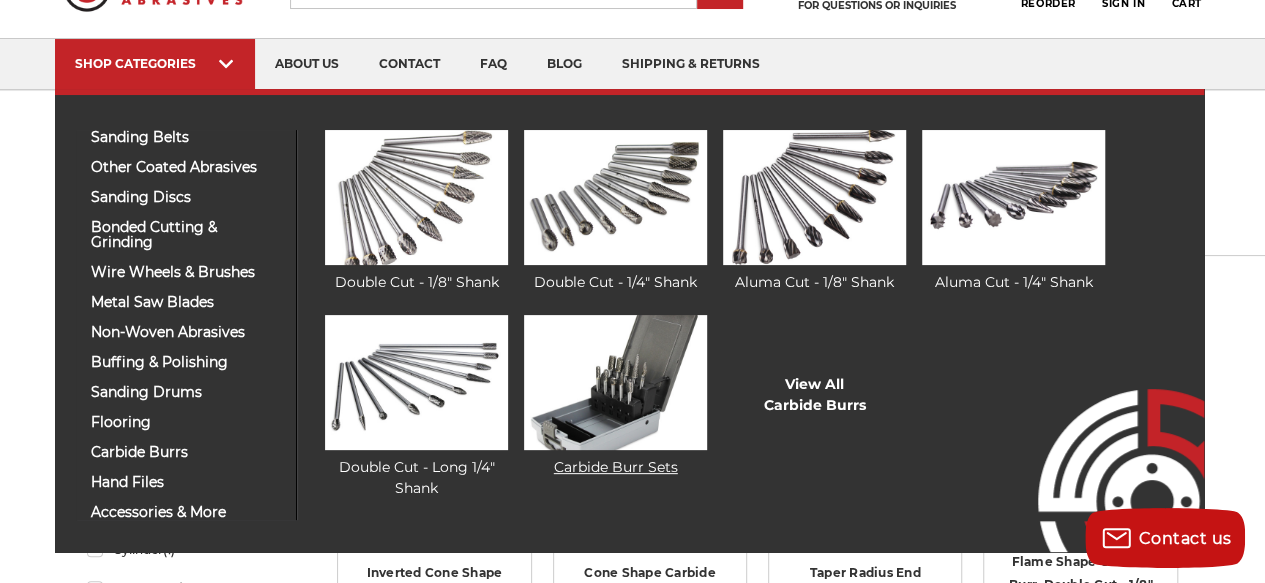 click on "Carbide Burr Sets" at bounding box center (615, 396) 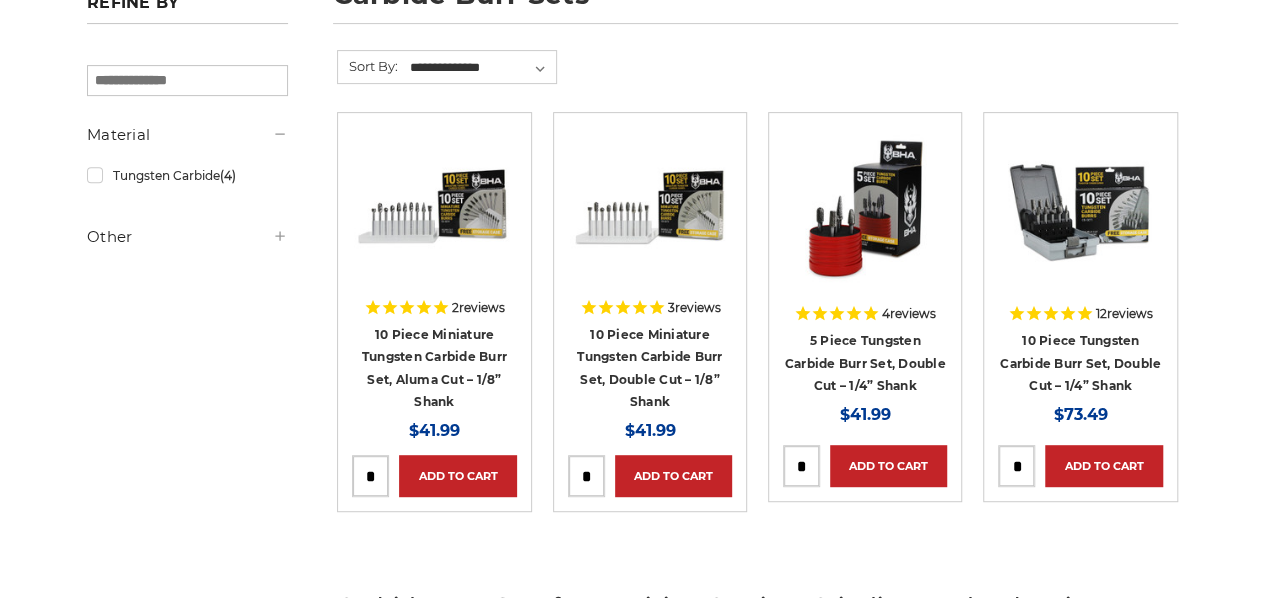 scroll, scrollTop: 400, scrollLeft: 0, axis: vertical 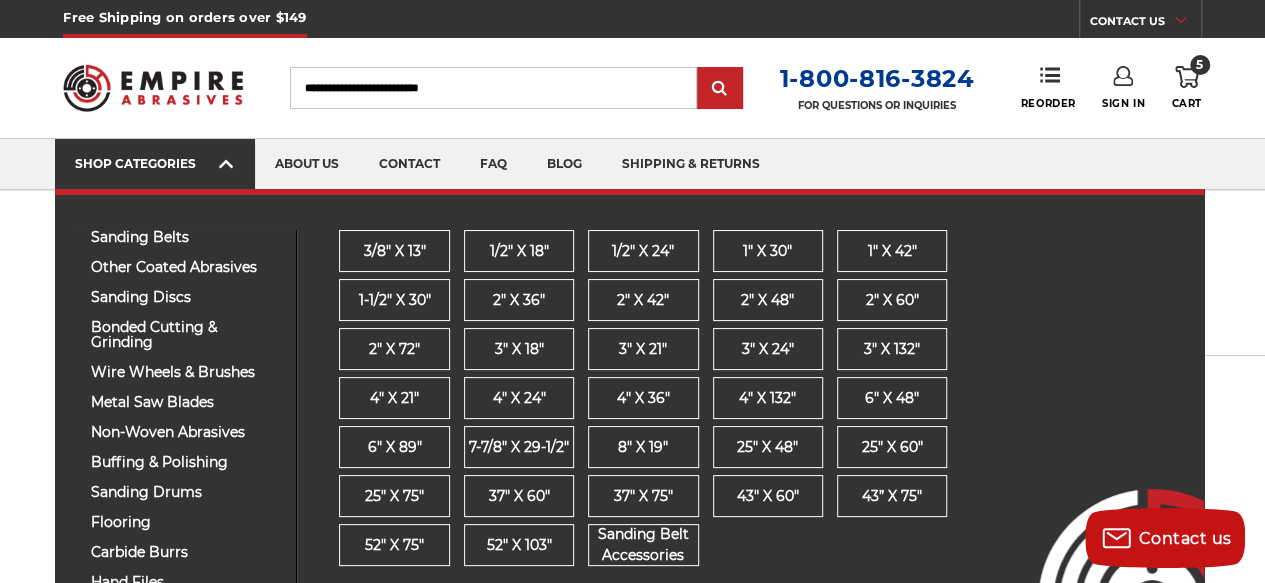 click on "SHOP CATEGORIES" at bounding box center (155, 164) 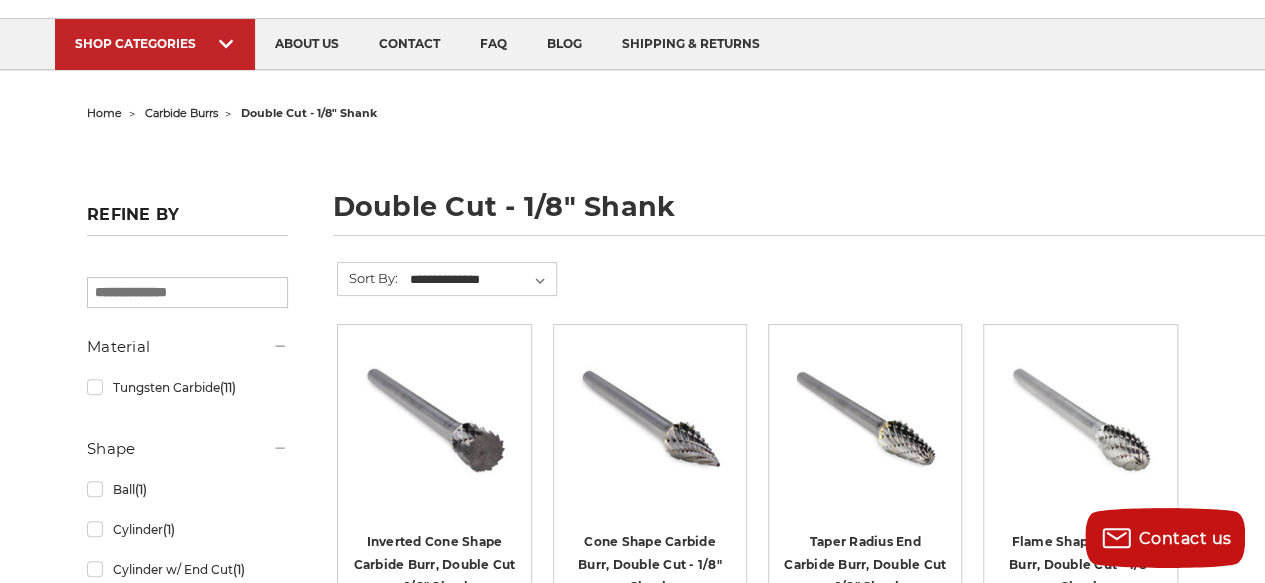 scroll, scrollTop: 118, scrollLeft: 0, axis: vertical 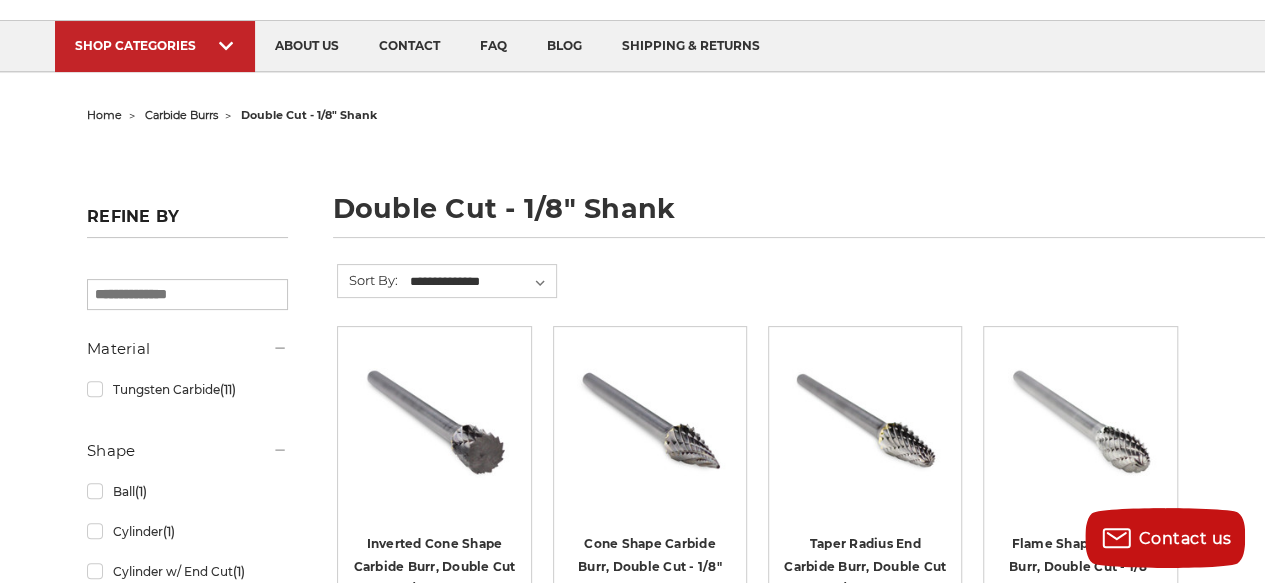 click on "SHOP CATEGORIES" at bounding box center (155, 45) 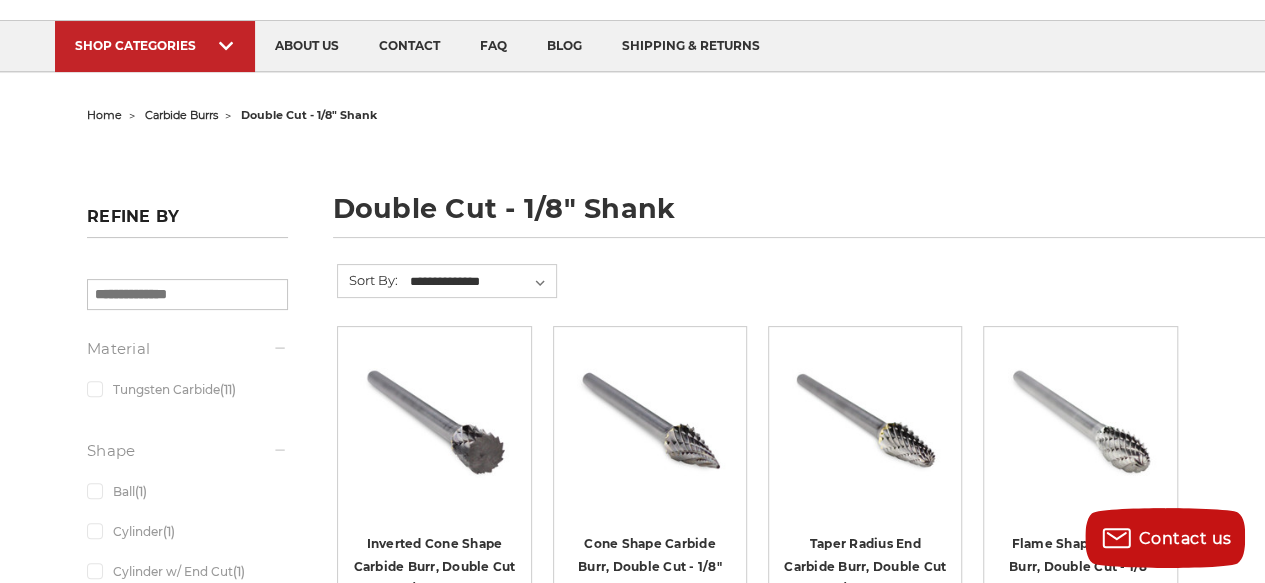 scroll, scrollTop: 0, scrollLeft: 0, axis: both 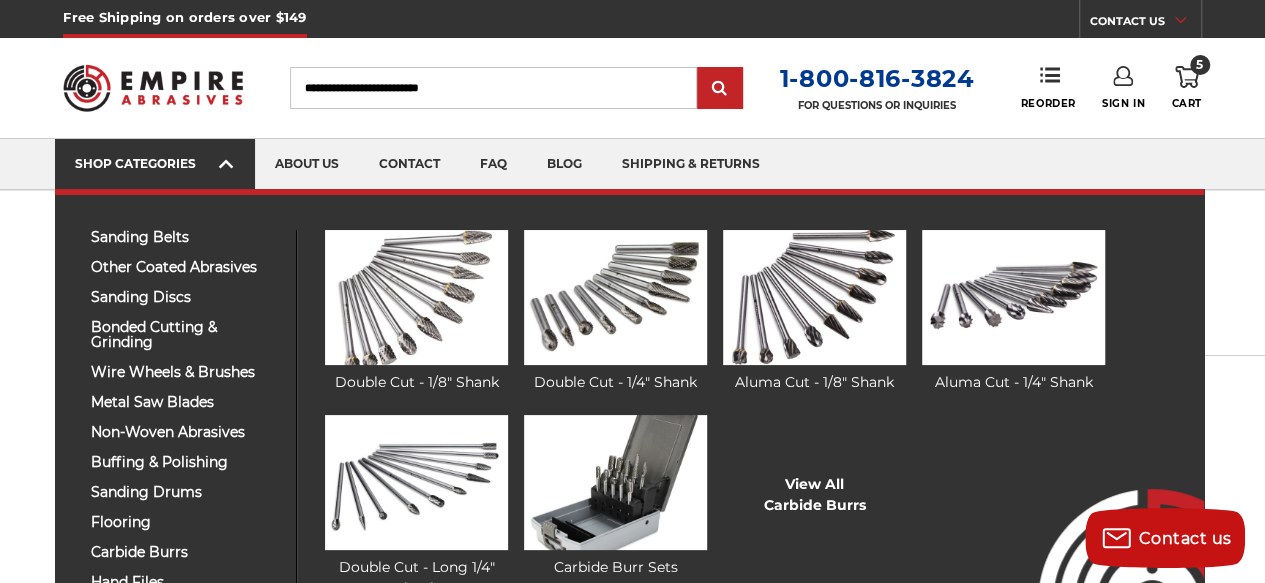 click on "SHOP CATEGORIES" at bounding box center (155, 164) 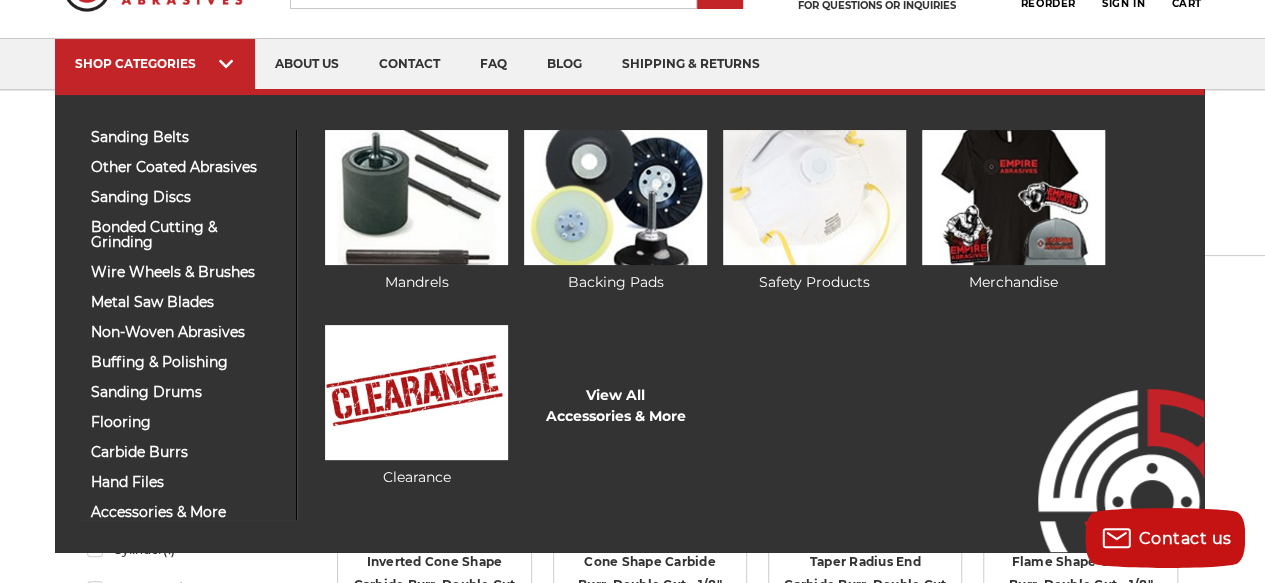 scroll, scrollTop: 0, scrollLeft: 0, axis: both 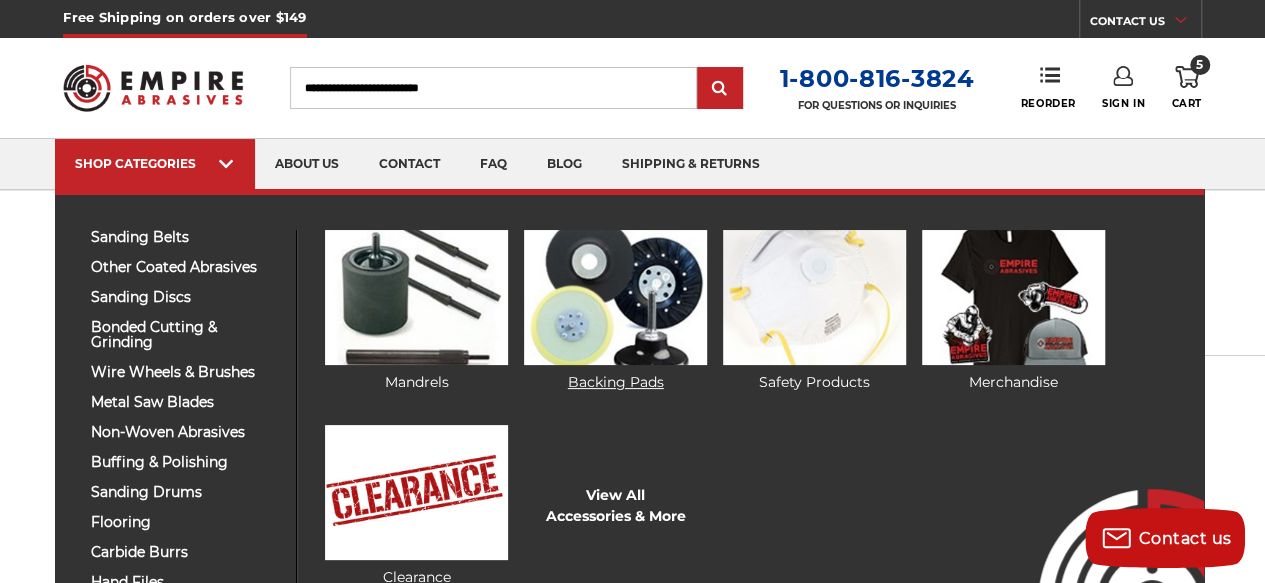 click at bounding box center (615, 297) 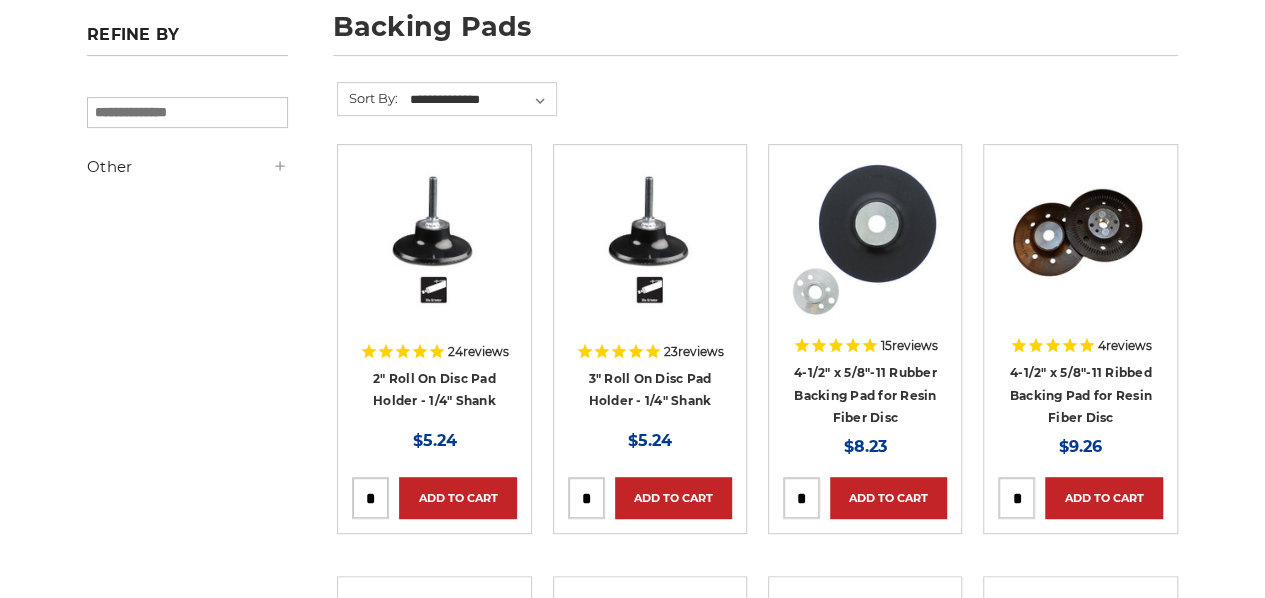scroll, scrollTop: 300, scrollLeft: 0, axis: vertical 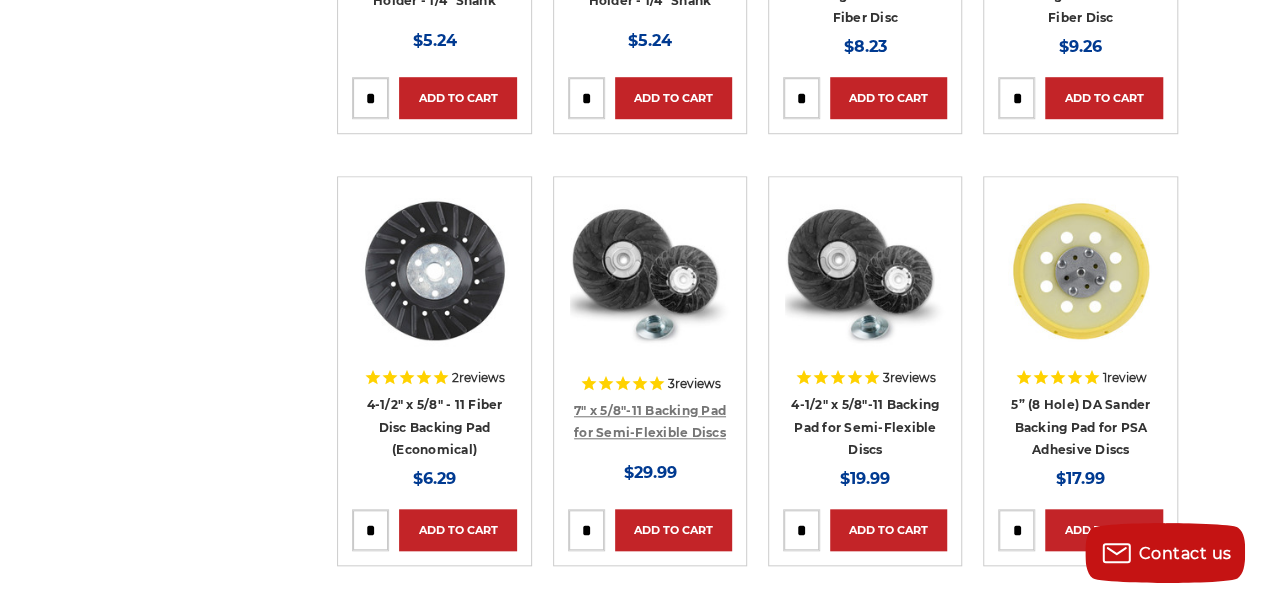 click on "7" x 5/8"-11 Backing Pad for Semi-Flexible Discs" at bounding box center [650, 422] 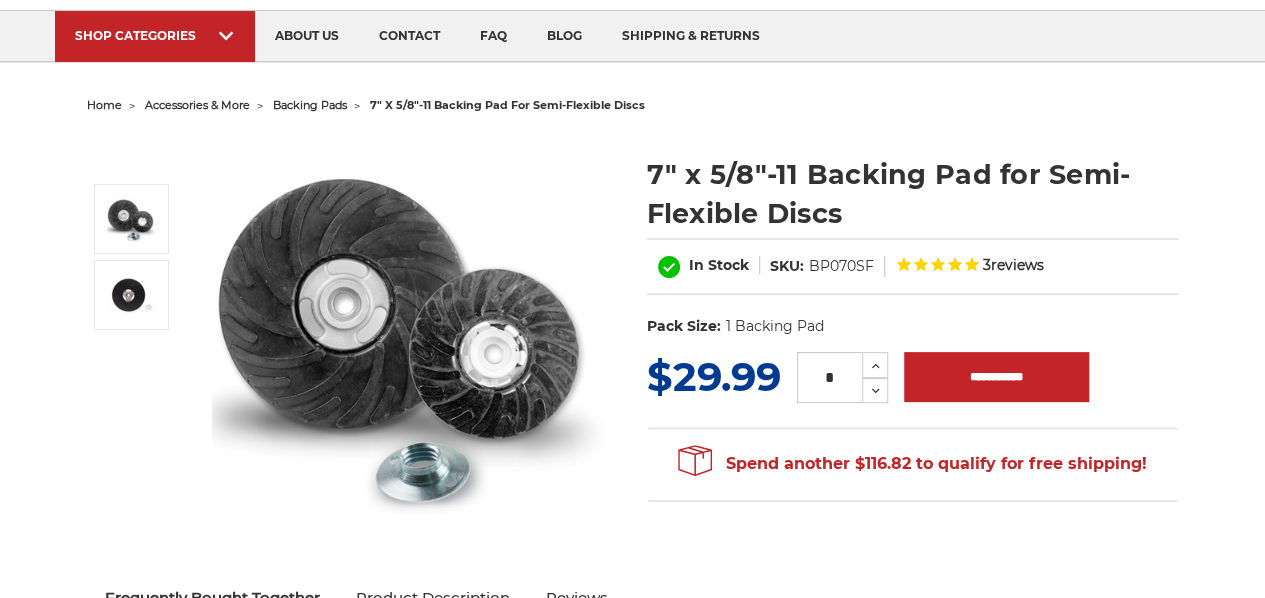 scroll, scrollTop: 200, scrollLeft: 0, axis: vertical 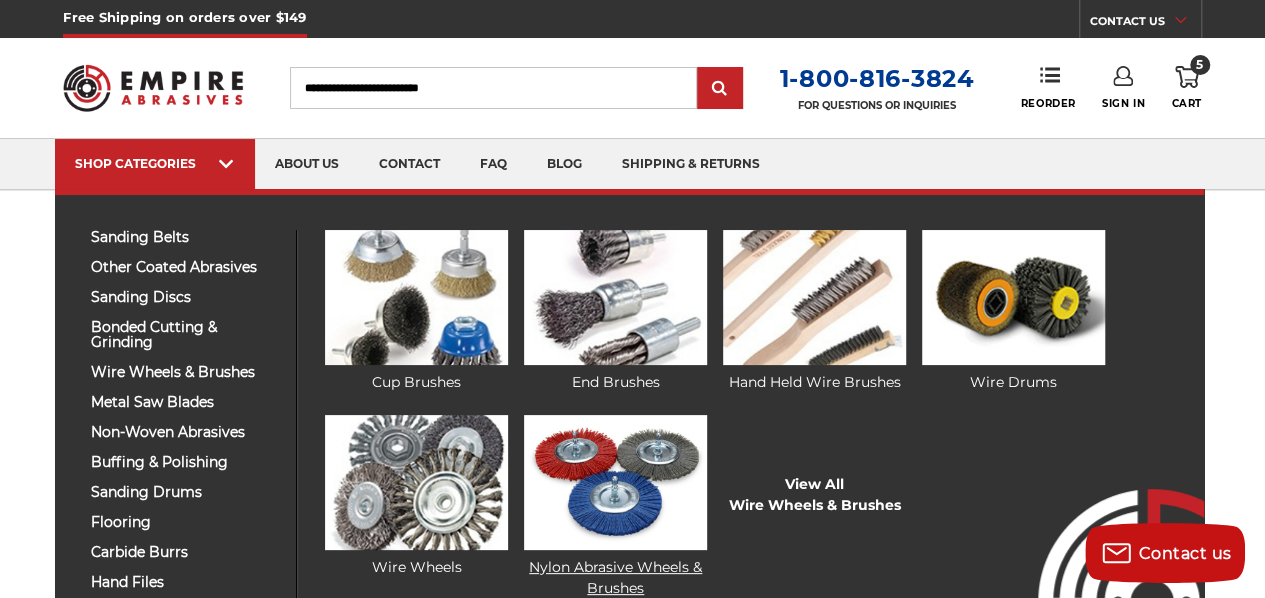 click on "Nylon Abrasive Wheels & Brushes" at bounding box center [615, 507] 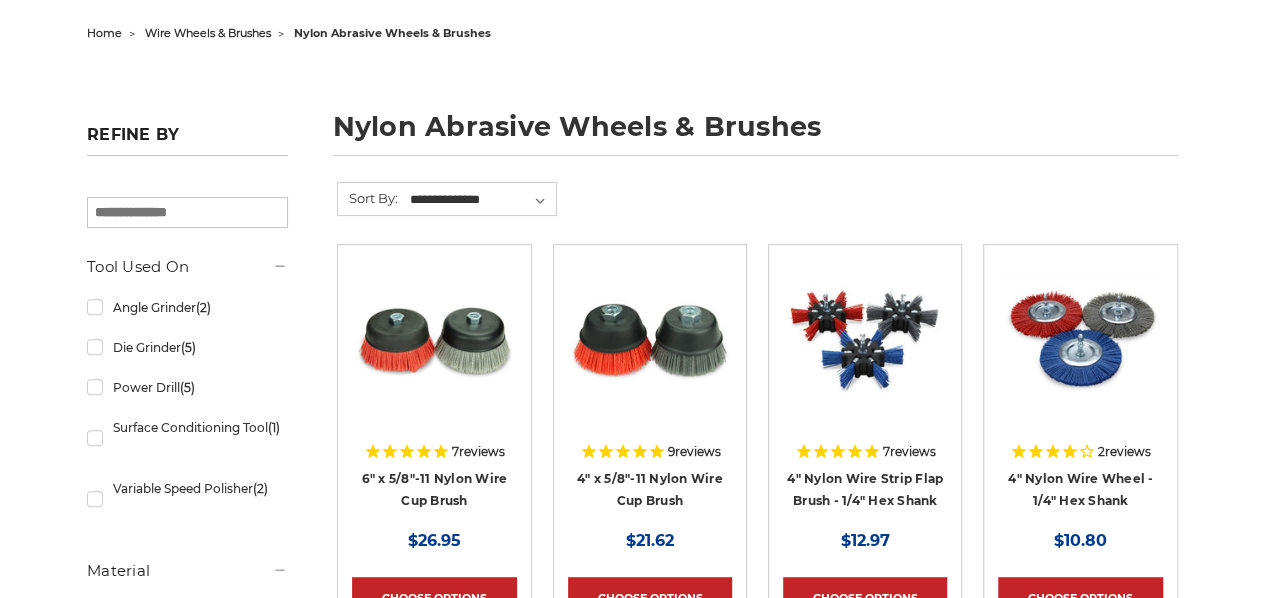 scroll, scrollTop: 300, scrollLeft: 0, axis: vertical 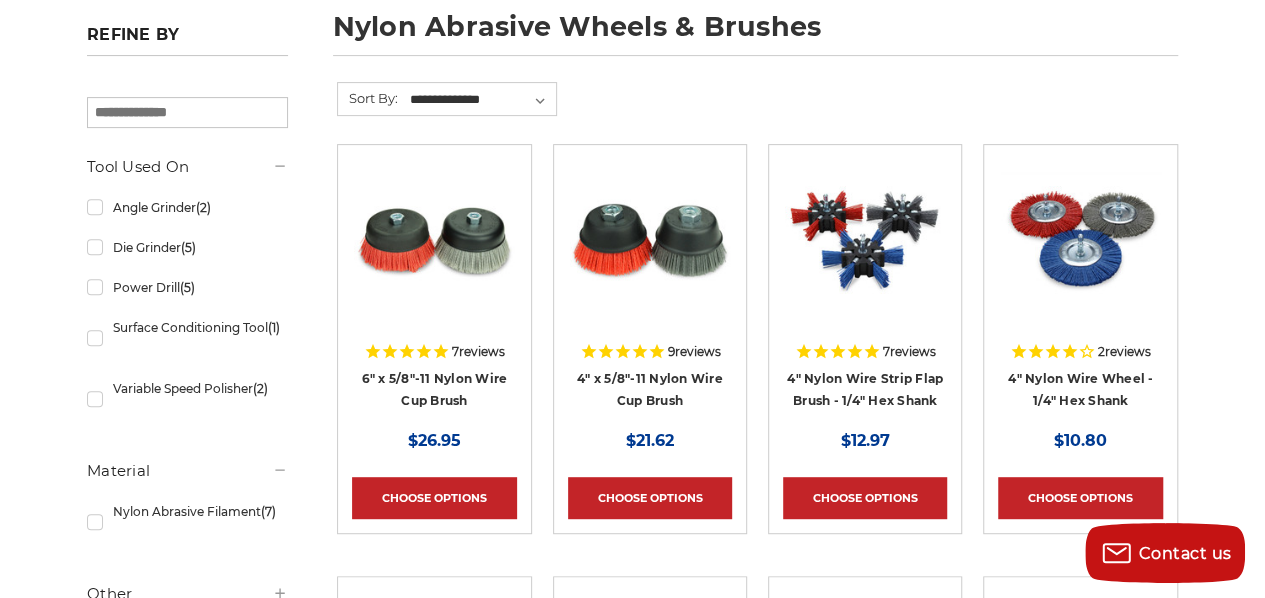 click on "4" Nylon Wire Wheel - 1/4" Hex Shank" at bounding box center [1080, 395] 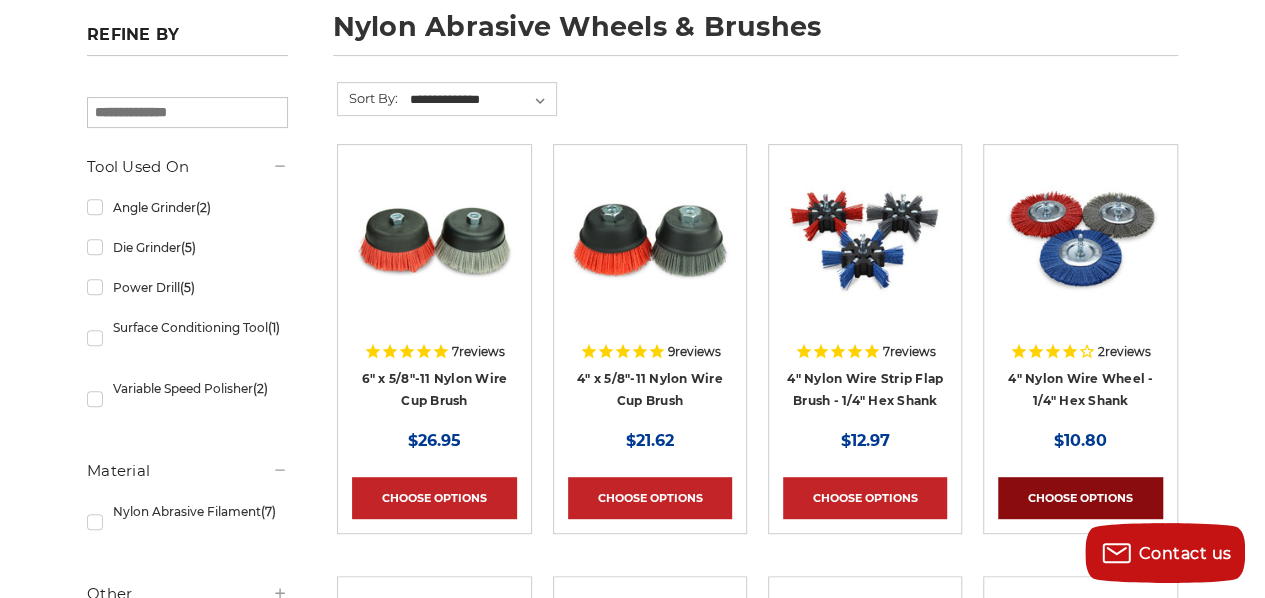 click on "Choose Options" at bounding box center [1080, 498] 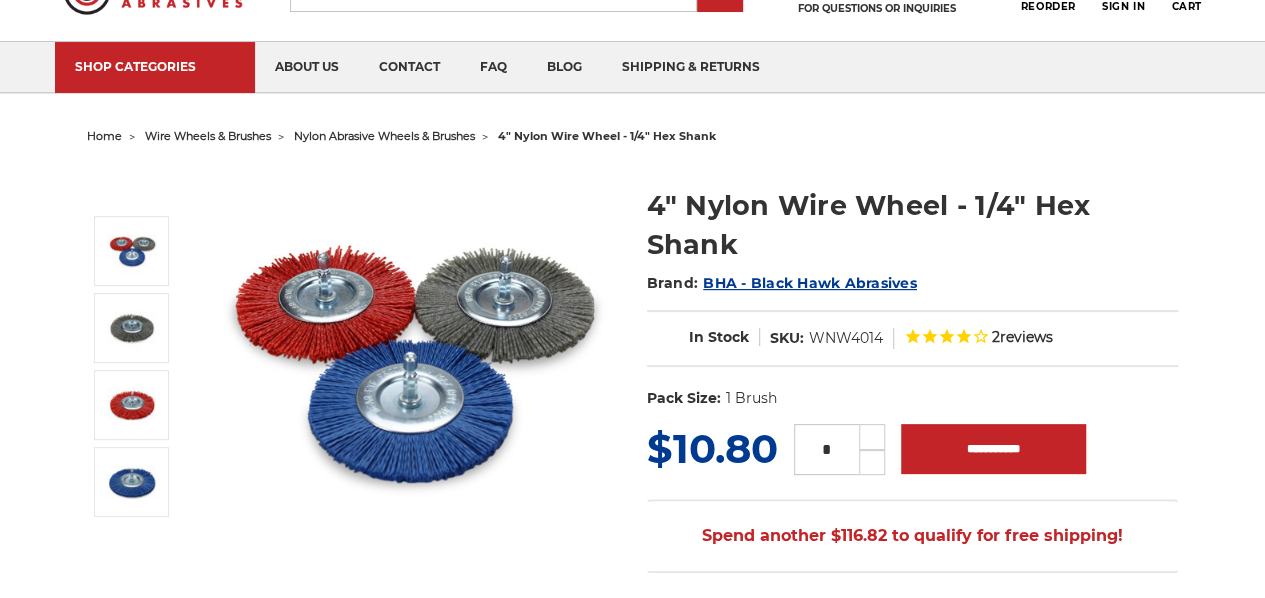 scroll, scrollTop: 300, scrollLeft: 0, axis: vertical 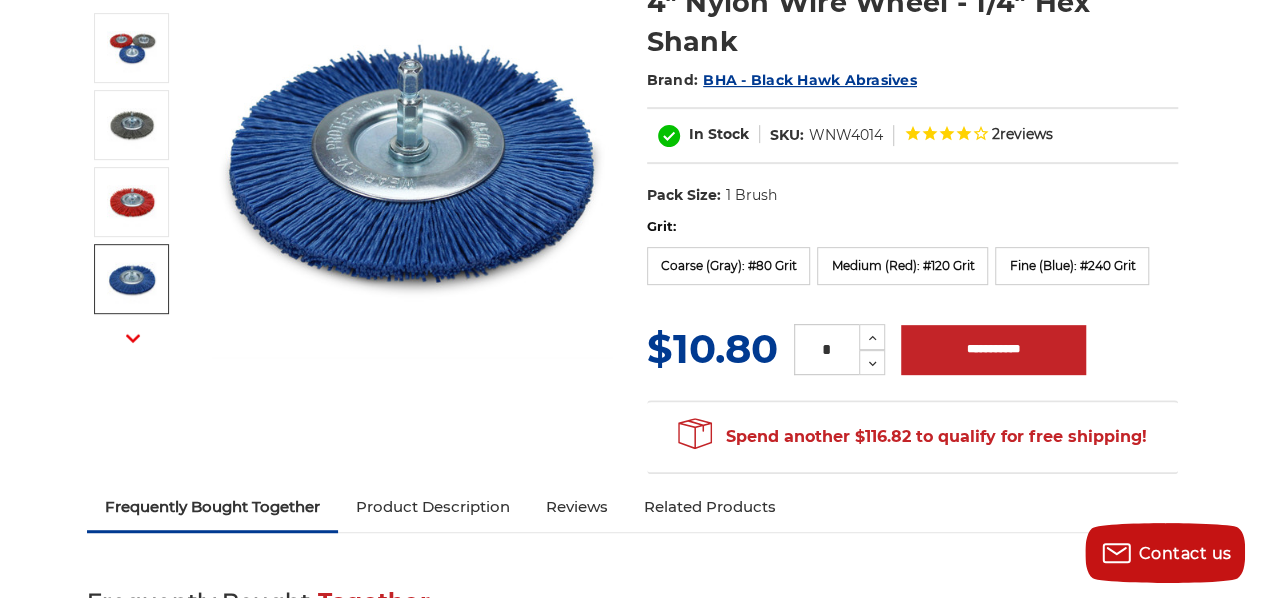 click on "Product Description" at bounding box center [433, 507] 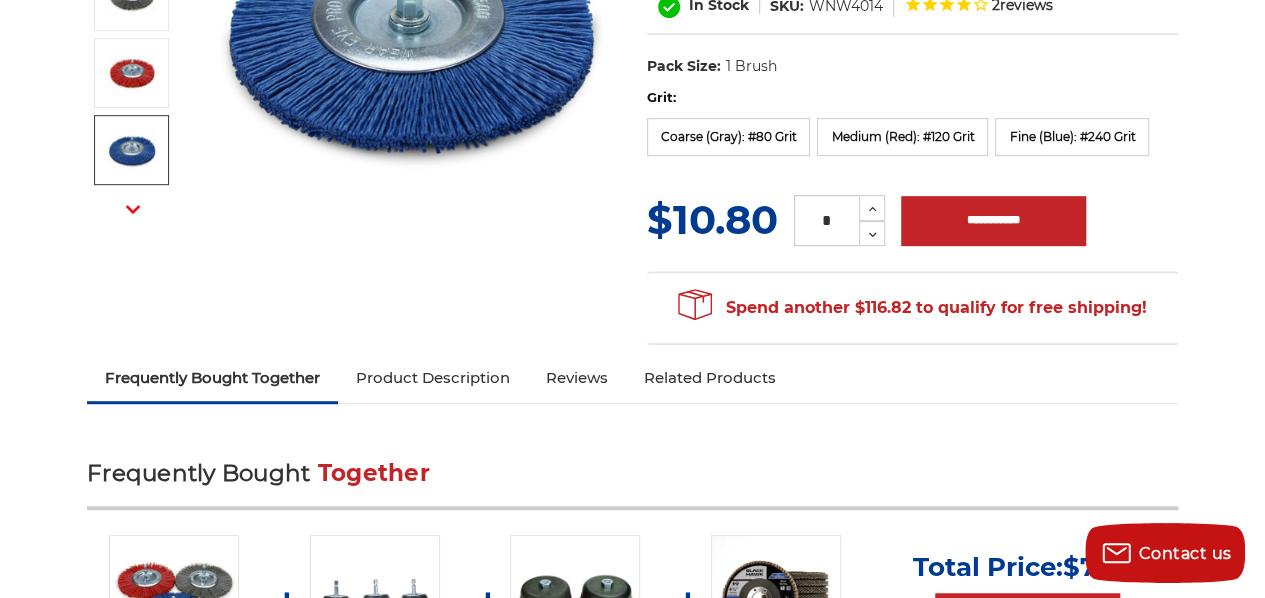 scroll, scrollTop: 398, scrollLeft: 0, axis: vertical 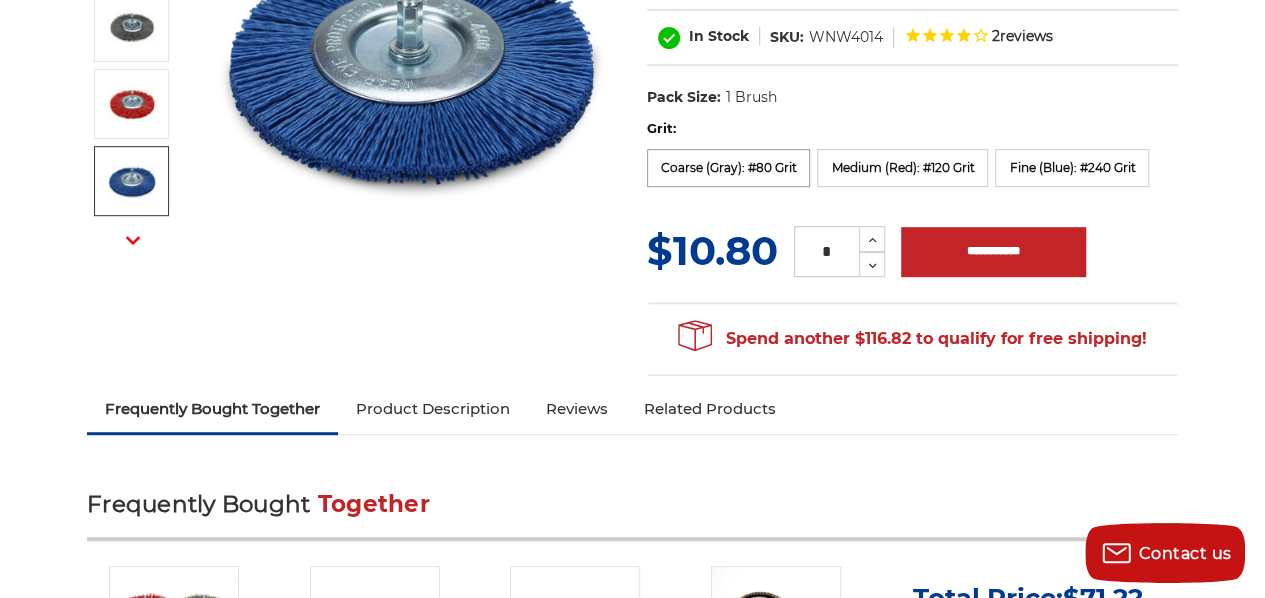 click on "Coarse (Gray): #80 Grit" at bounding box center (729, 168) 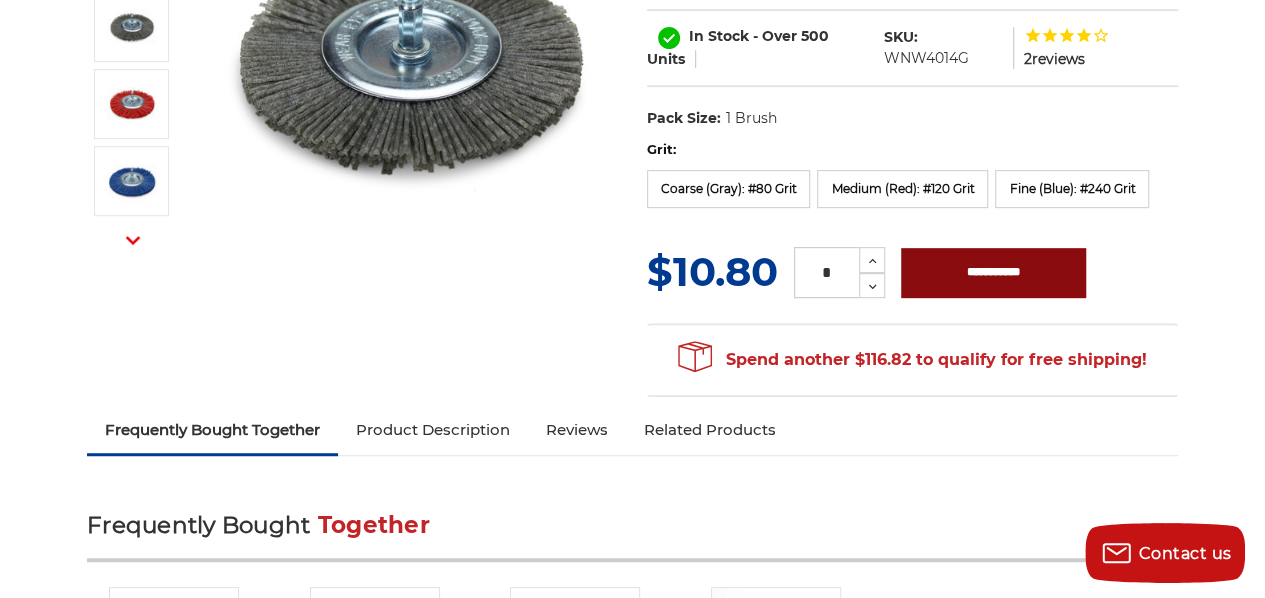 click on "**********" at bounding box center (993, 273) 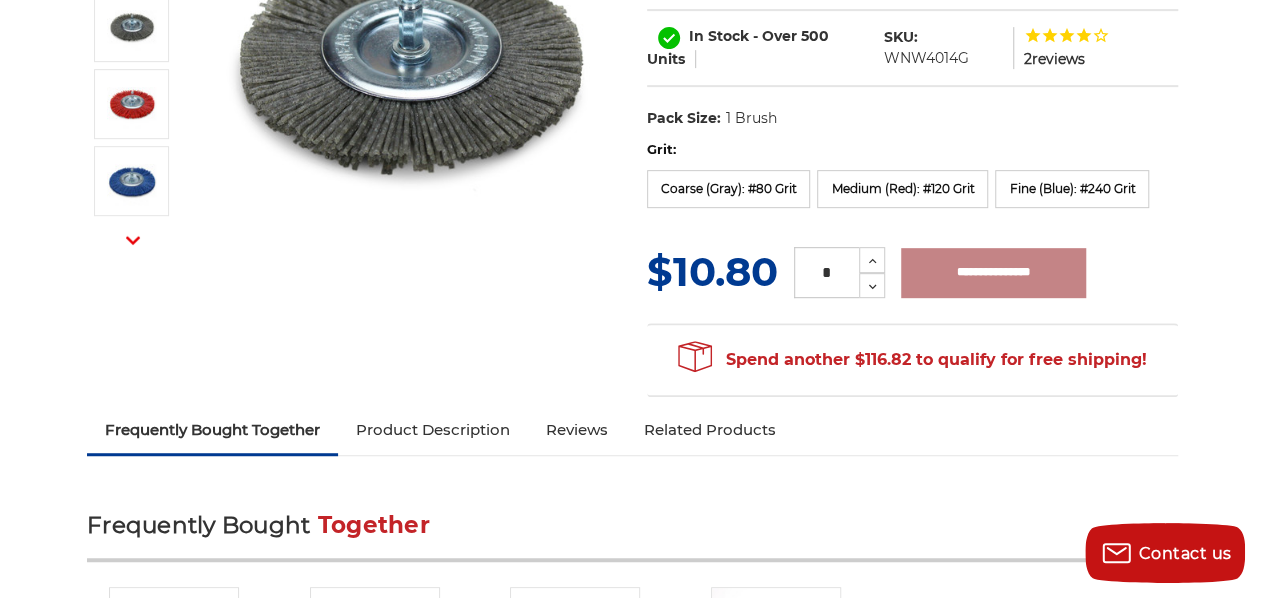 type on "**********" 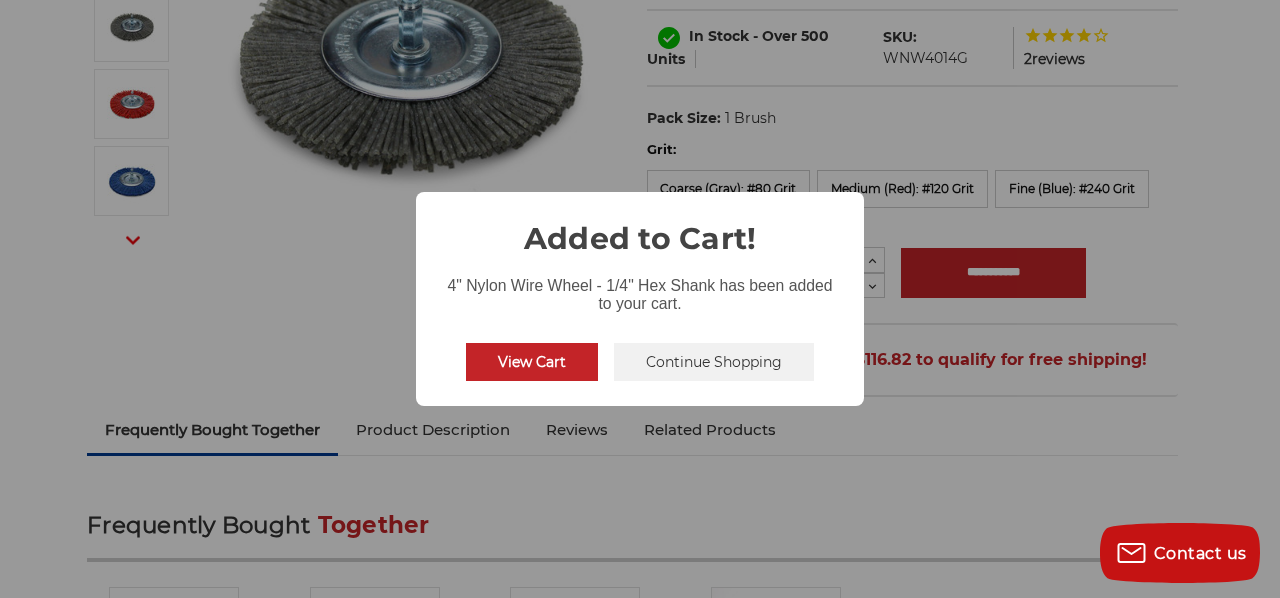 click on "View Cart" at bounding box center (532, 362) 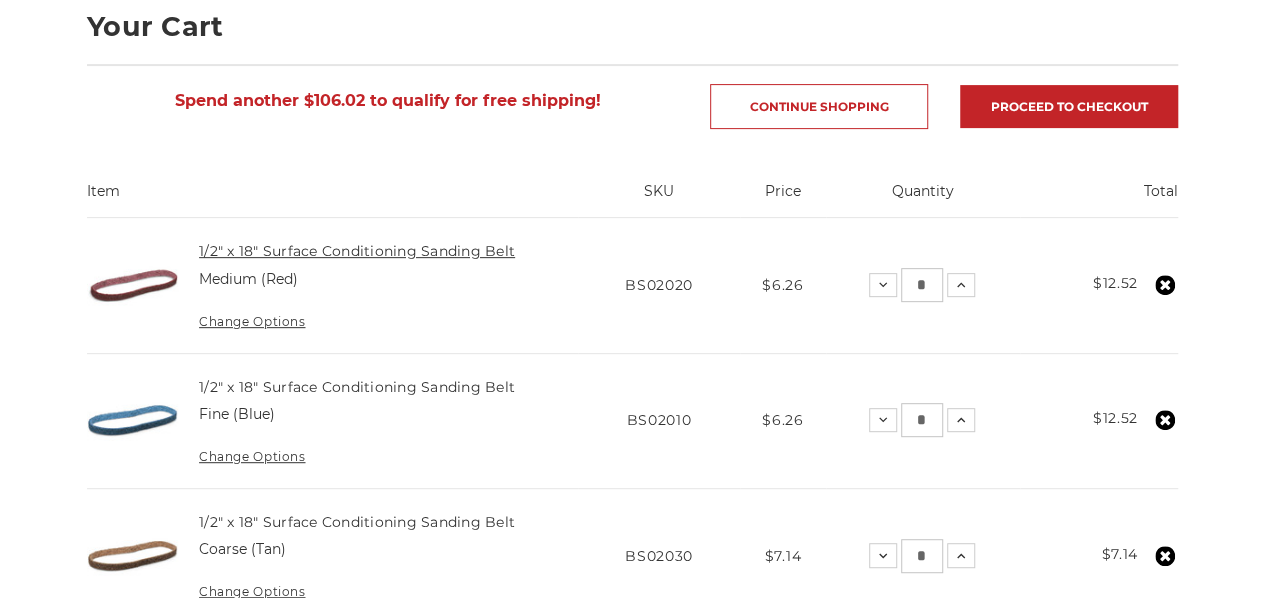 scroll, scrollTop: 300, scrollLeft: 0, axis: vertical 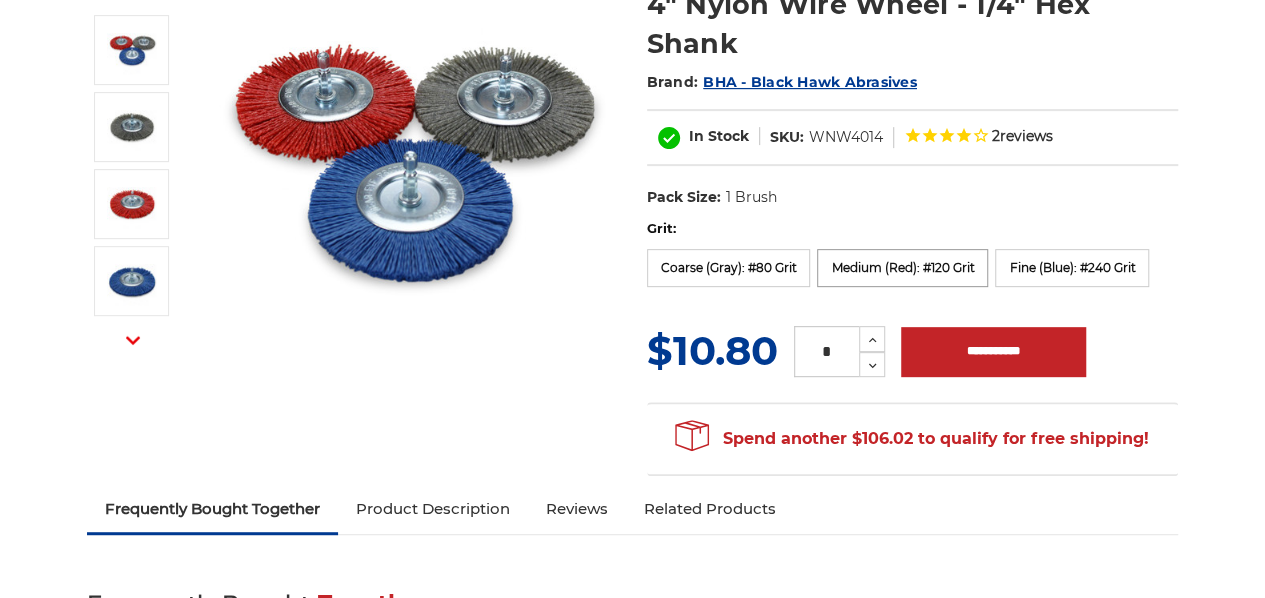 click on "Medium (Red): #120 Grit" at bounding box center (902, 268) 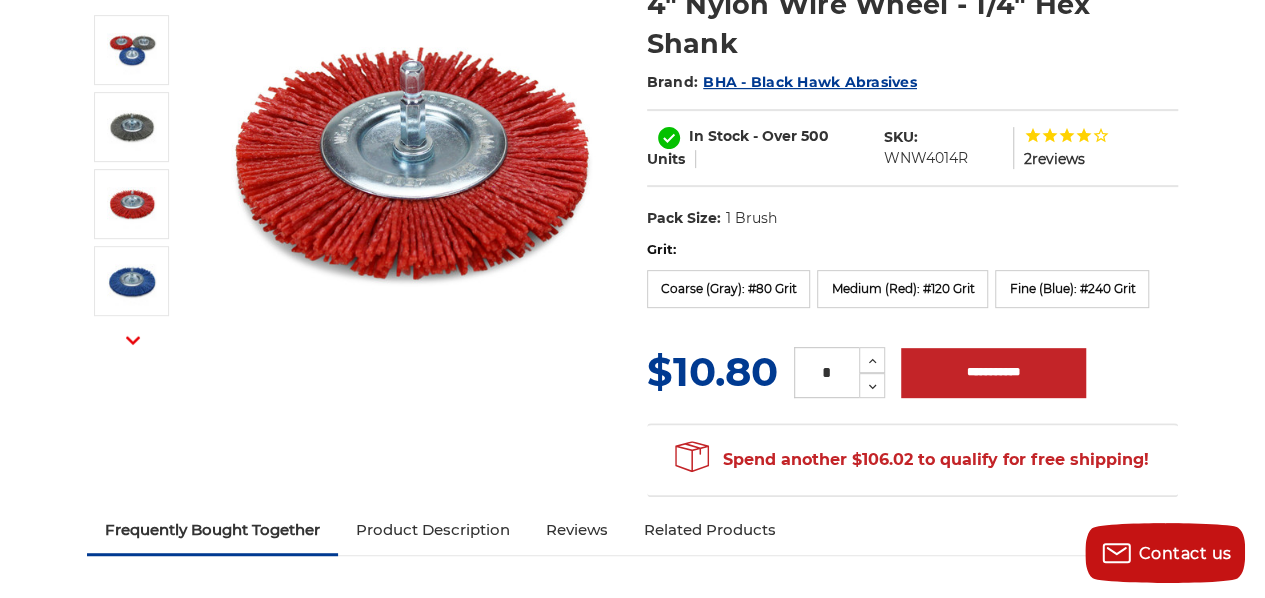 scroll, scrollTop: 0, scrollLeft: 0, axis: both 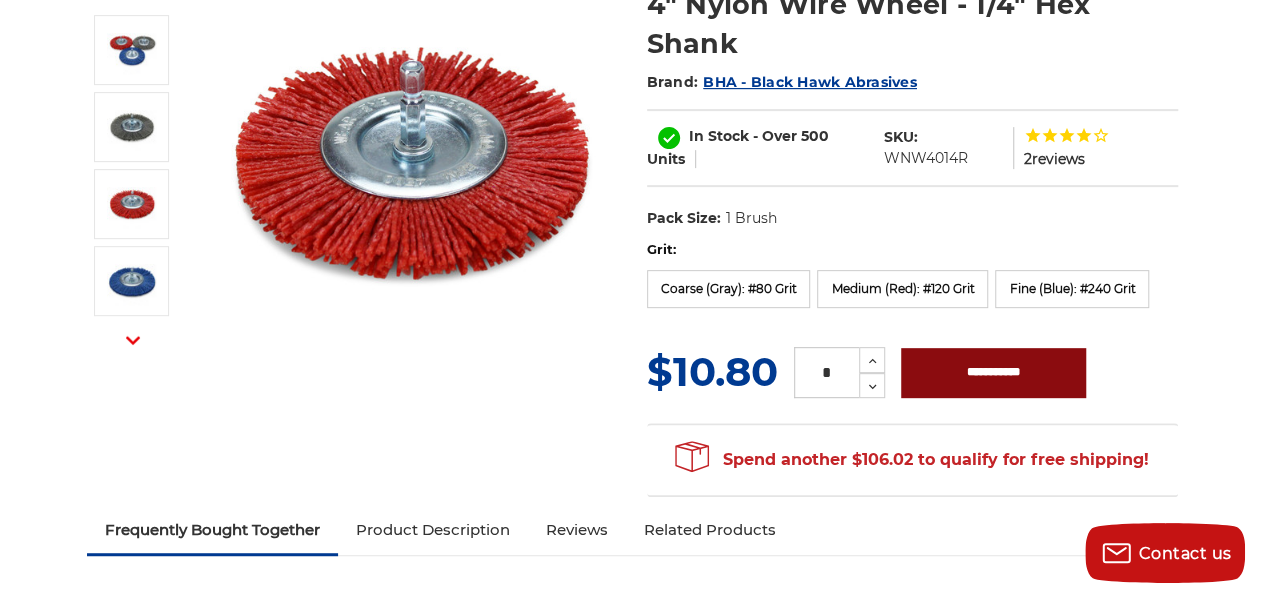 click on "**********" at bounding box center [993, 373] 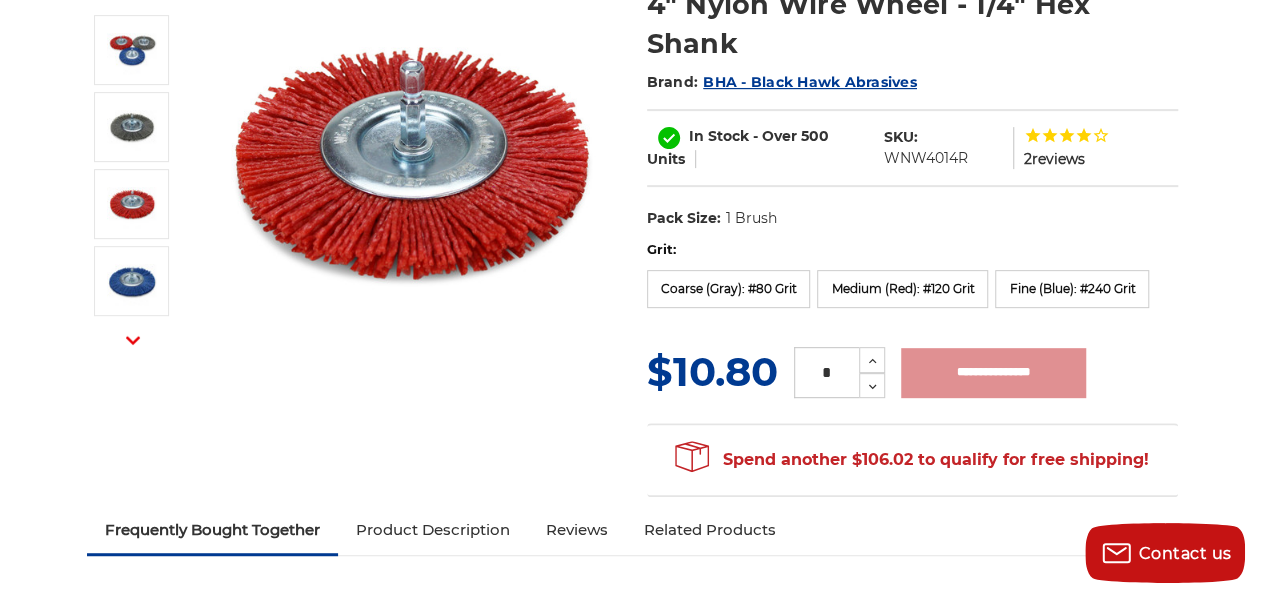 type on "**********" 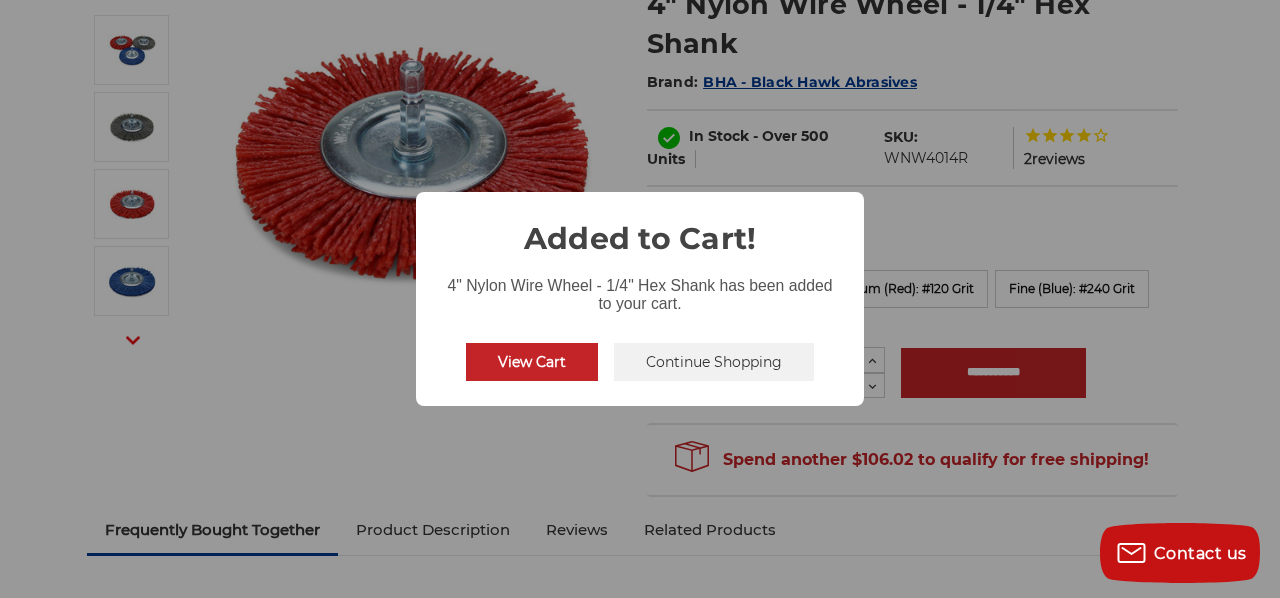 click on "View Cart" at bounding box center [532, 362] 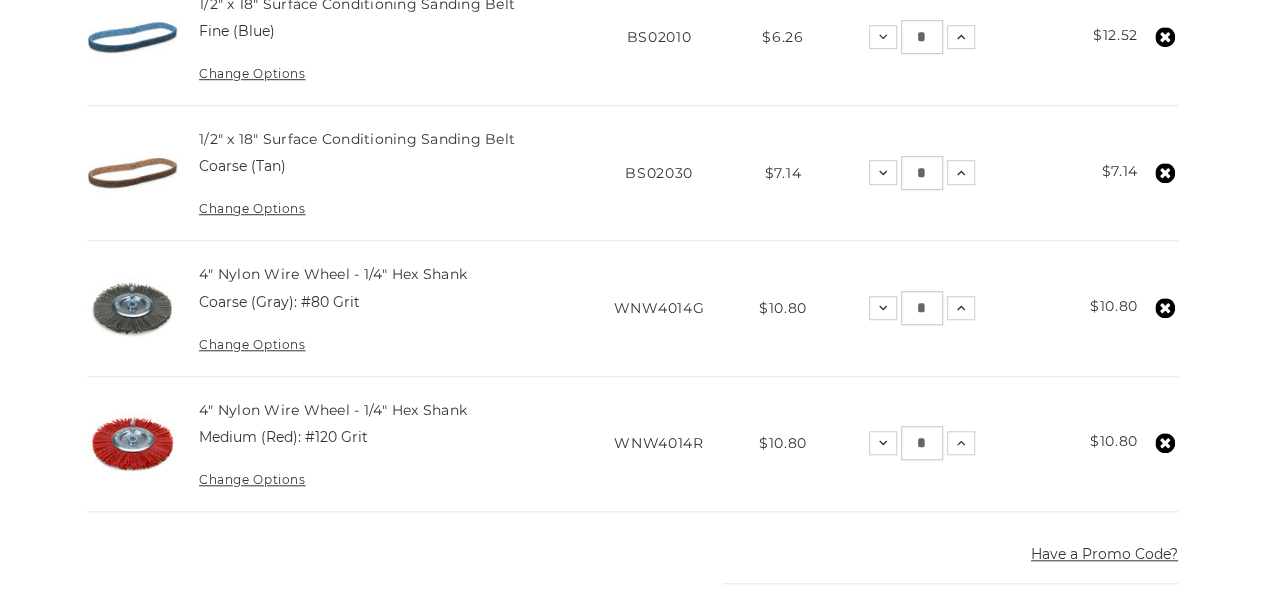 scroll, scrollTop: 700, scrollLeft: 0, axis: vertical 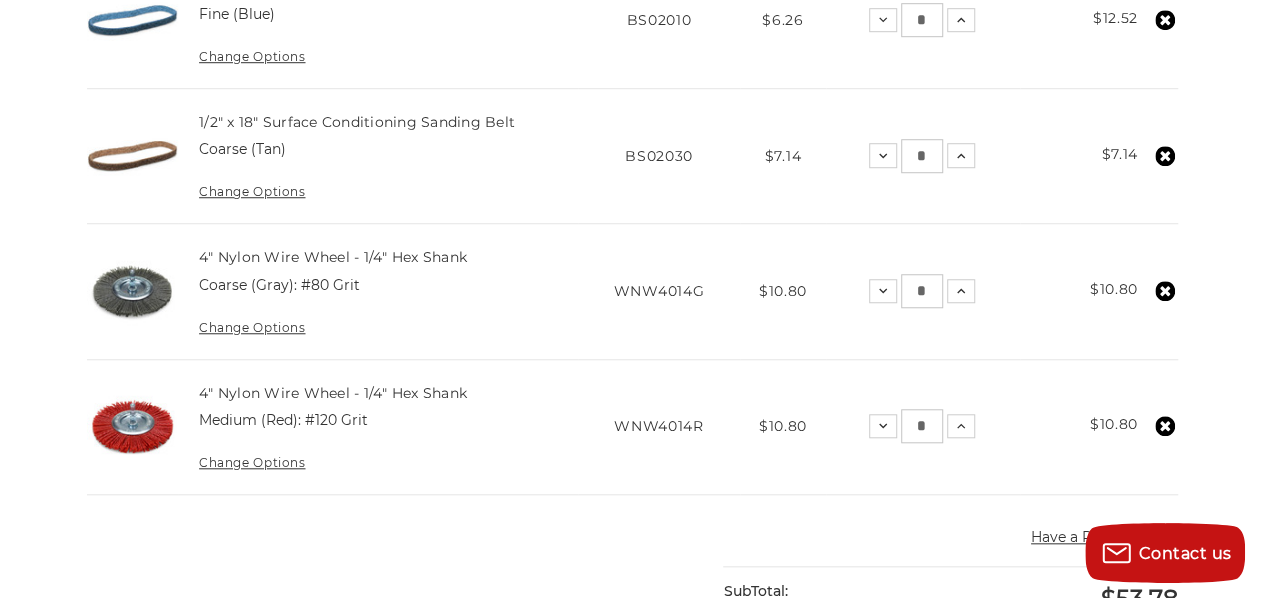 click on "4" Nylon Wire Wheel - 1/4" Hex Shank" at bounding box center [333, 393] 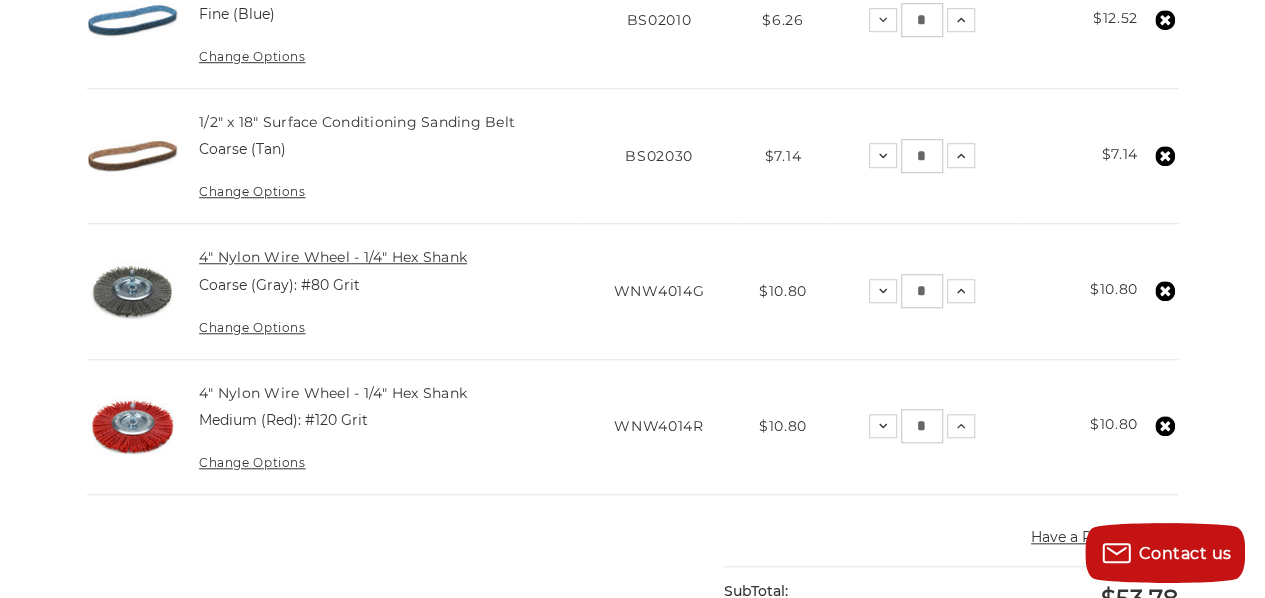 click on "4" Nylon Wire Wheel - 1/4" Hex Shank" at bounding box center (333, 257) 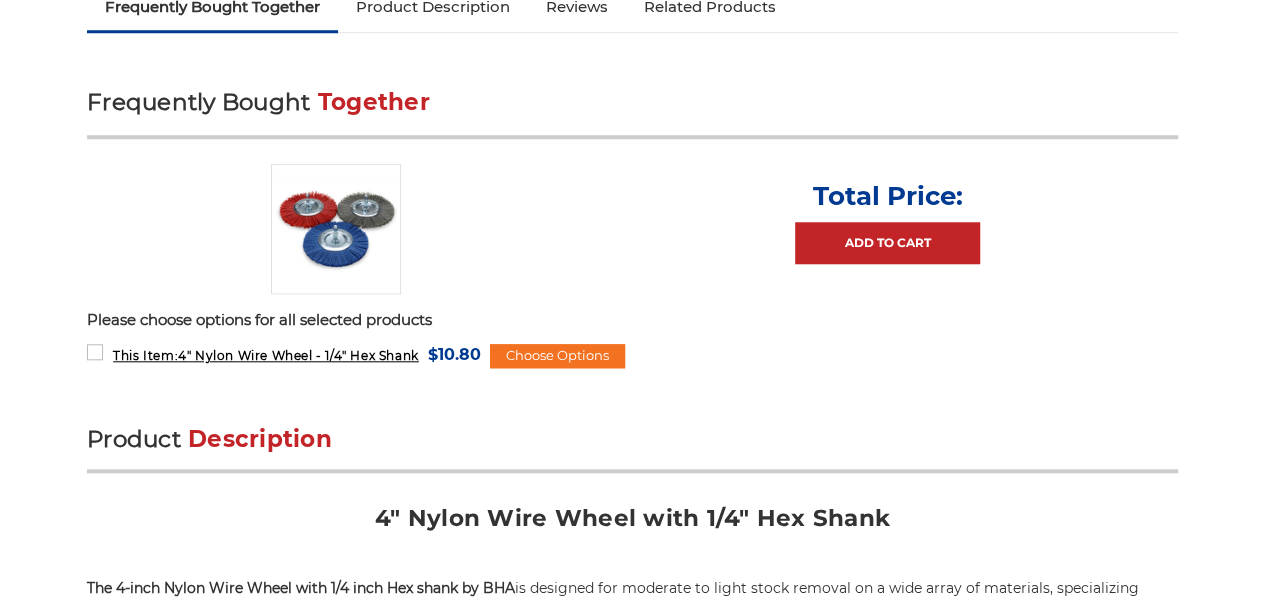 scroll, scrollTop: 829, scrollLeft: 0, axis: vertical 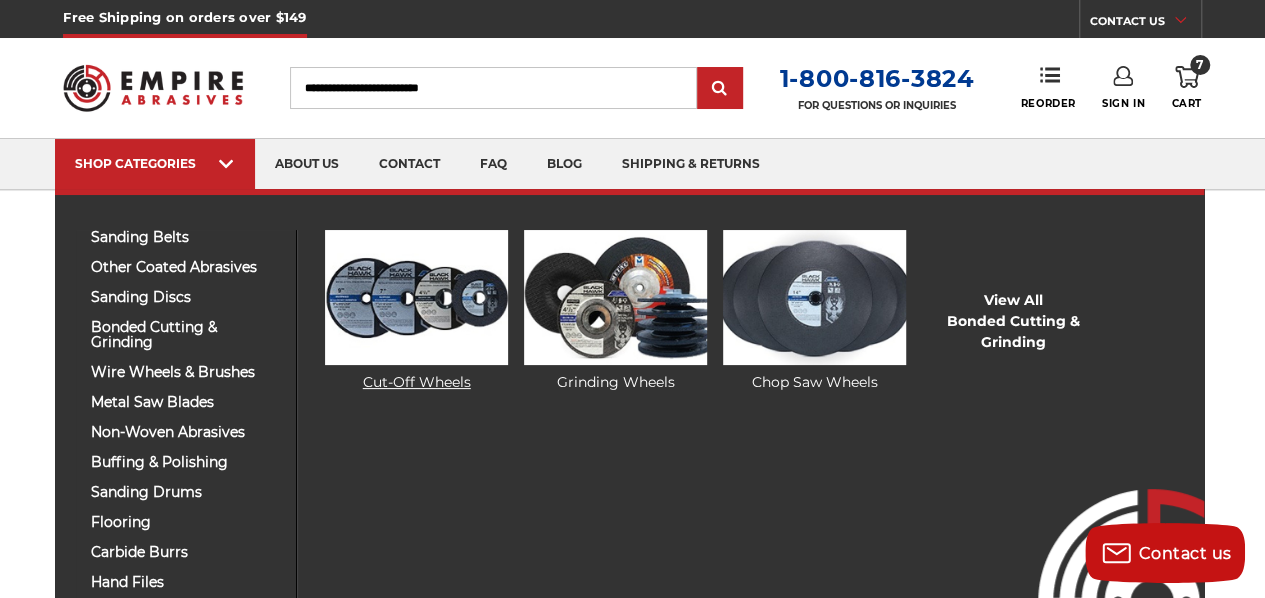 click at bounding box center [416, 297] 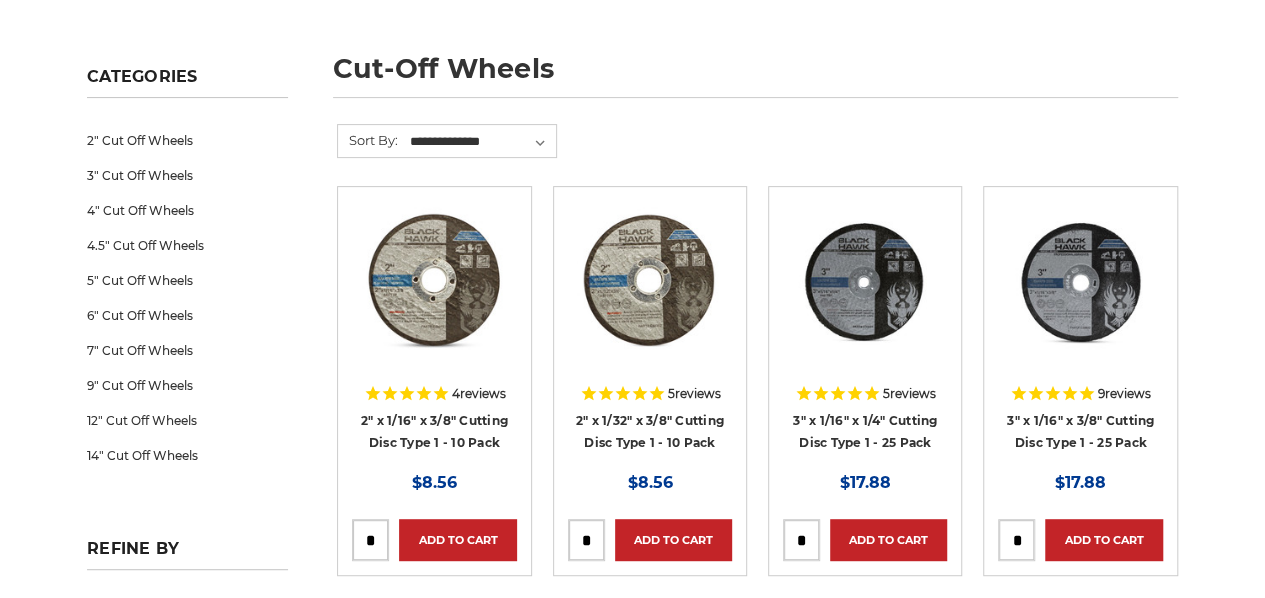 scroll, scrollTop: 300, scrollLeft: 0, axis: vertical 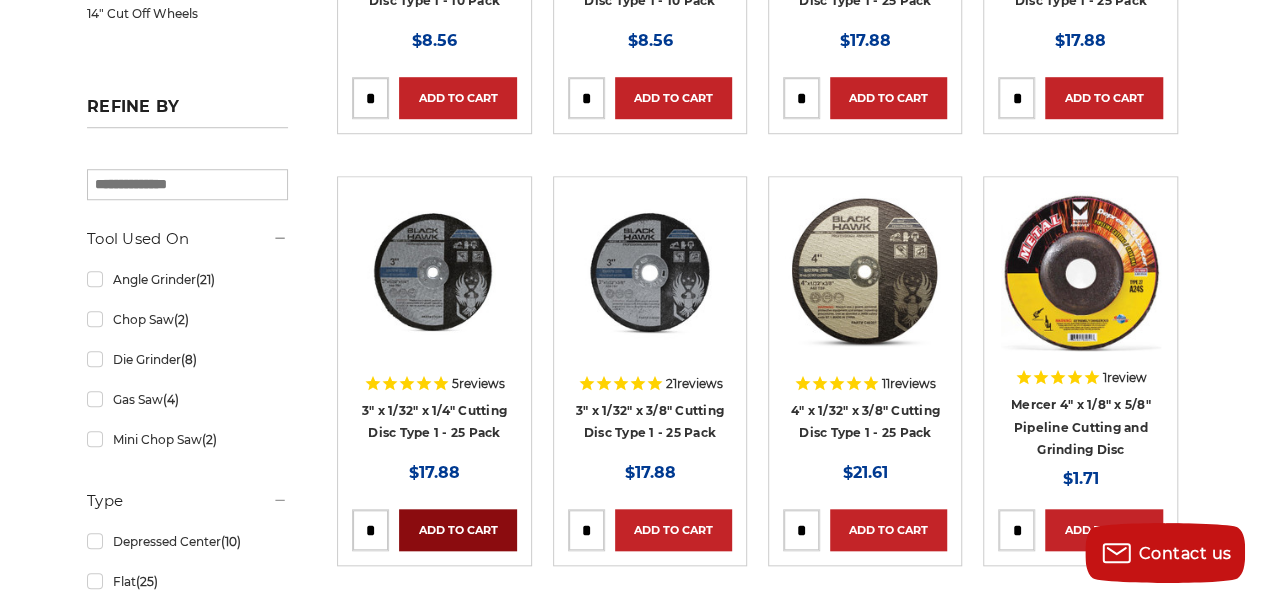 click on "Add to Cart" at bounding box center [457, 530] 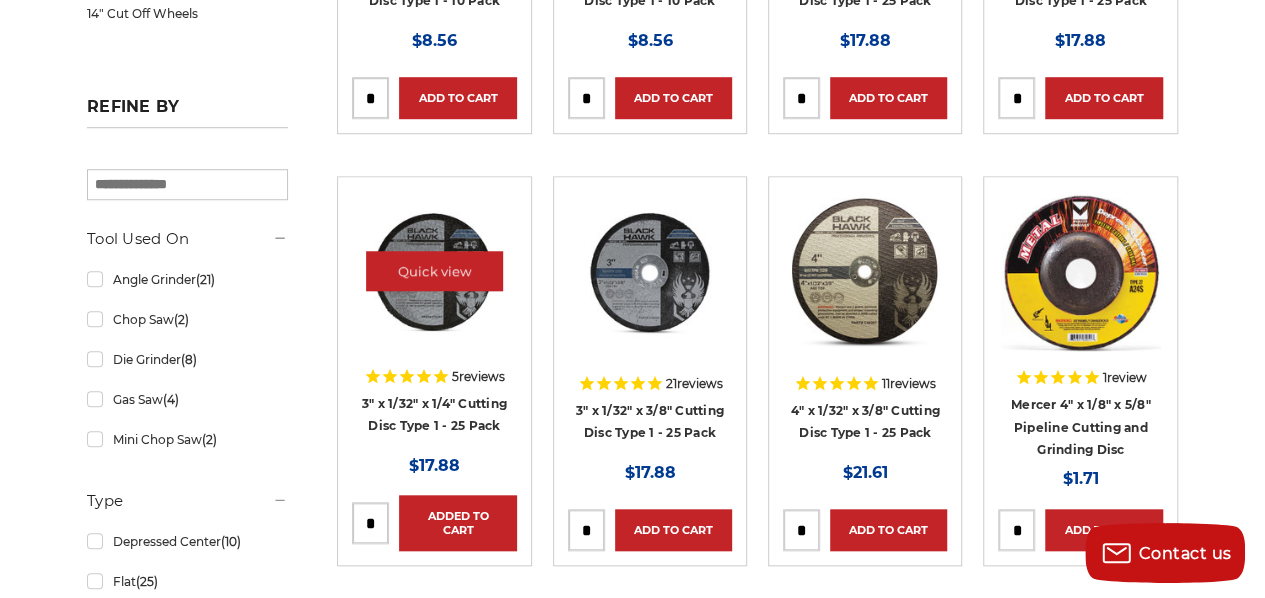 click at bounding box center (434, 271) 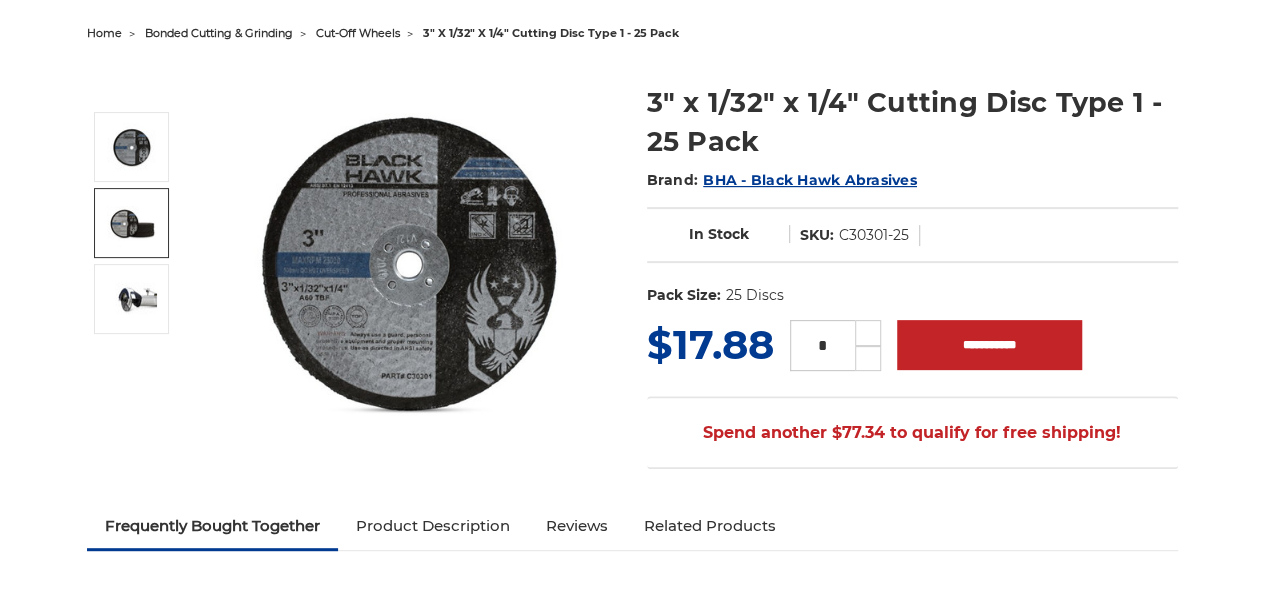 scroll, scrollTop: 200, scrollLeft: 0, axis: vertical 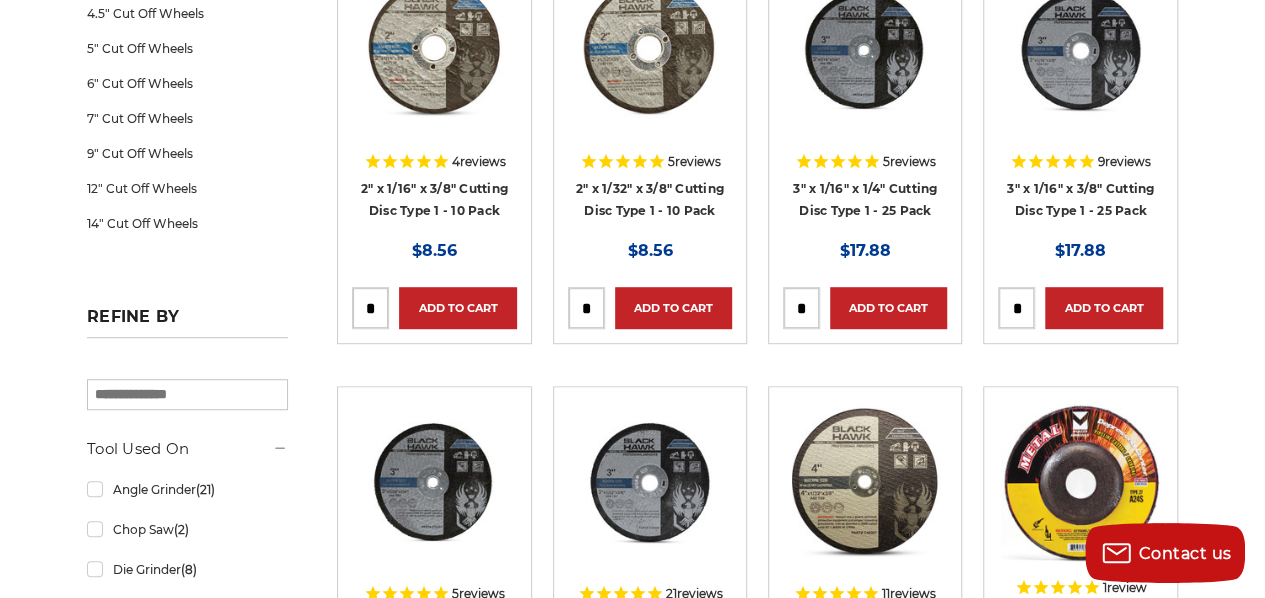 click at bounding box center [604, 163] 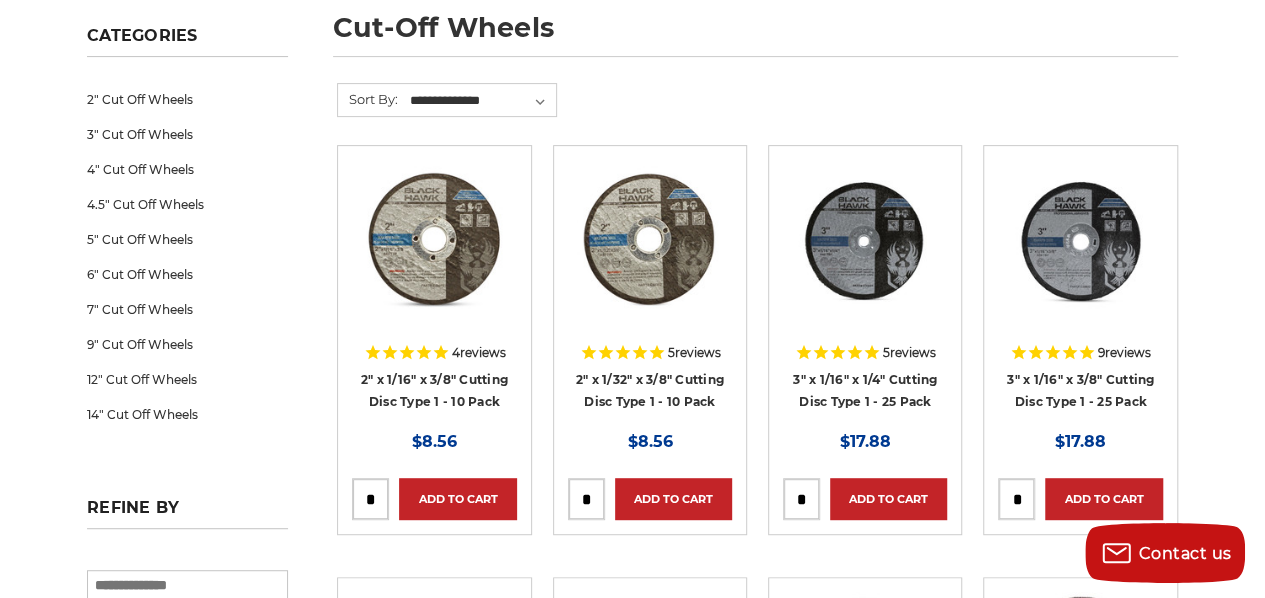 scroll, scrollTop: 0, scrollLeft: 0, axis: both 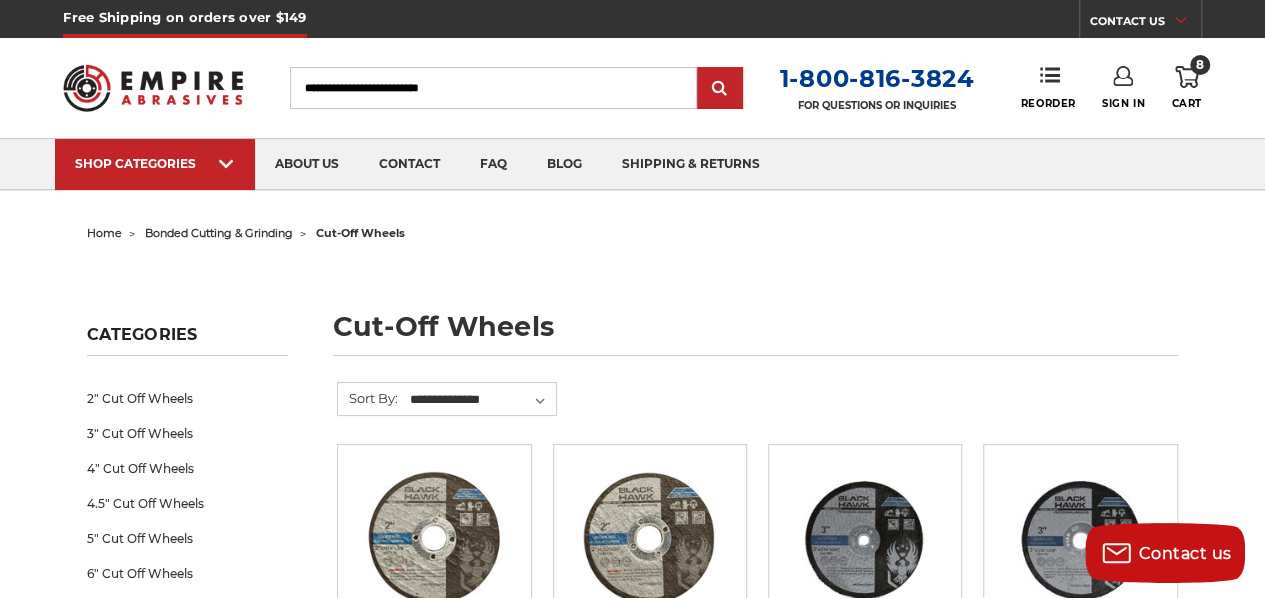 click on "8" at bounding box center [1200, 65] 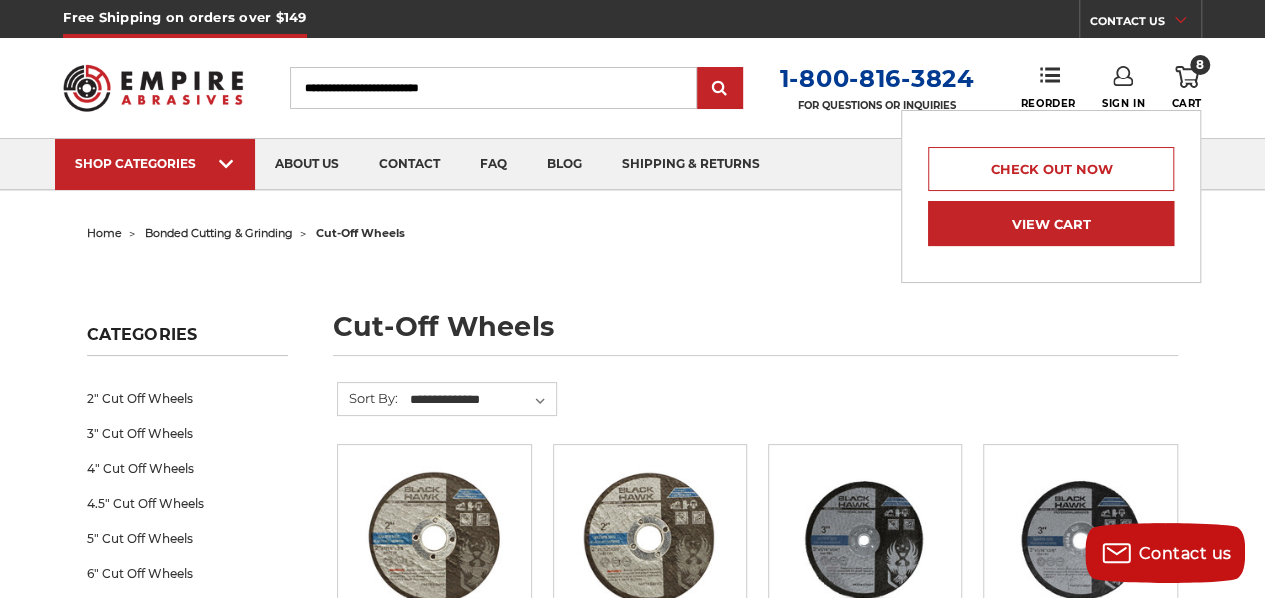 click on "View Cart" at bounding box center [1051, 223] 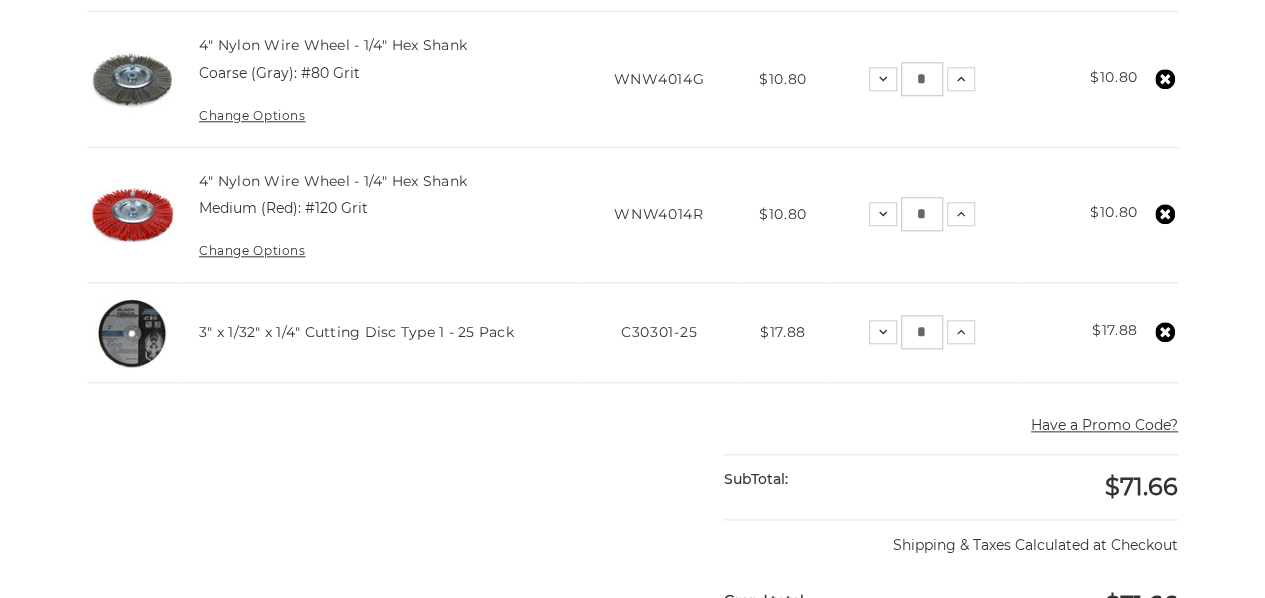 scroll, scrollTop: 1000, scrollLeft: 0, axis: vertical 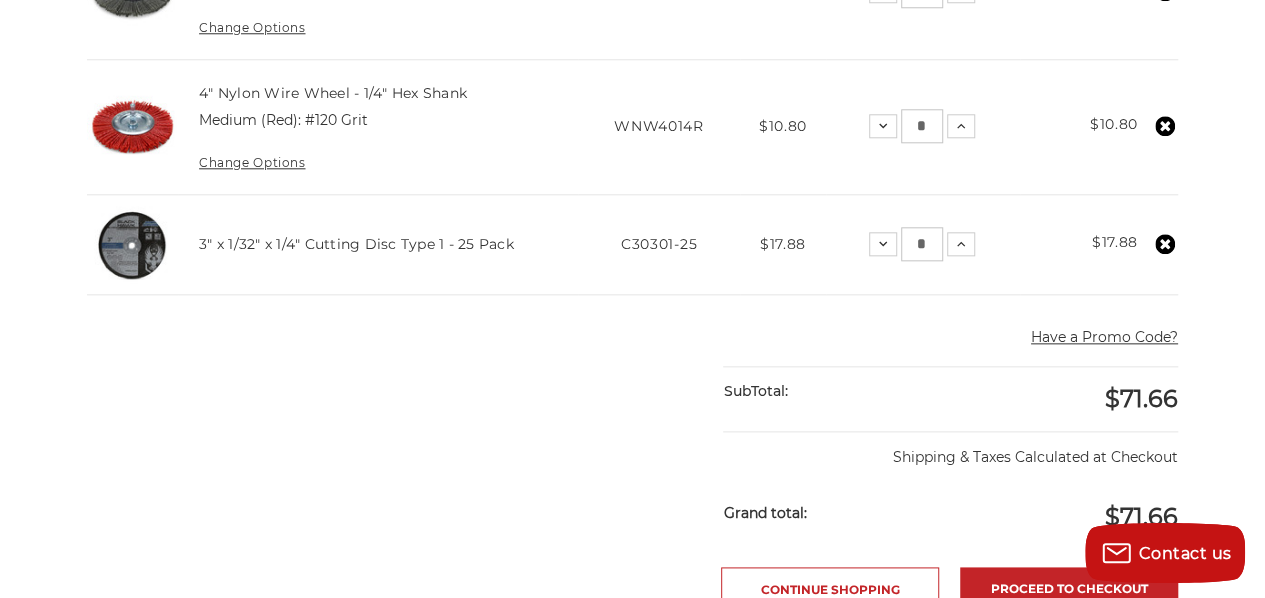 click 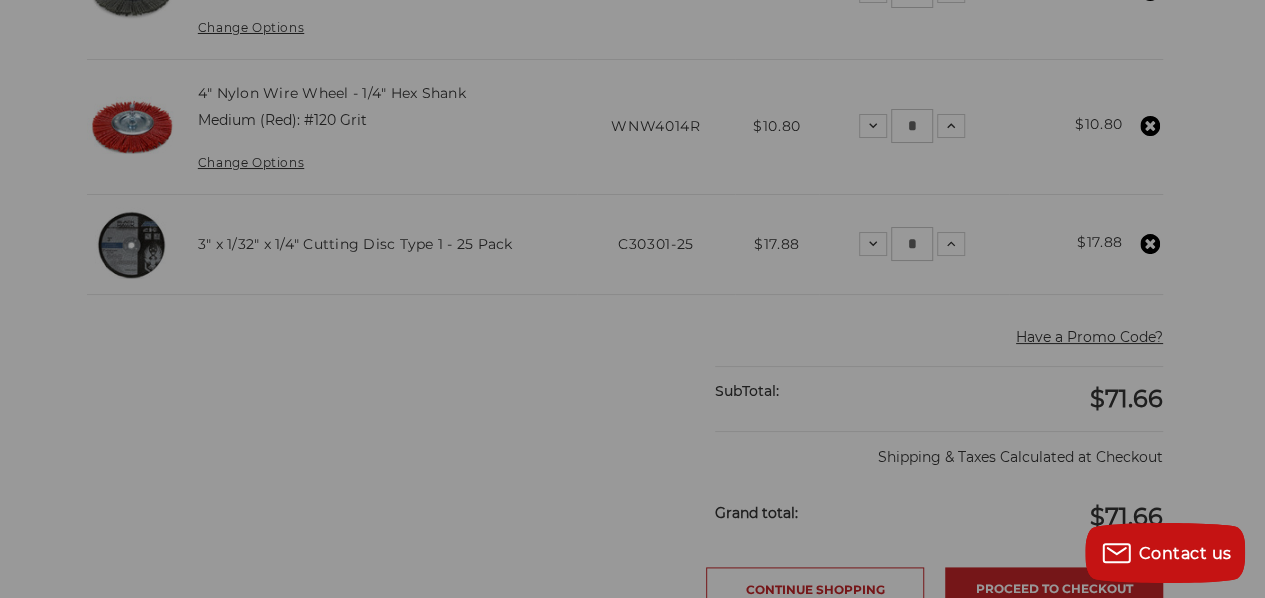 scroll, scrollTop: 999, scrollLeft: 0, axis: vertical 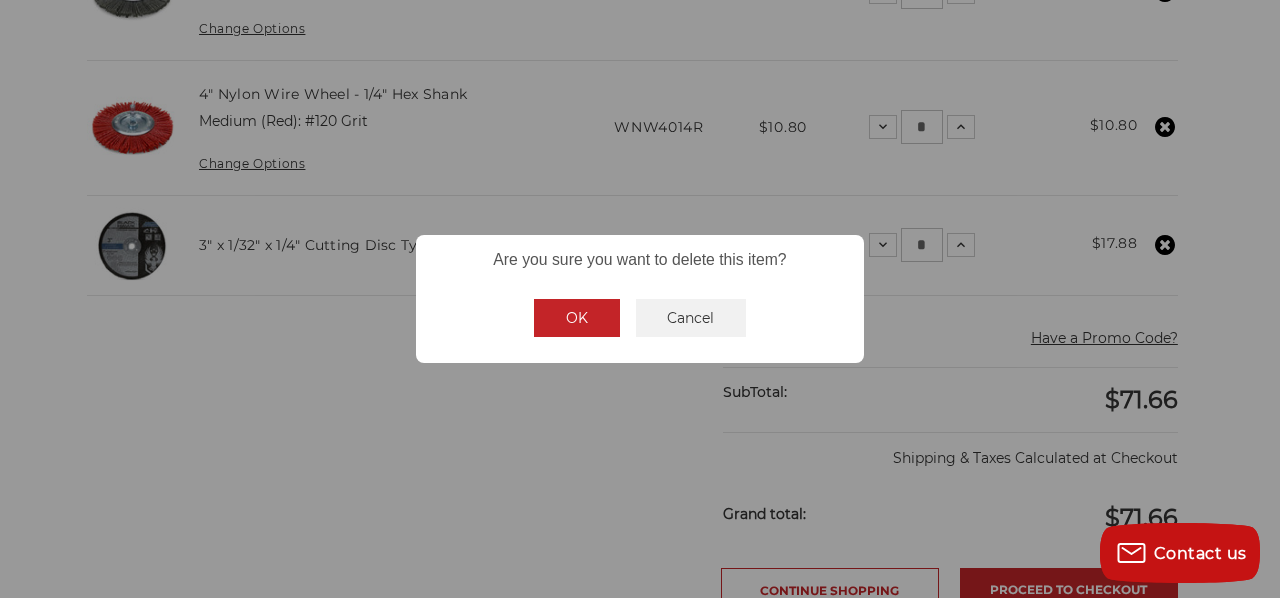 click on "OK" at bounding box center (577, 318) 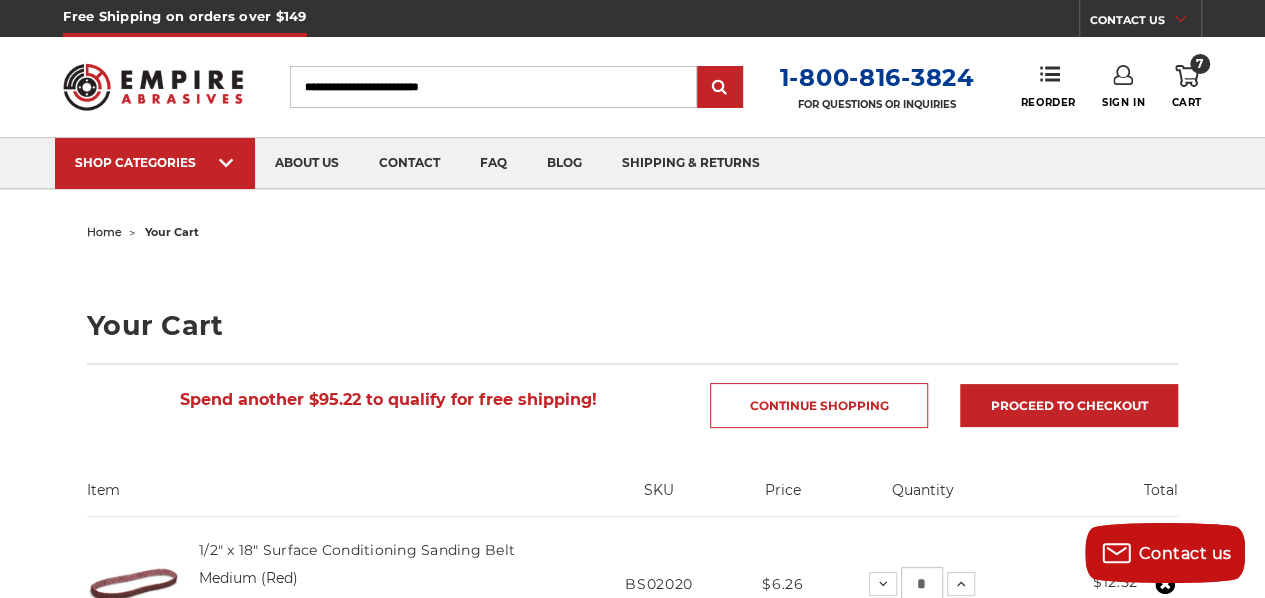 scroll, scrollTop: 0, scrollLeft: 0, axis: both 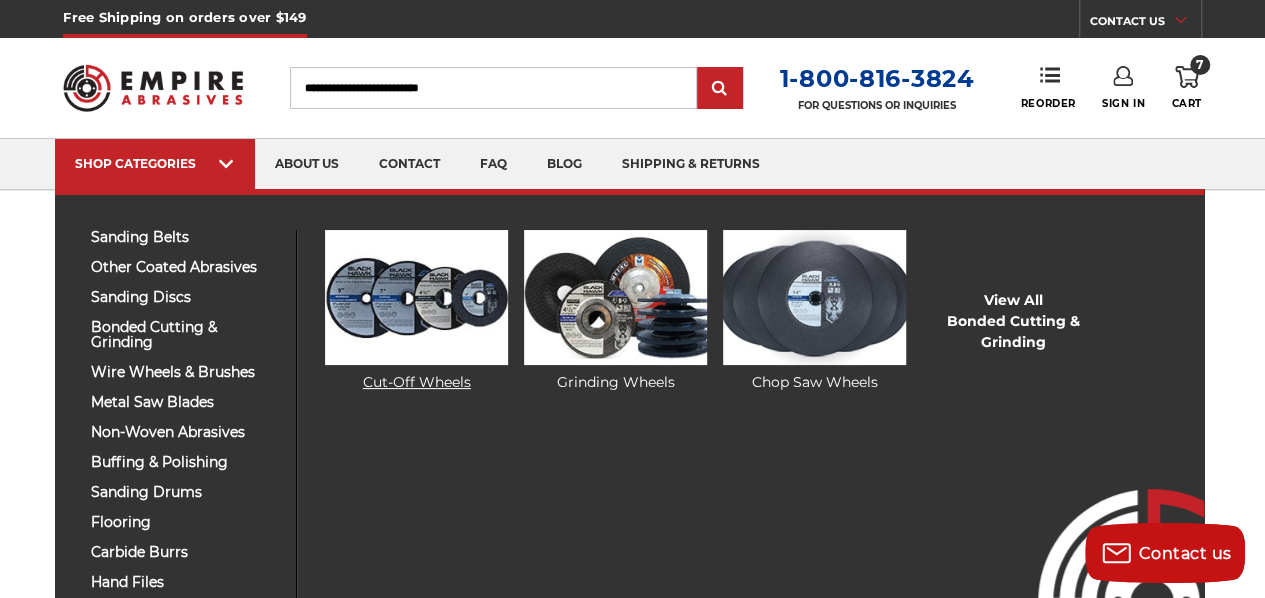 click at bounding box center (416, 297) 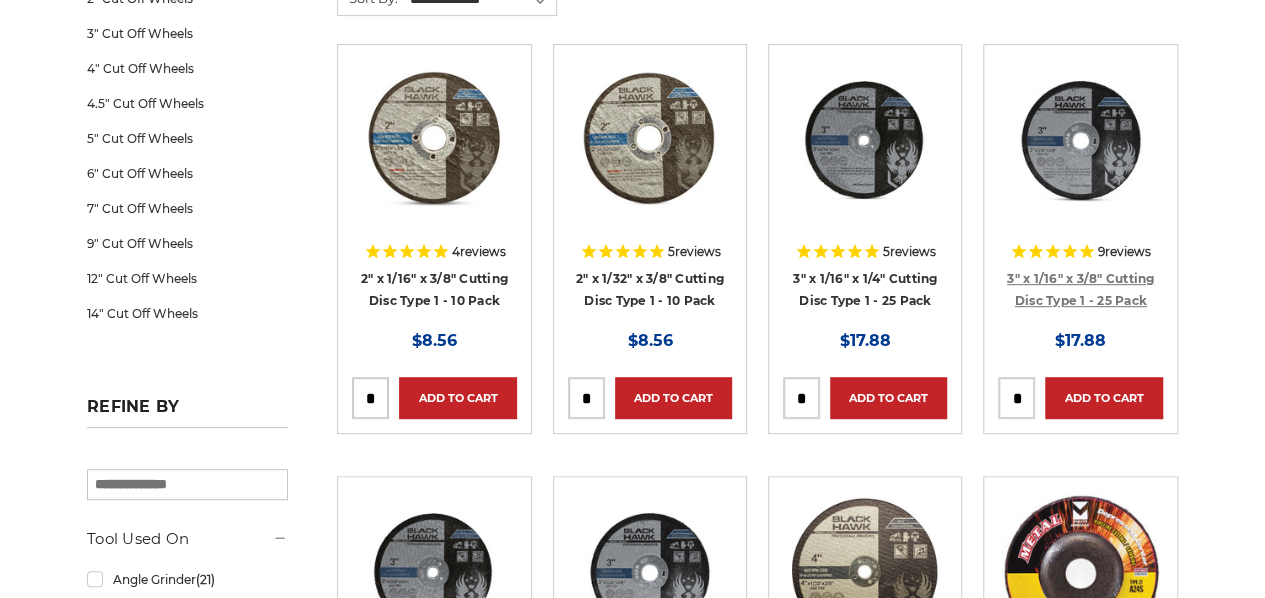 scroll, scrollTop: 400, scrollLeft: 0, axis: vertical 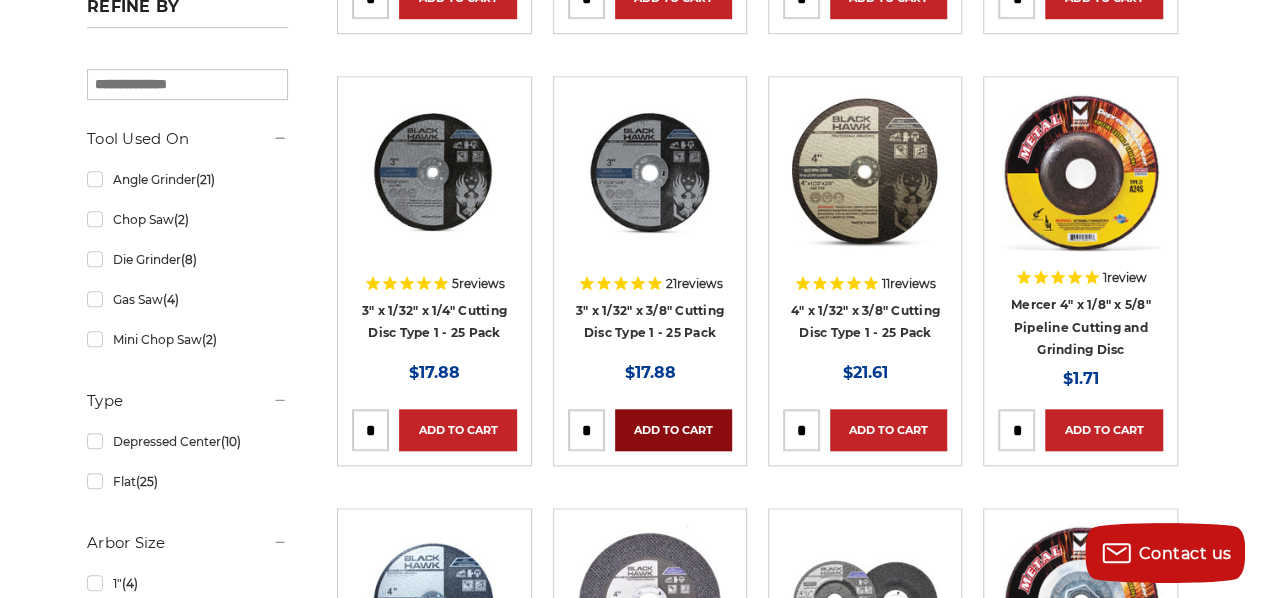 click on "Add to Cart" at bounding box center (673, 430) 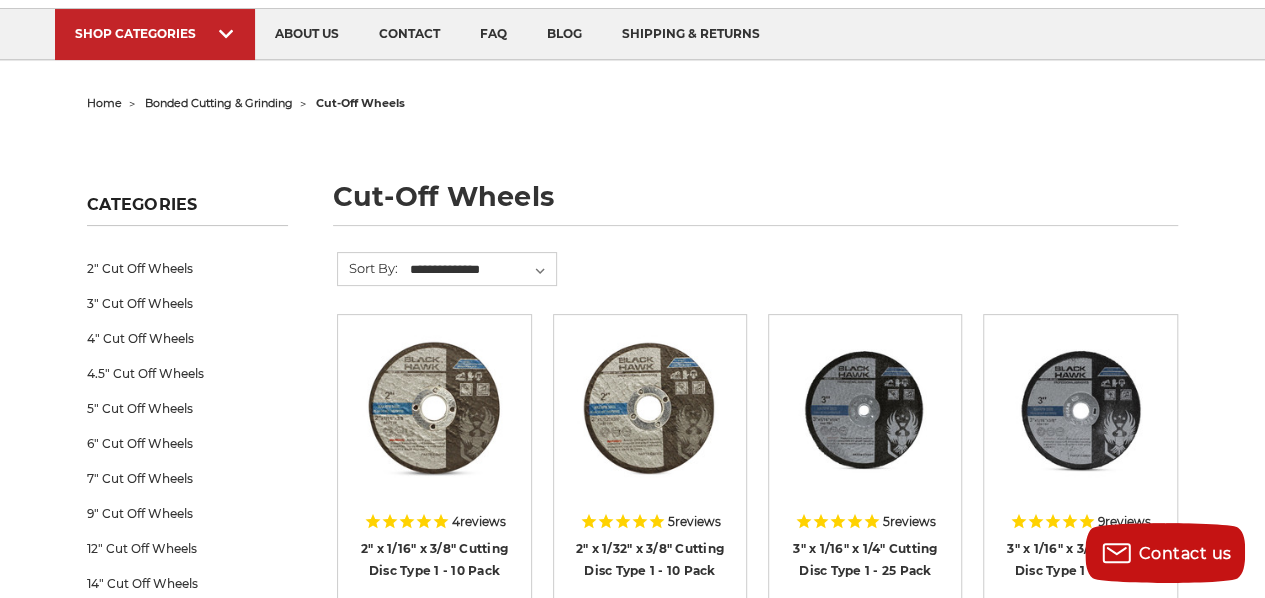 scroll, scrollTop: 0, scrollLeft: 0, axis: both 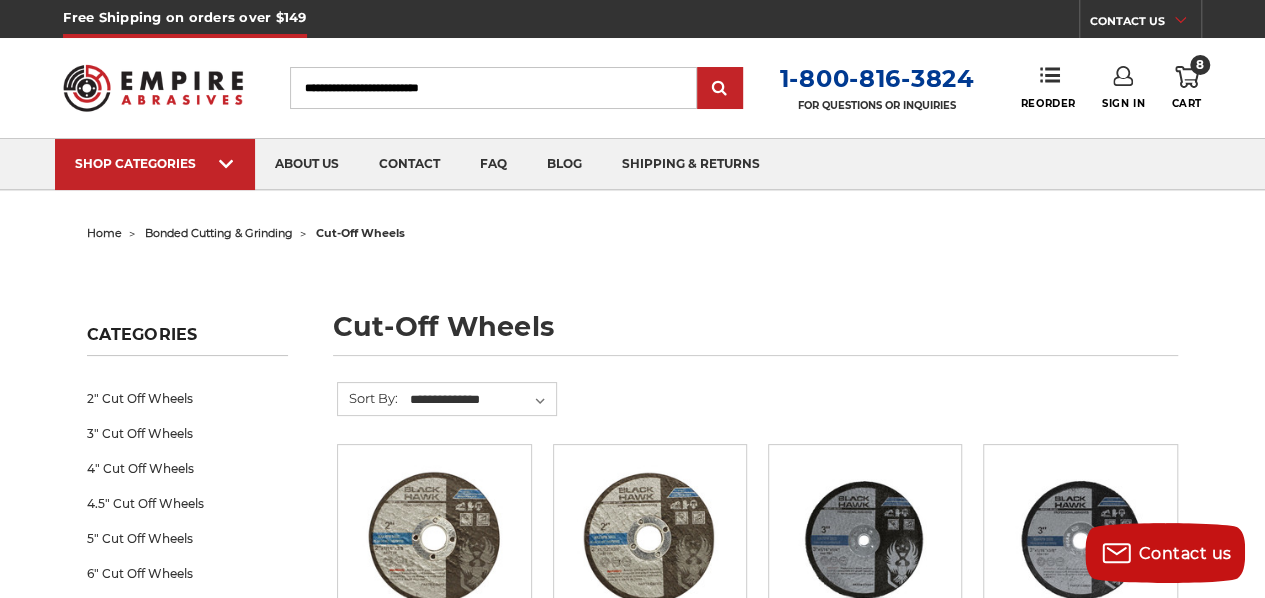 click 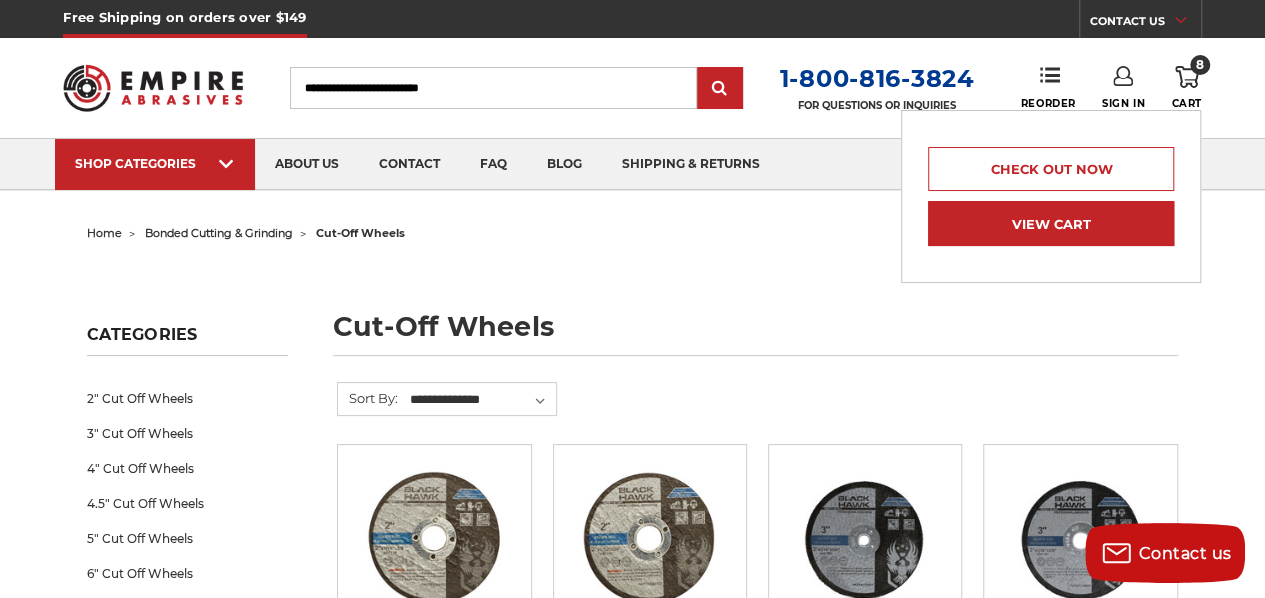 click on "View Cart" at bounding box center [1051, 223] 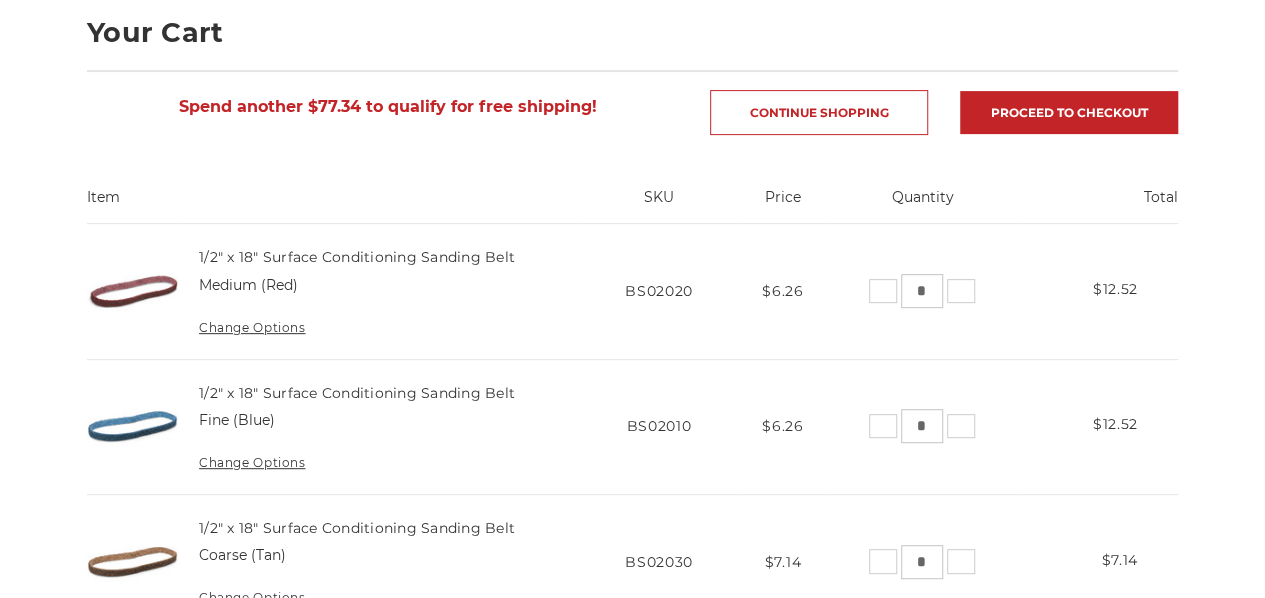 scroll, scrollTop: 400, scrollLeft: 0, axis: vertical 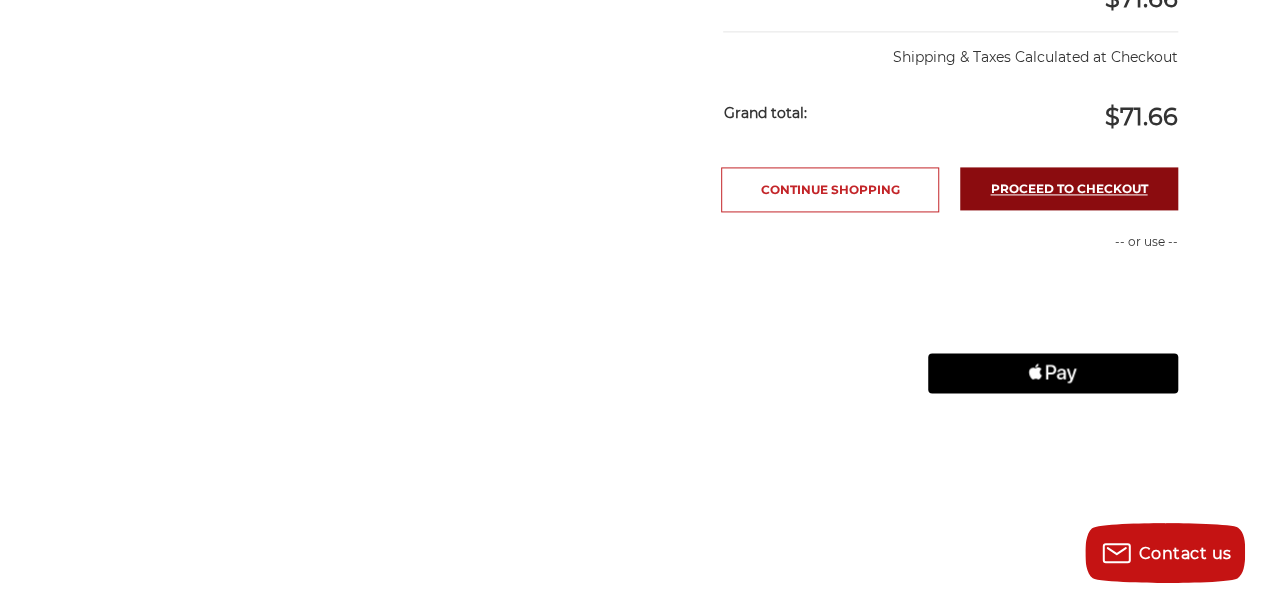 click on "Proceed to checkout" at bounding box center [1069, 188] 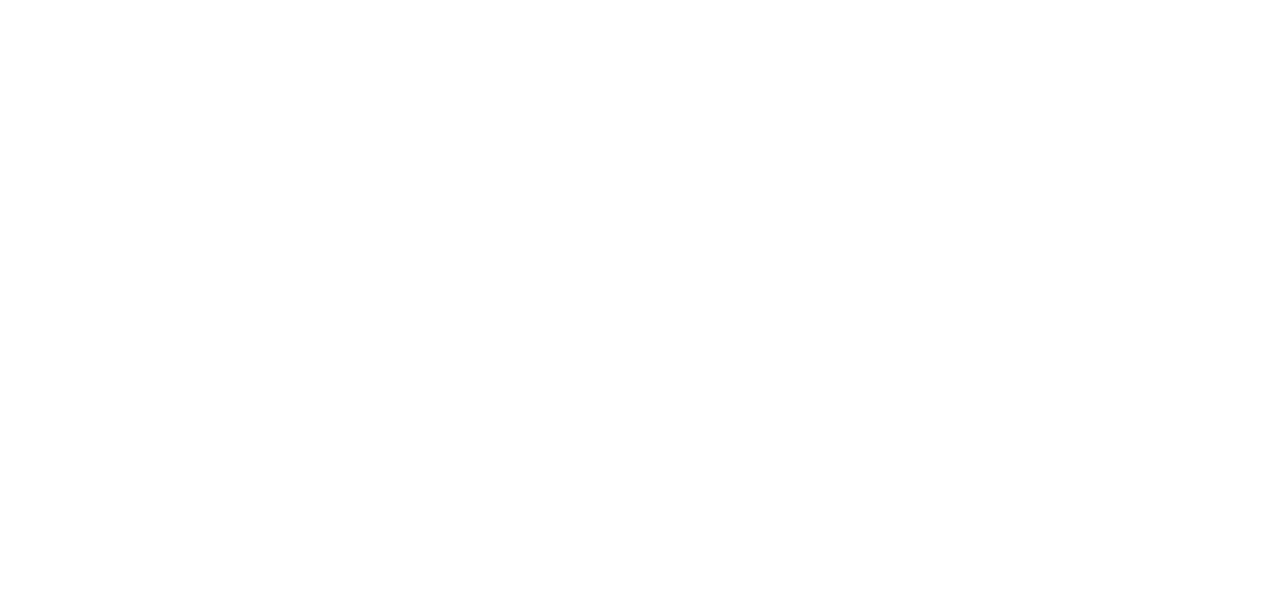 scroll, scrollTop: 0, scrollLeft: 0, axis: both 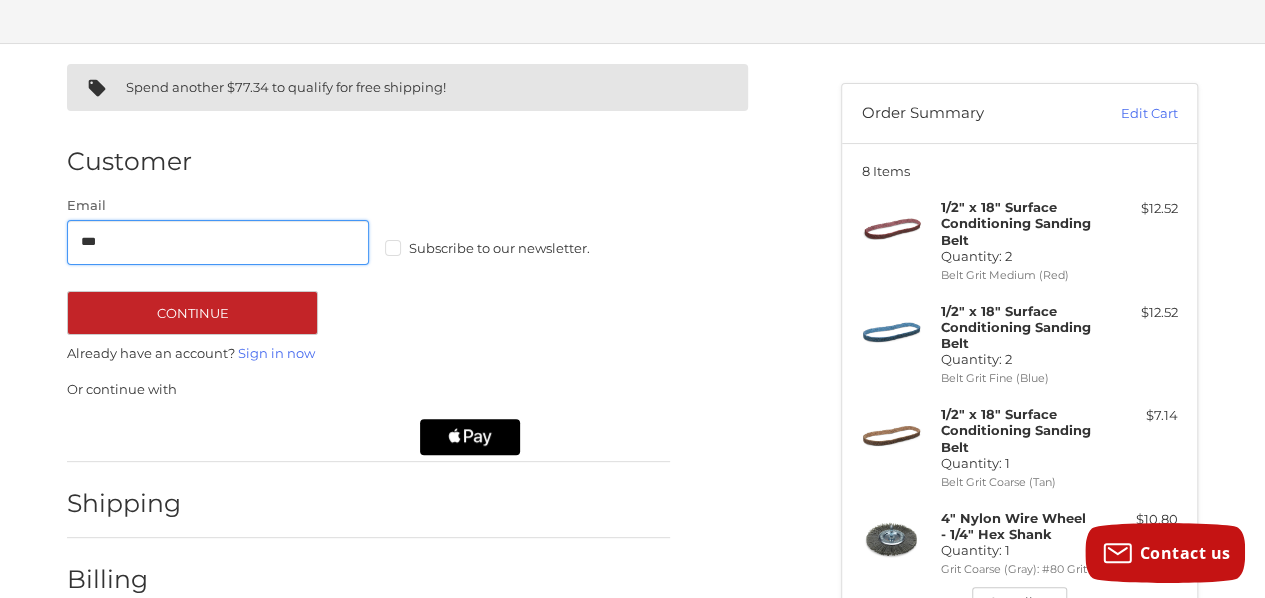 type on "**********" 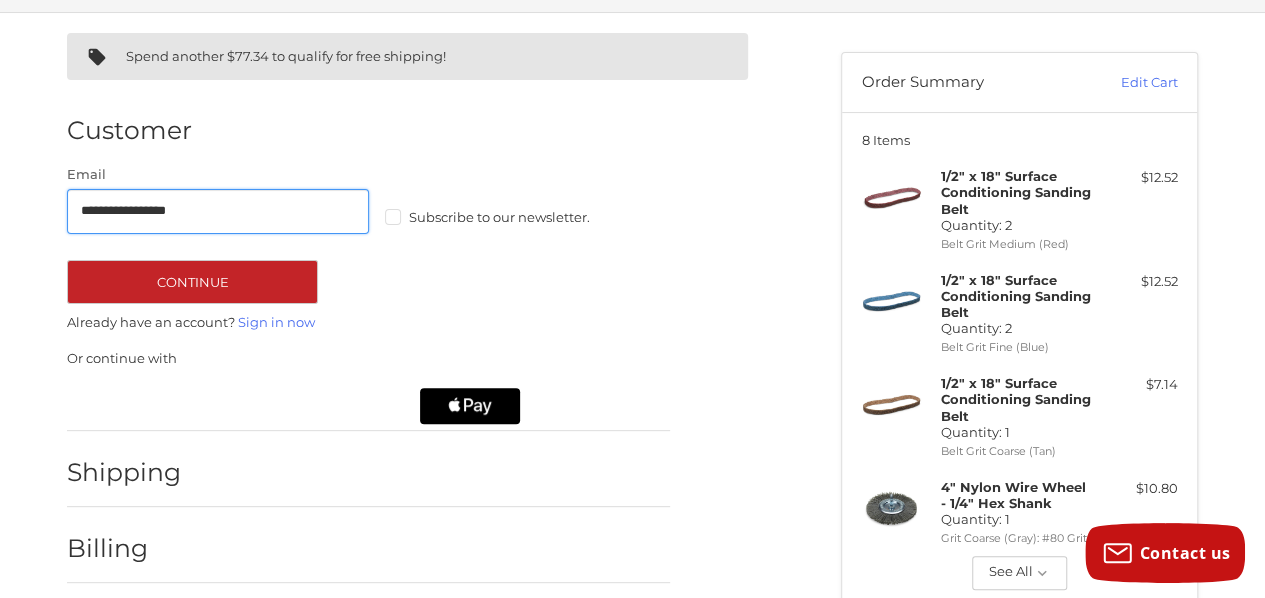 scroll, scrollTop: 113, scrollLeft: 0, axis: vertical 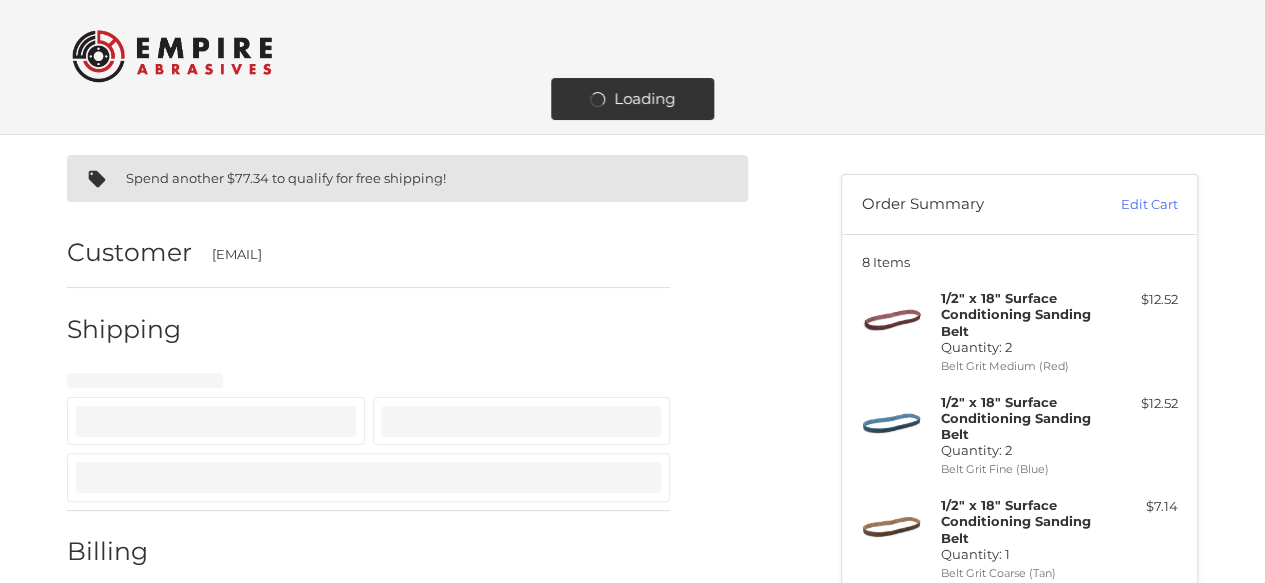 select on "**" 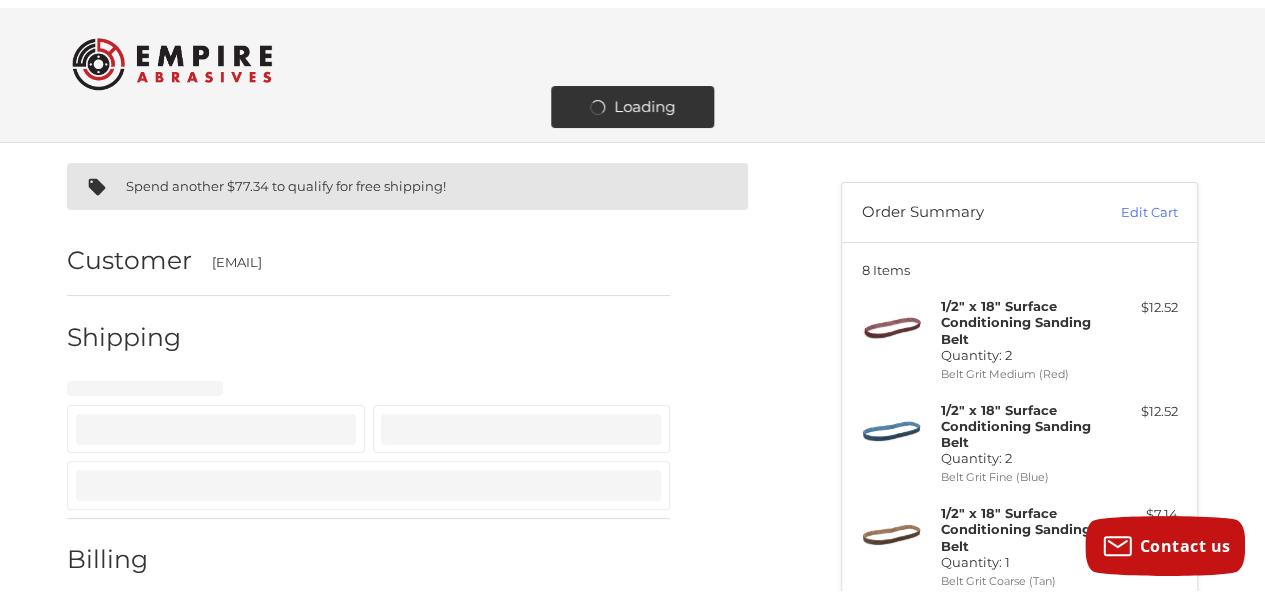 scroll, scrollTop: 189, scrollLeft: 0, axis: vertical 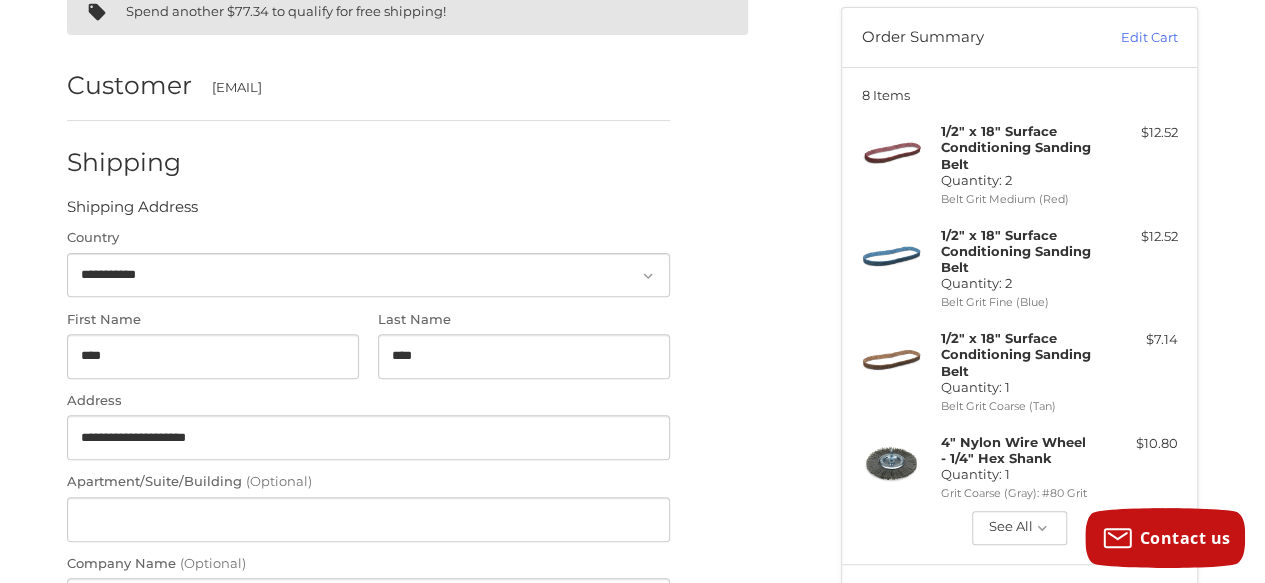 select on "**" 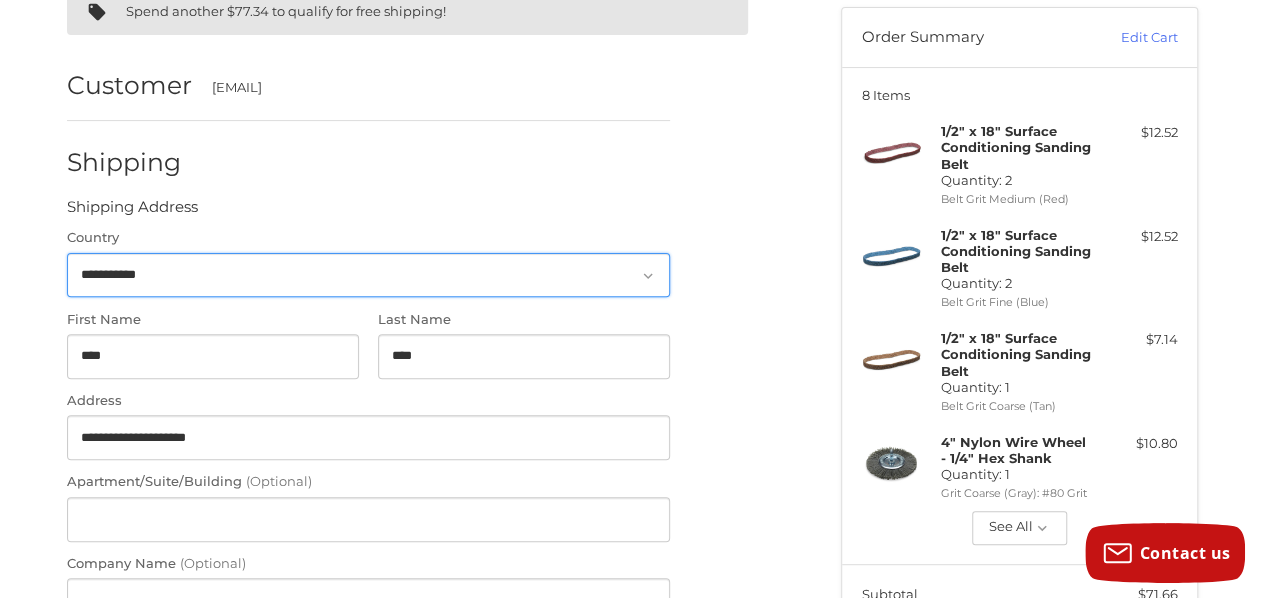 click on "**********" at bounding box center (368, 275) 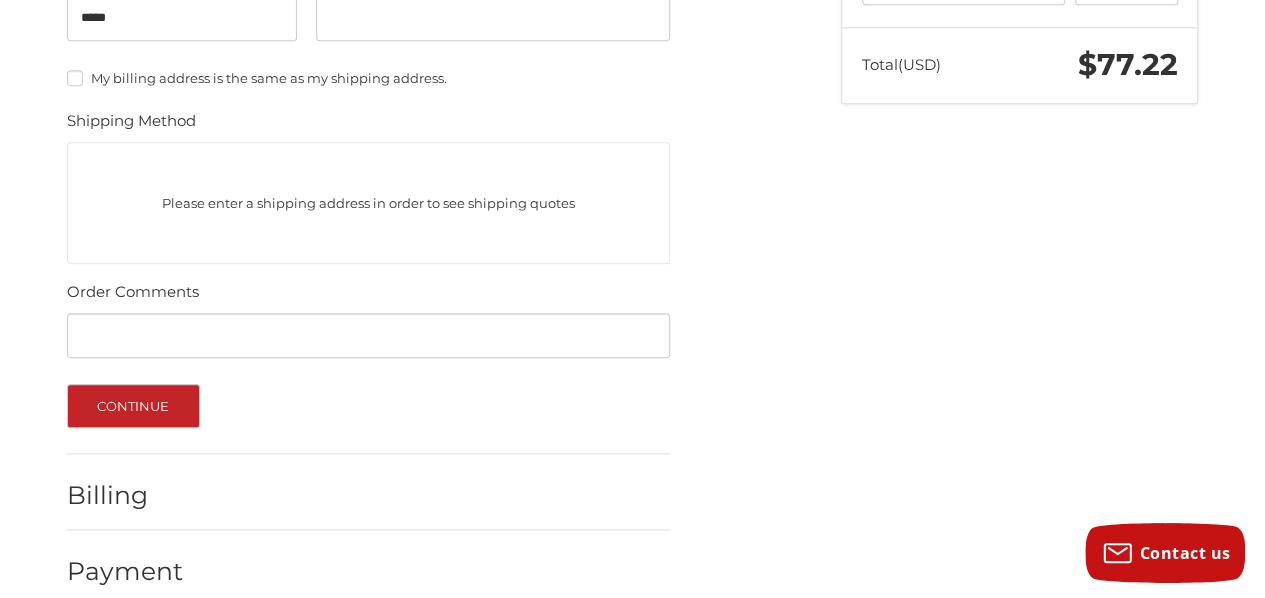 scroll, scrollTop: 959, scrollLeft: 0, axis: vertical 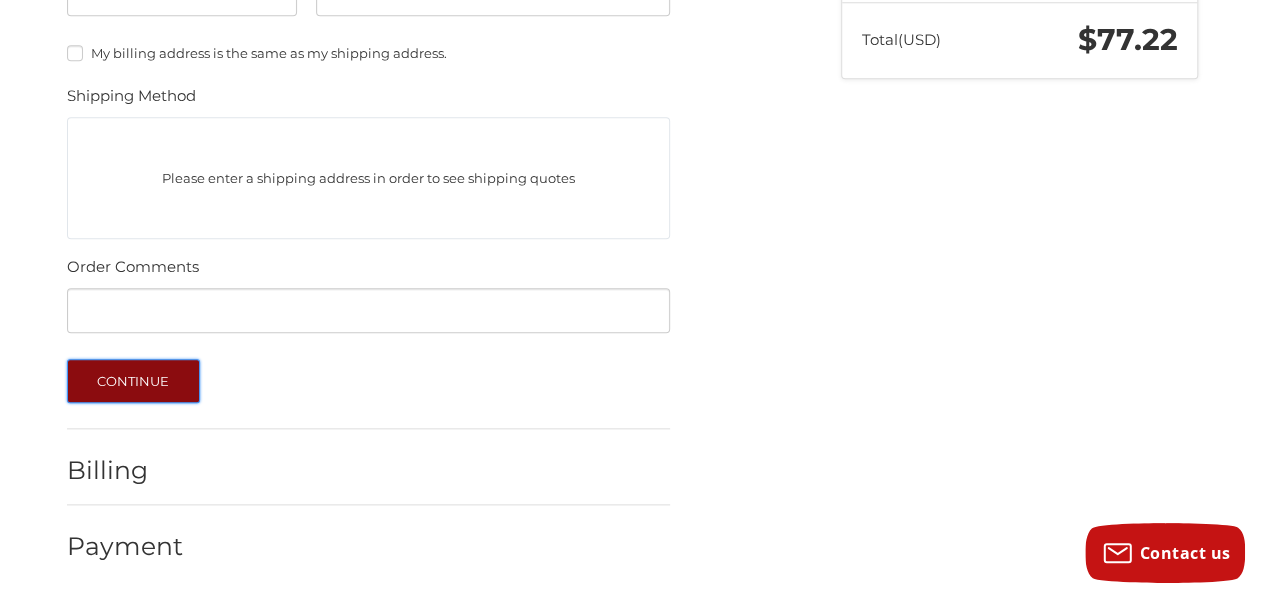 click on "Continue" at bounding box center [133, 381] 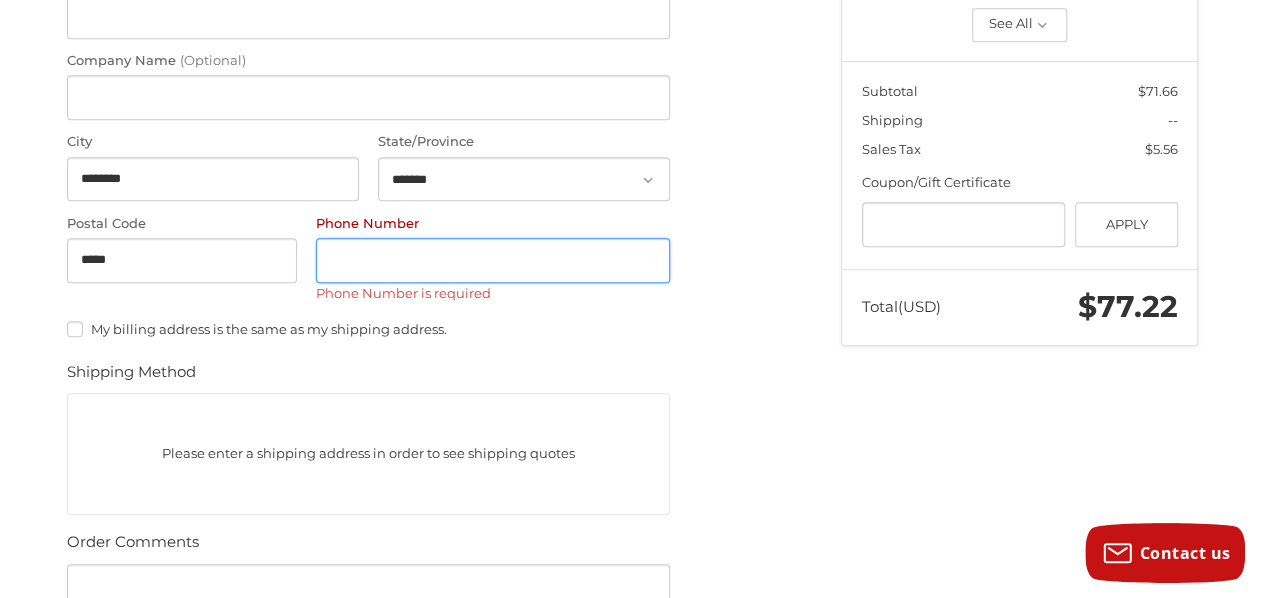 scroll, scrollTop: 650, scrollLeft: 0, axis: vertical 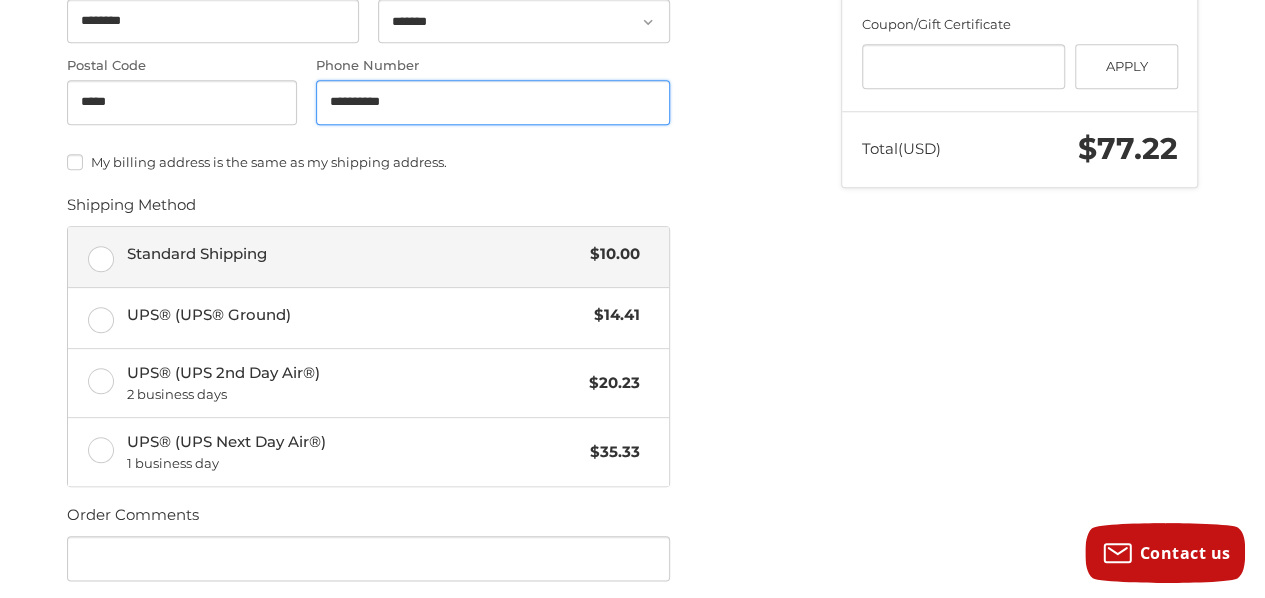 type on "**********" 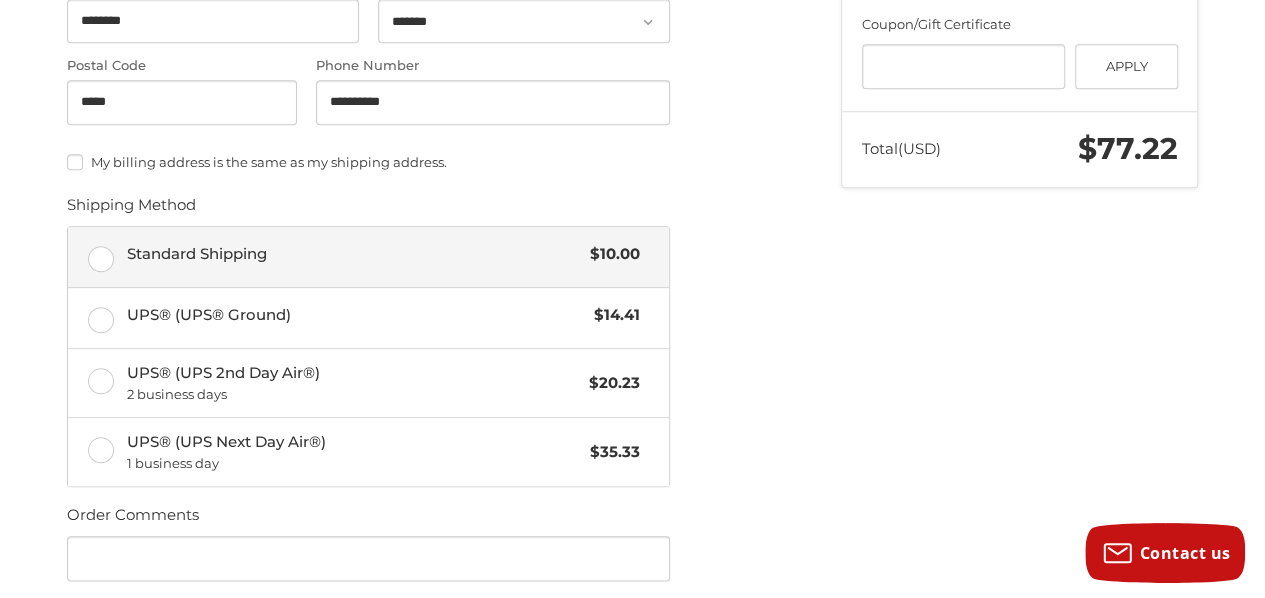 click on "Standard Shipping $10.00" at bounding box center (368, 257) 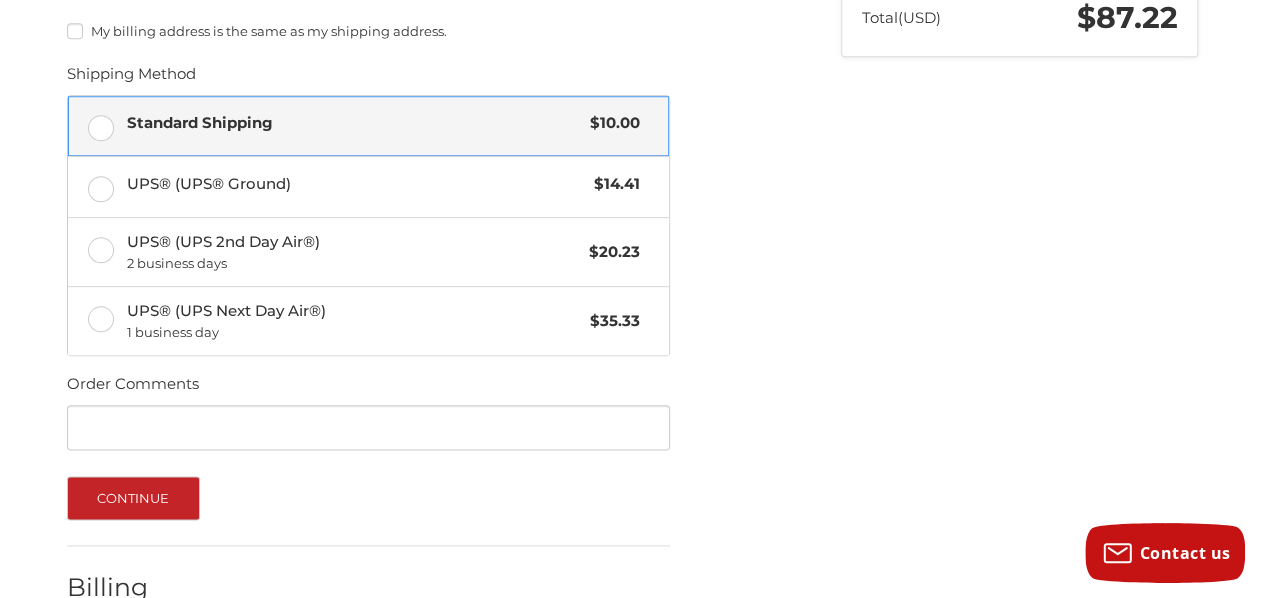 scroll, scrollTop: 950, scrollLeft: 0, axis: vertical 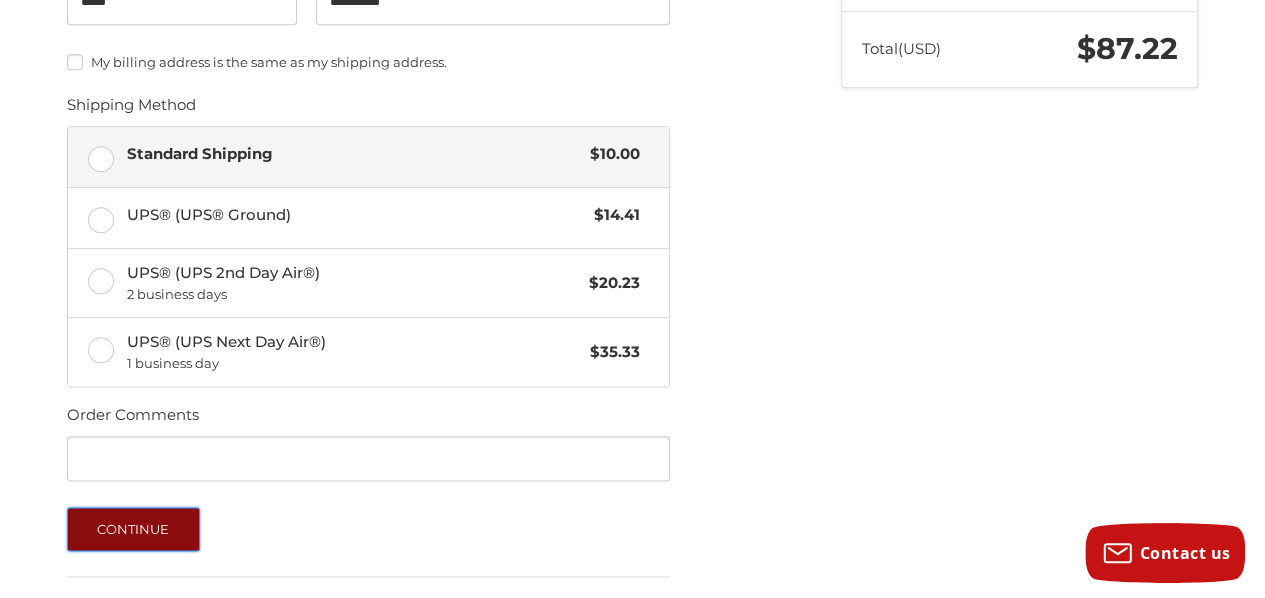 click on "Continue" at bounding box center (133, 529) 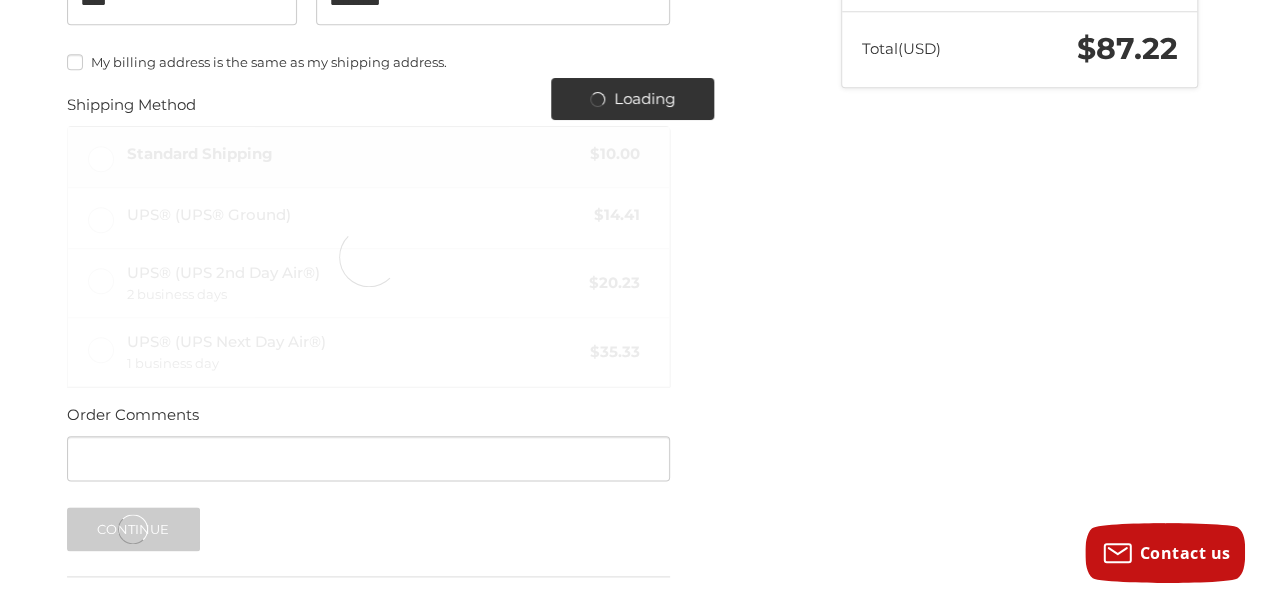 scroll, scrollTop: 475, scrollLeft: 0, axis: vertical 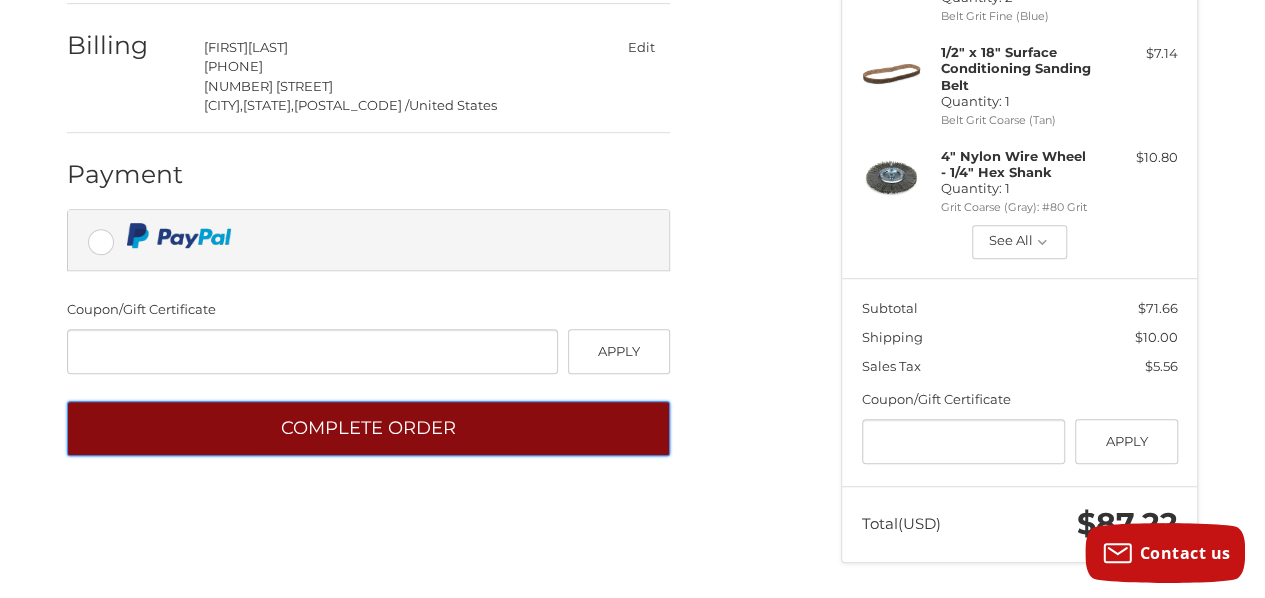 click on "Complete order" at bounding box center [368, 428] 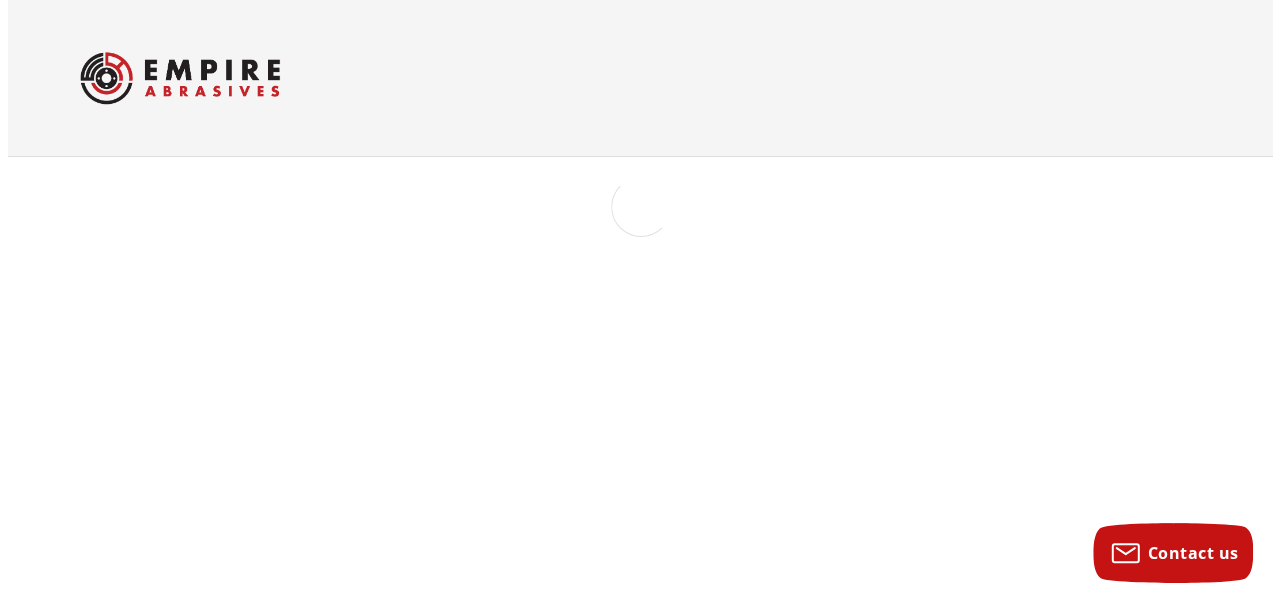 scroll, scrollTop: 0, scrollLeft: 0, axis: both 